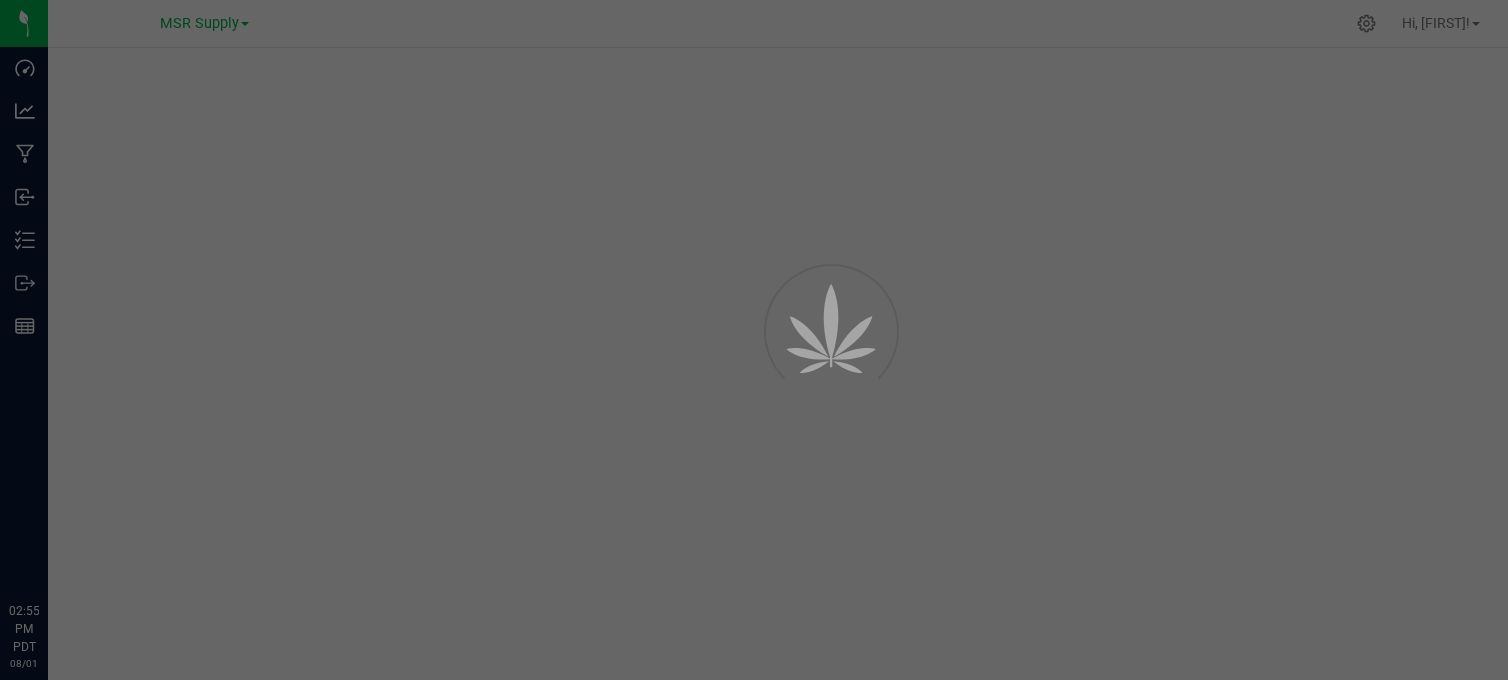 scroll, scrollTop: 0, scrollLeft: 0, axis: both 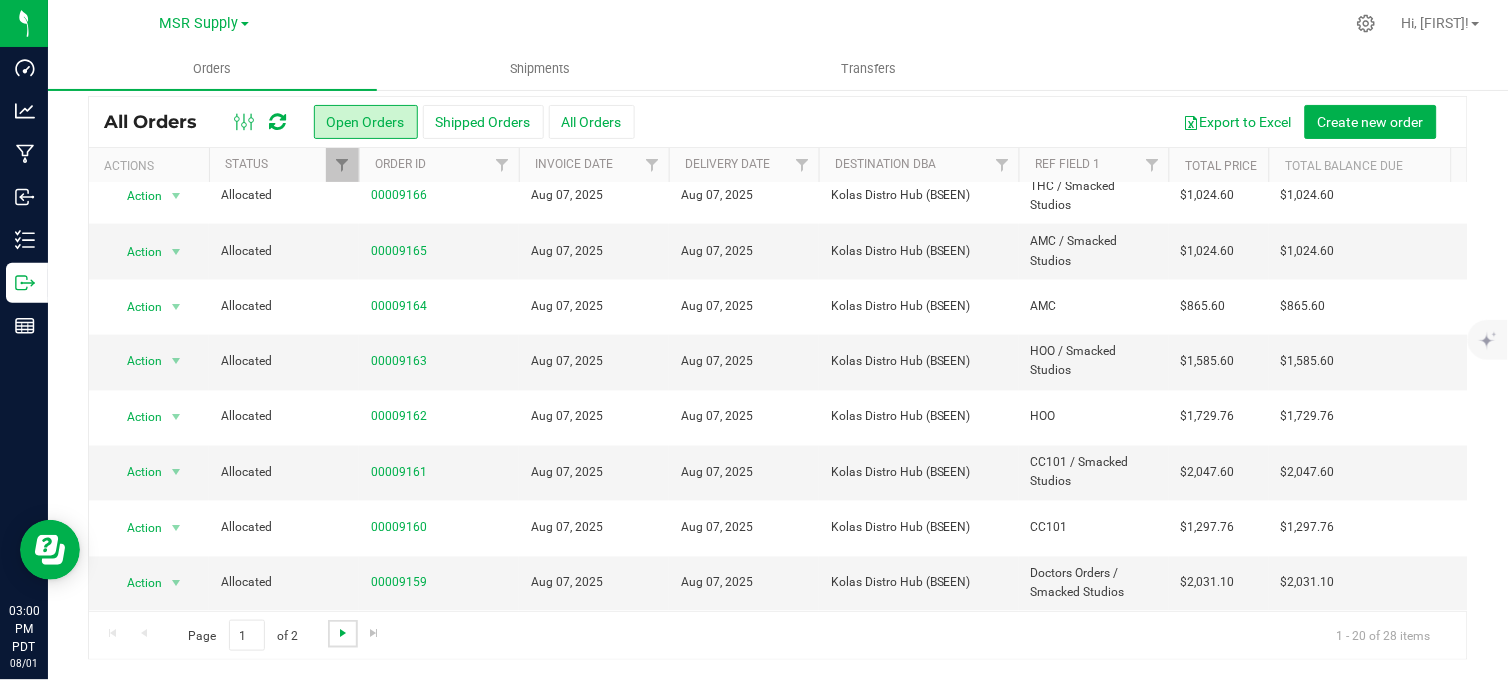 click at bounding box center (343, 633) 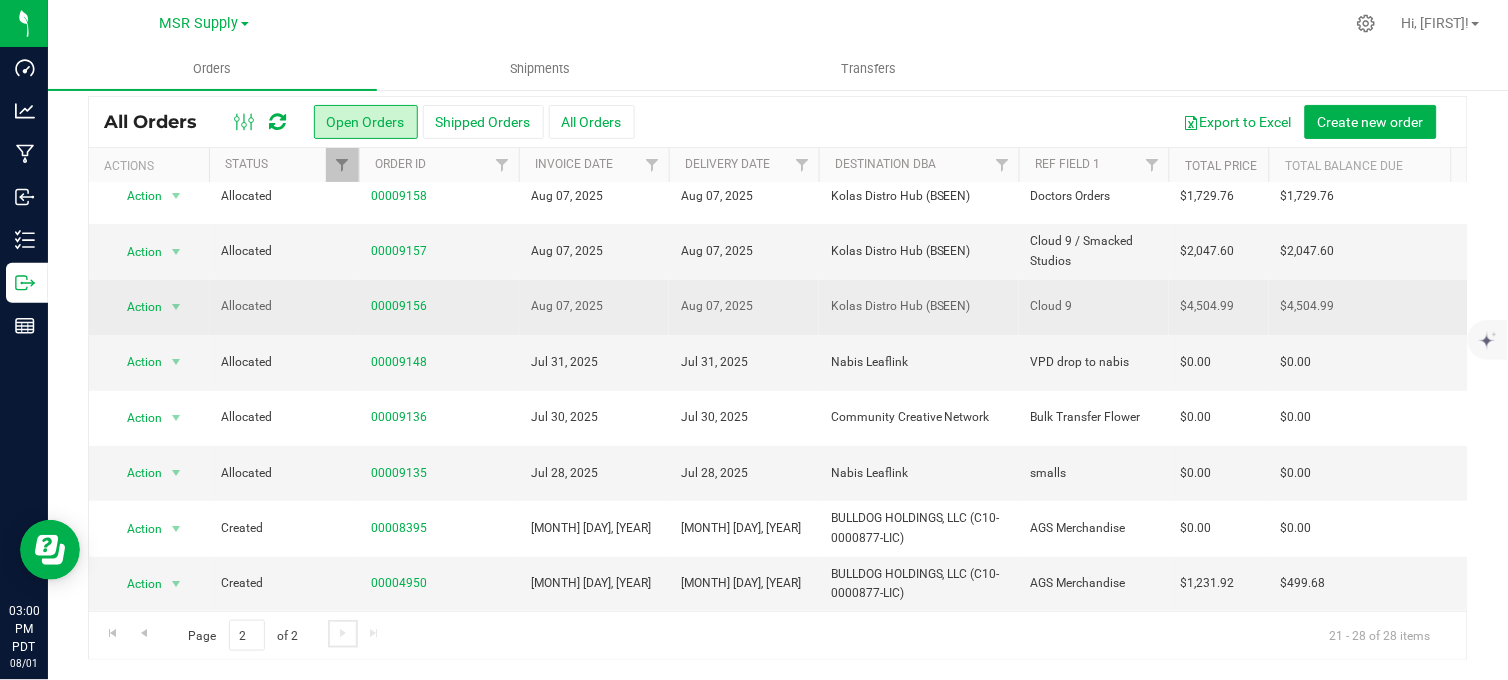 scroll, scrollTop: 0, scrollLeft: 0, axis: both 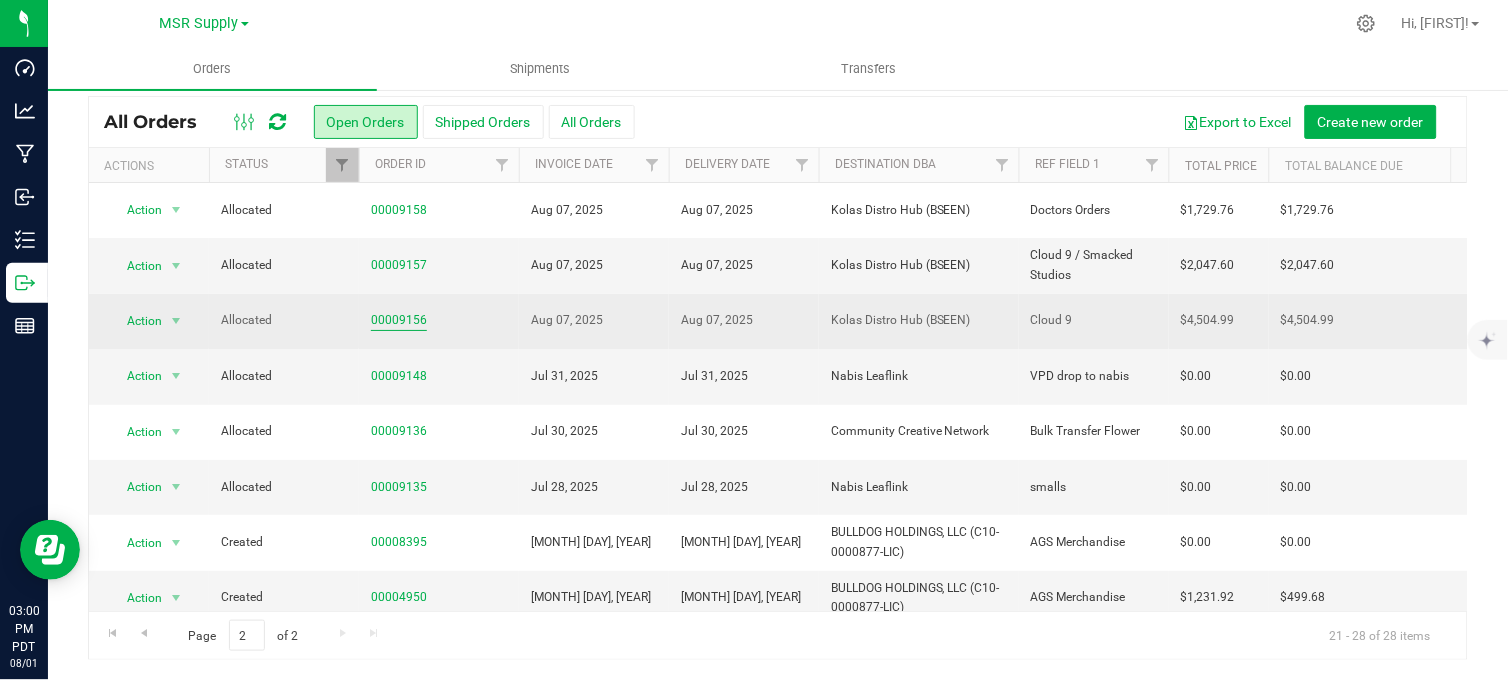 click on "00009156" at bounding box center [399, 320] 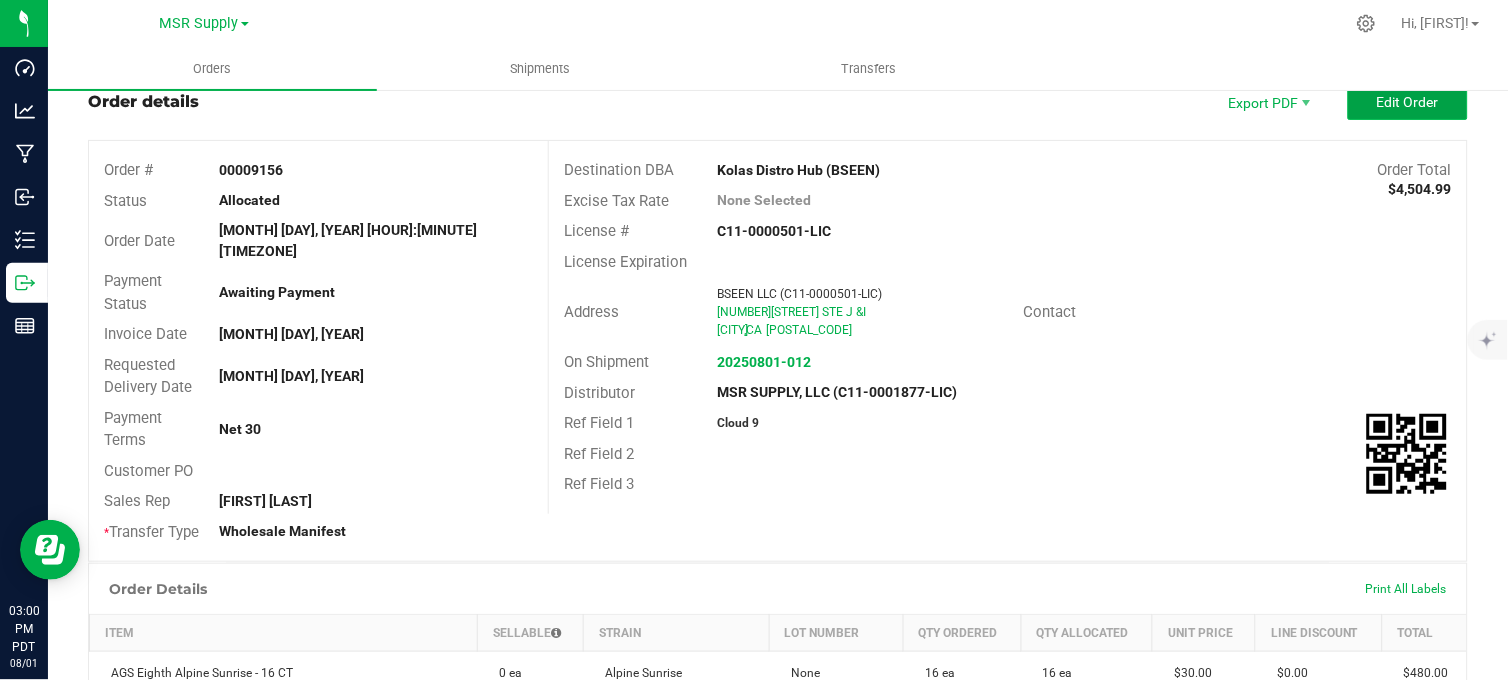 click on "Edit Order" at bounding box center (1408, 102) 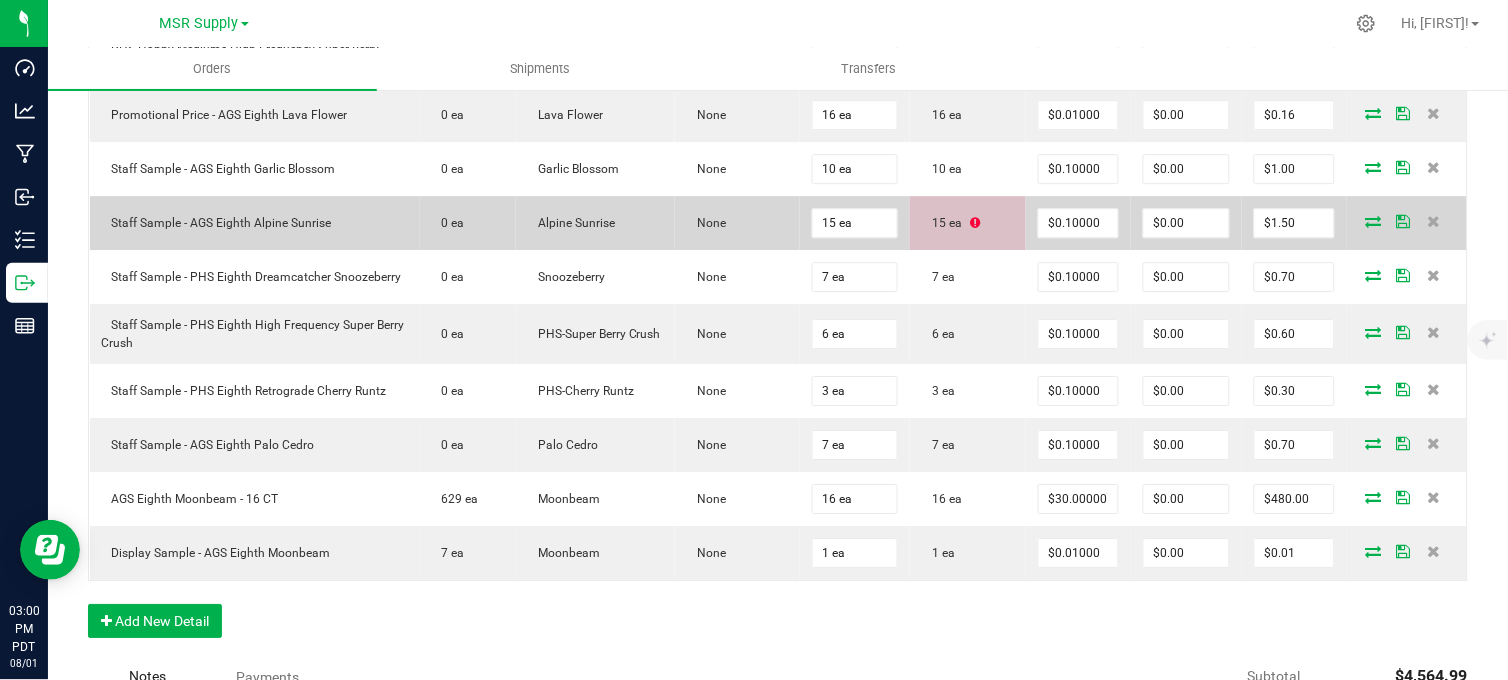 scroll, scrollTop: 1171, scrollLeft: 0, axis: vertical 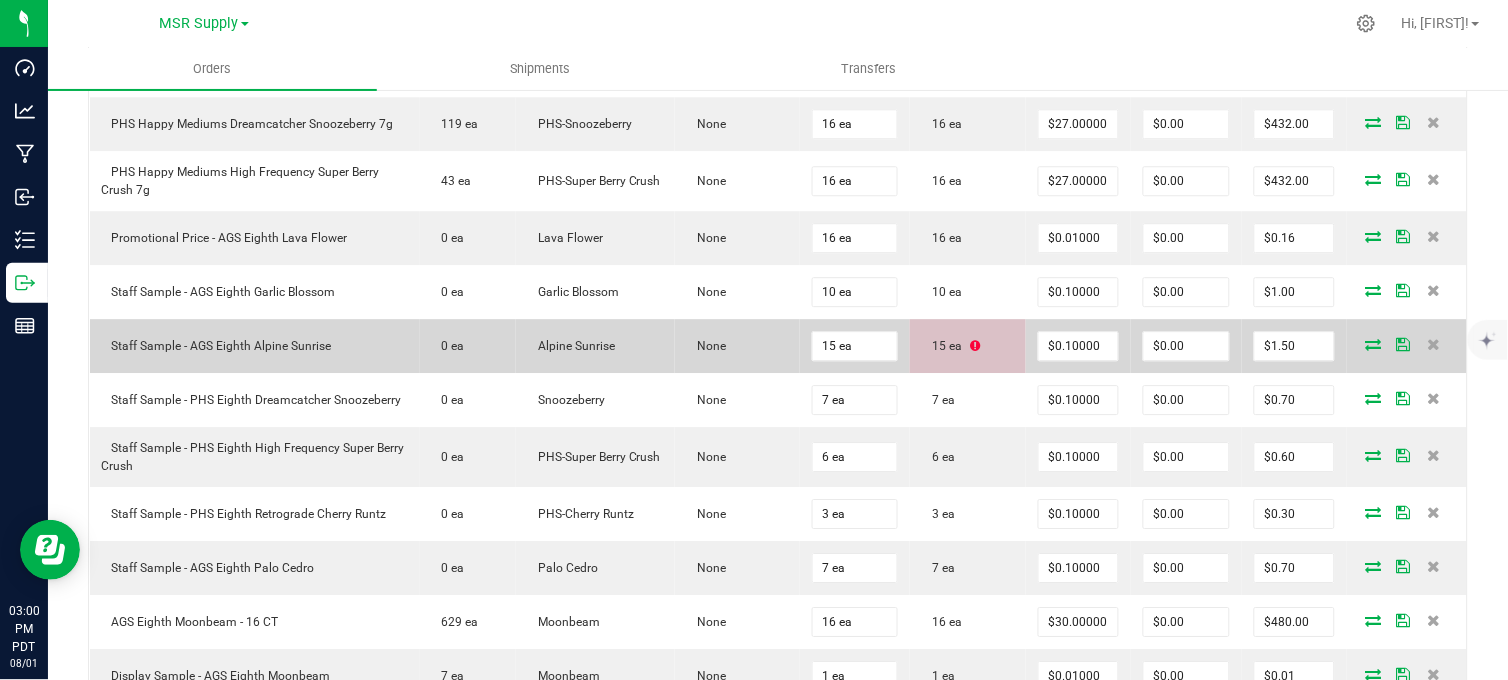 click at bounding box center (975, 346) 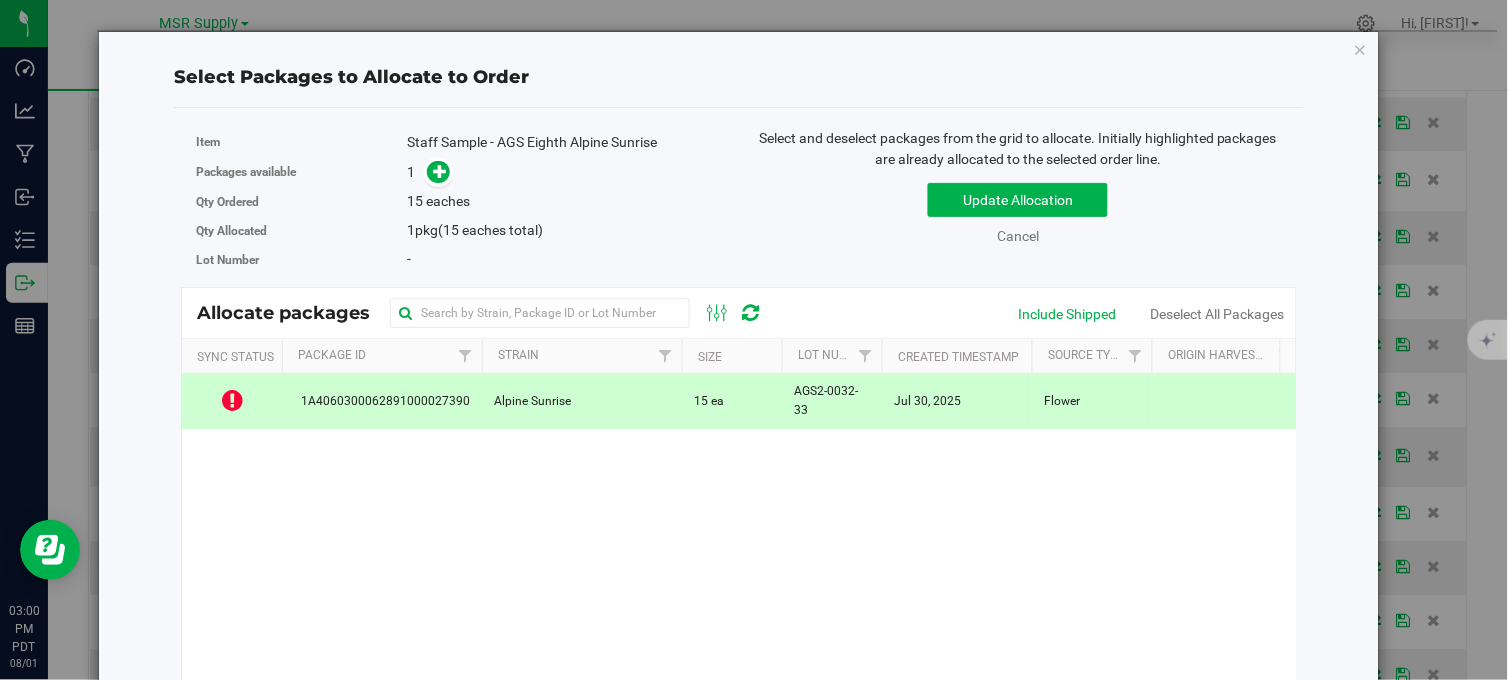 click on "Alpine Sunrise" at bounding box center (582, 401) 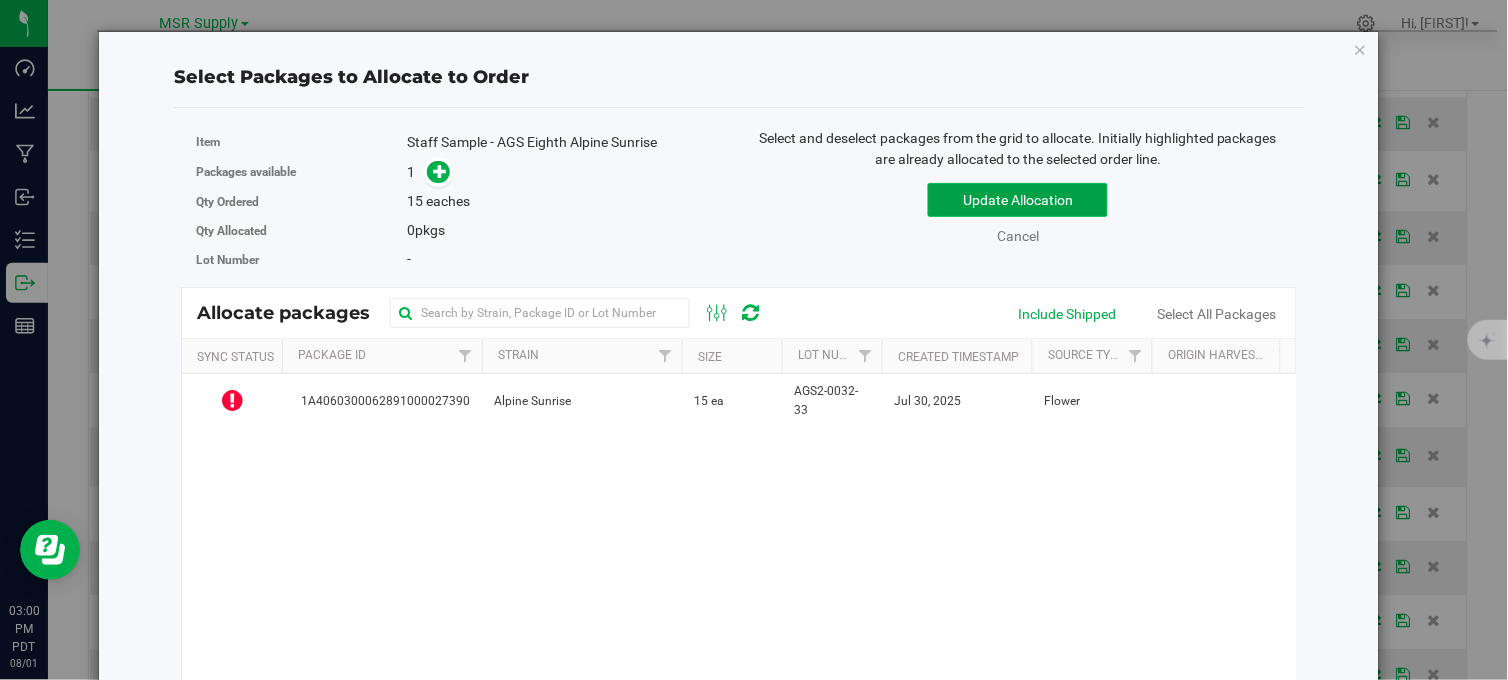 click on "Update Allocation" at bounding box center [1018, 200] 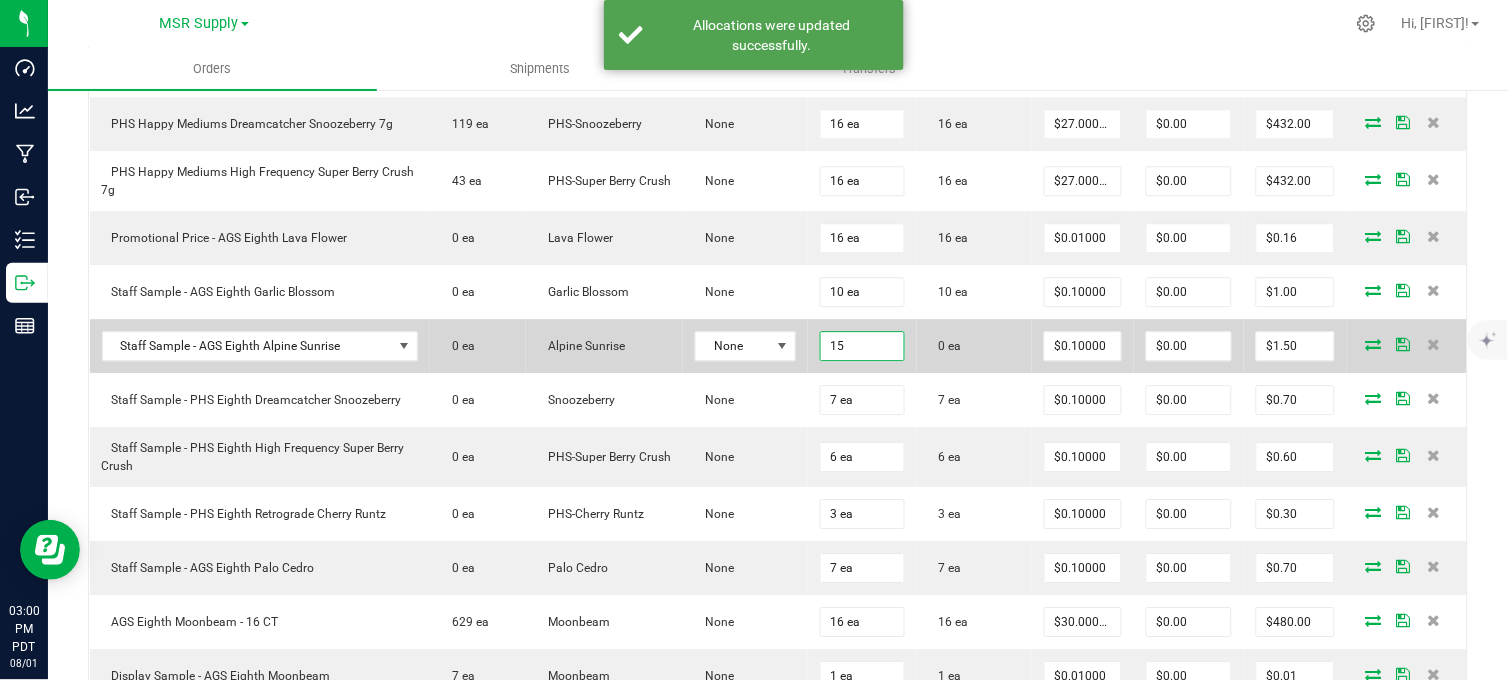 click on "15" at bounding box center [862, 346] 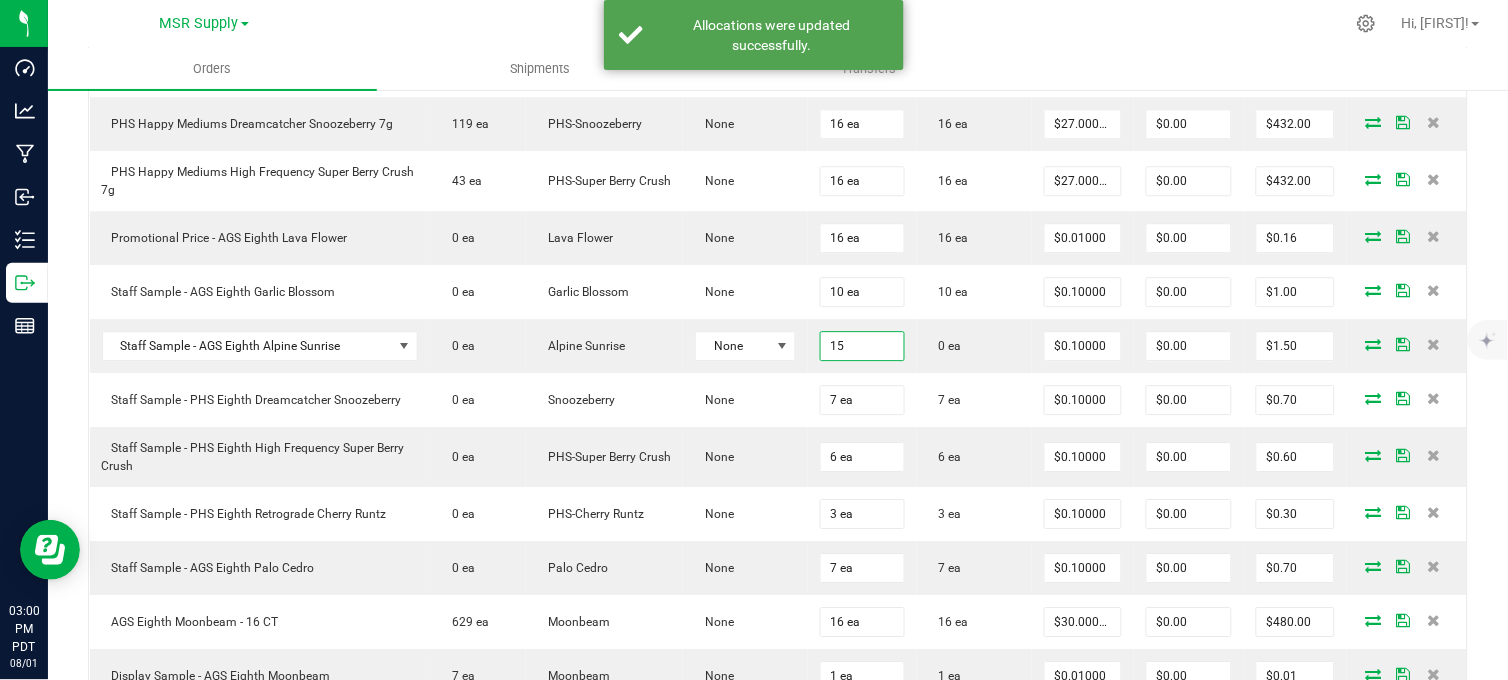type on "15 ea" 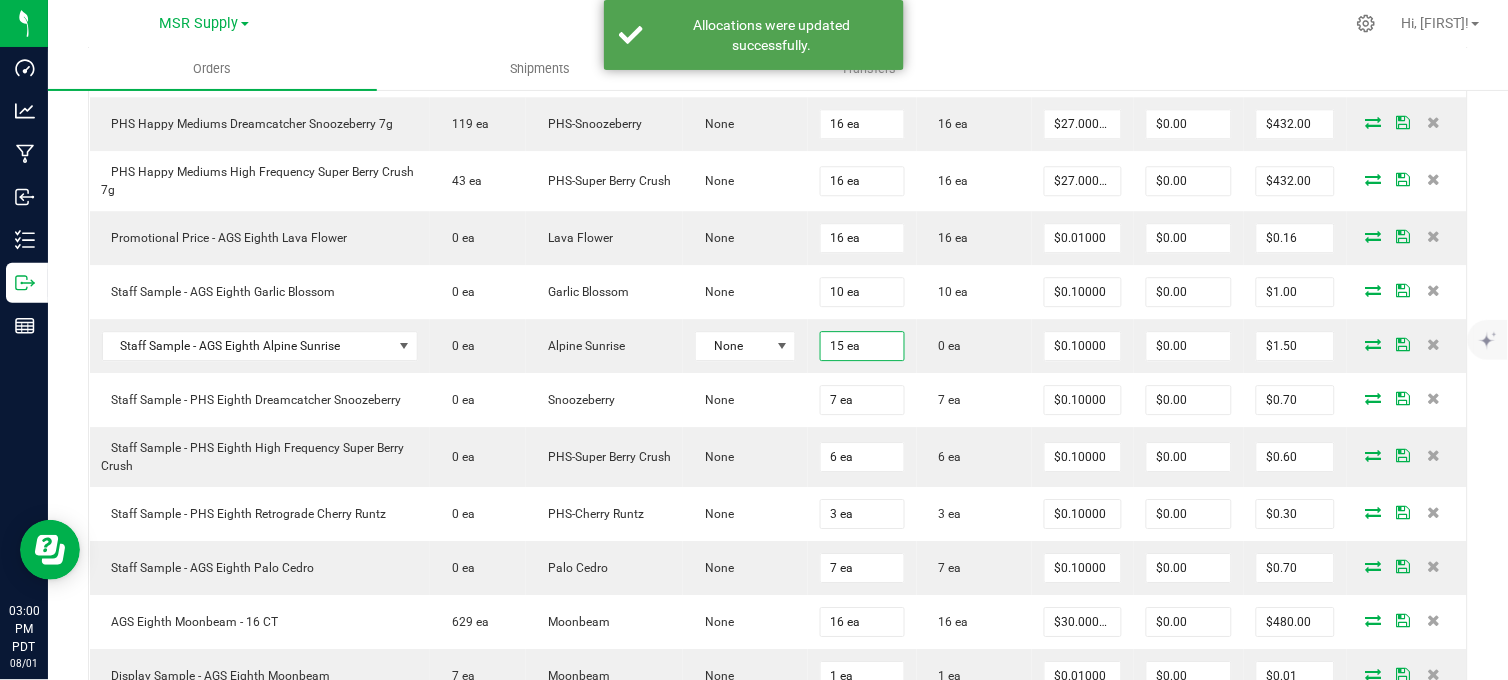 click on "Back to Orders
Order details   Export PDF   Done Editing   Order #   00009156   Status   Partially Allocated   Order Date   Jul 29, 2025 10:54 AM PDT   Payment Status   Awaiting Payment   Invoice Date  08/07/2025  Requested Delivery Date  08/07/2025  Payment Terms  Net 30  Edit   Customer PO   Sales Rep  Jimmy Beene *  Transfer Type  Wholesale Manifest  Destination DBA  Kolas Distro Hub (BSEEN)  Edit   Order Total   $4,504.99   Excise Tax Rate  Select default rate  License #   C11-0000501-LIC   License Expiration   Address  BSEEN LLC (C11-0000501-LIC) 5711 FLORIN PERKINS RD  STE J &I Sacramento  ,  CA 95828  Contact   On Shipment   20250801-012   Distributor  MSR SUPPLY, LLC (C11-0001877-LIC)  Ref Field 1  Cloud 9  Ref Field 2   Ref Field 3
Order Details Print All Labels Item Strain" at bounding box center [778, 13] 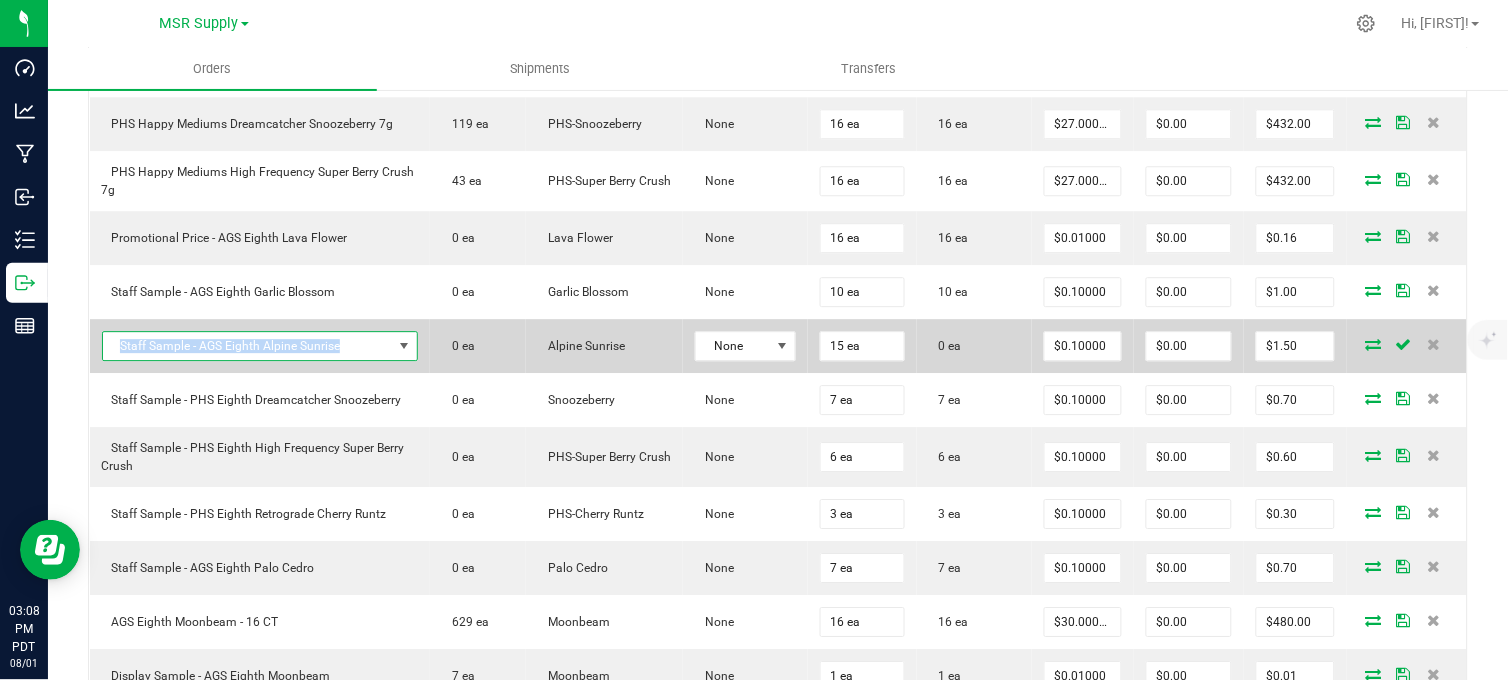 copy on "Staff Sample - AGS Eighth Alpine Sunrise" 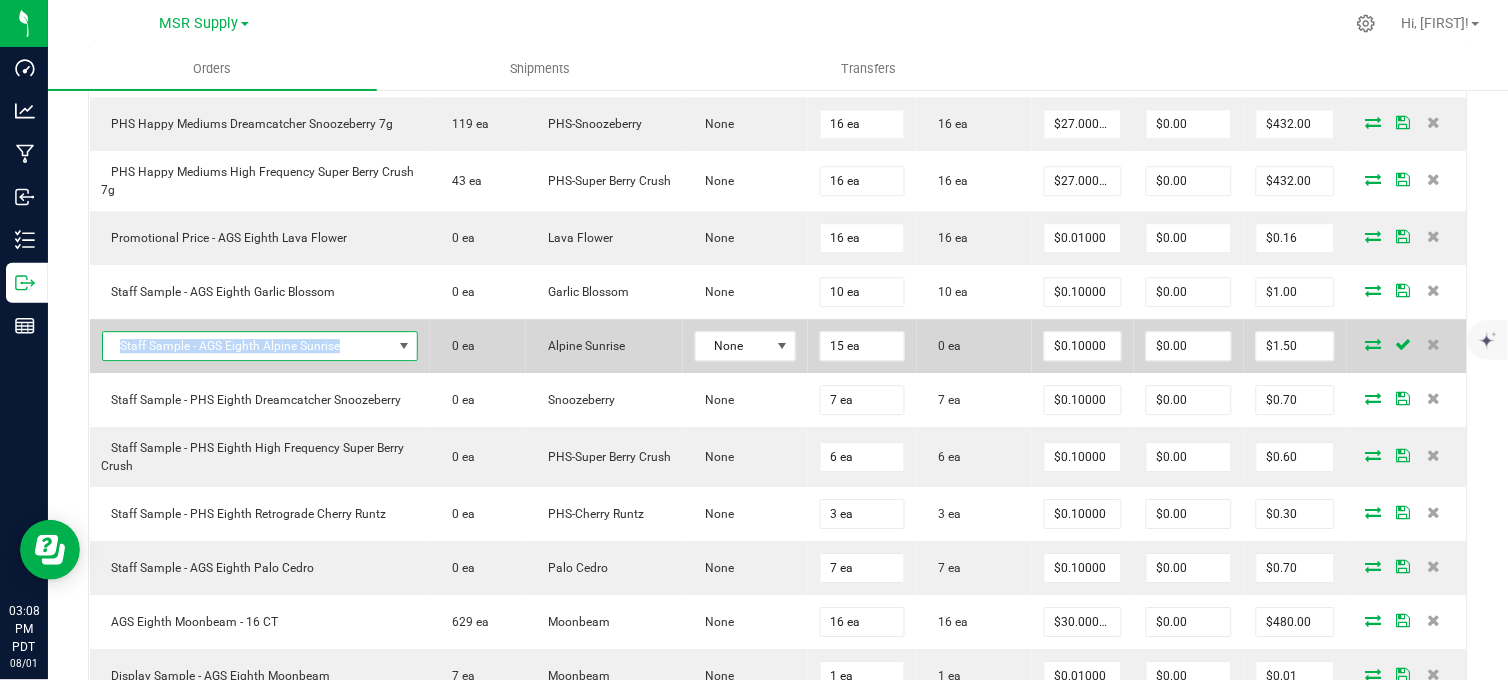 drag, startPoint x: 348, startPoint y: 350, endPoint x: 123, endPoint y: 348, distance: 225.0089 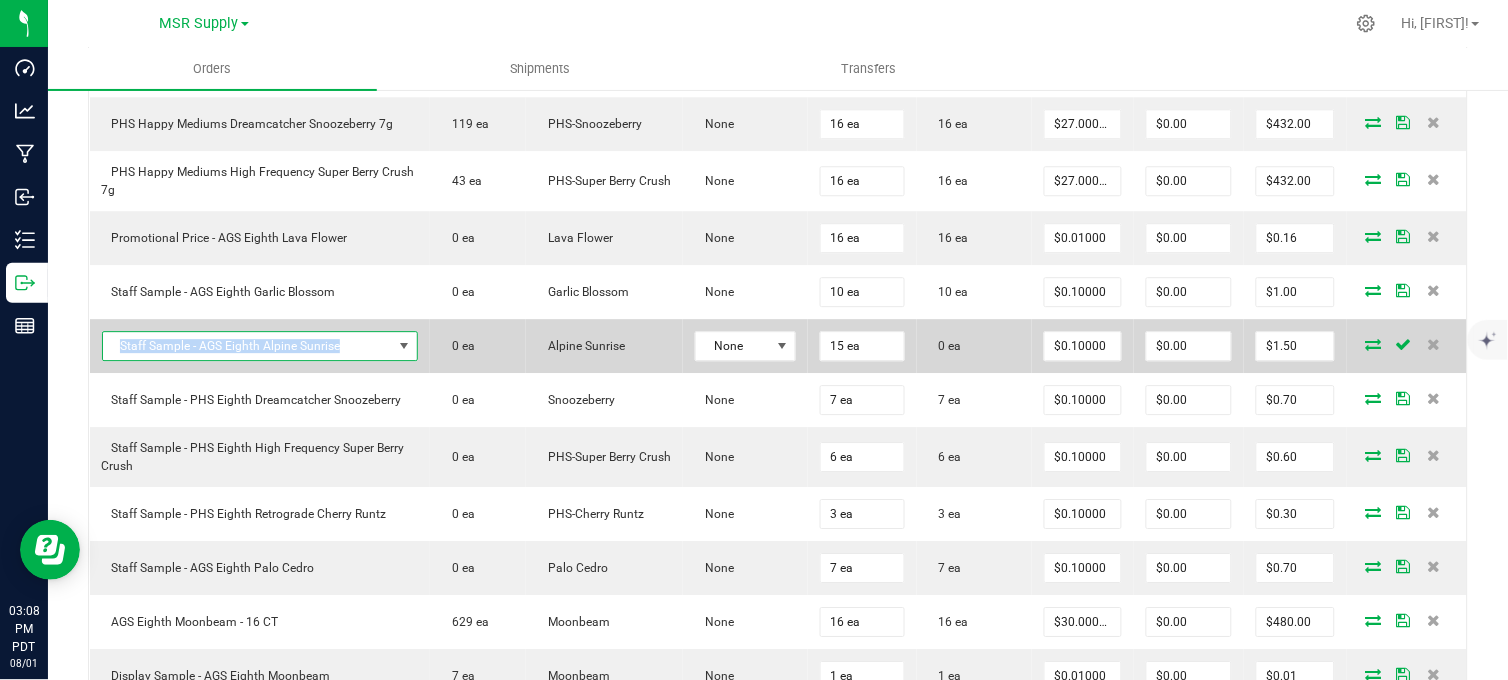 click on "Staff Sample - AGS Eighth Alpine Sunrise" at bounding box center (248, 346) 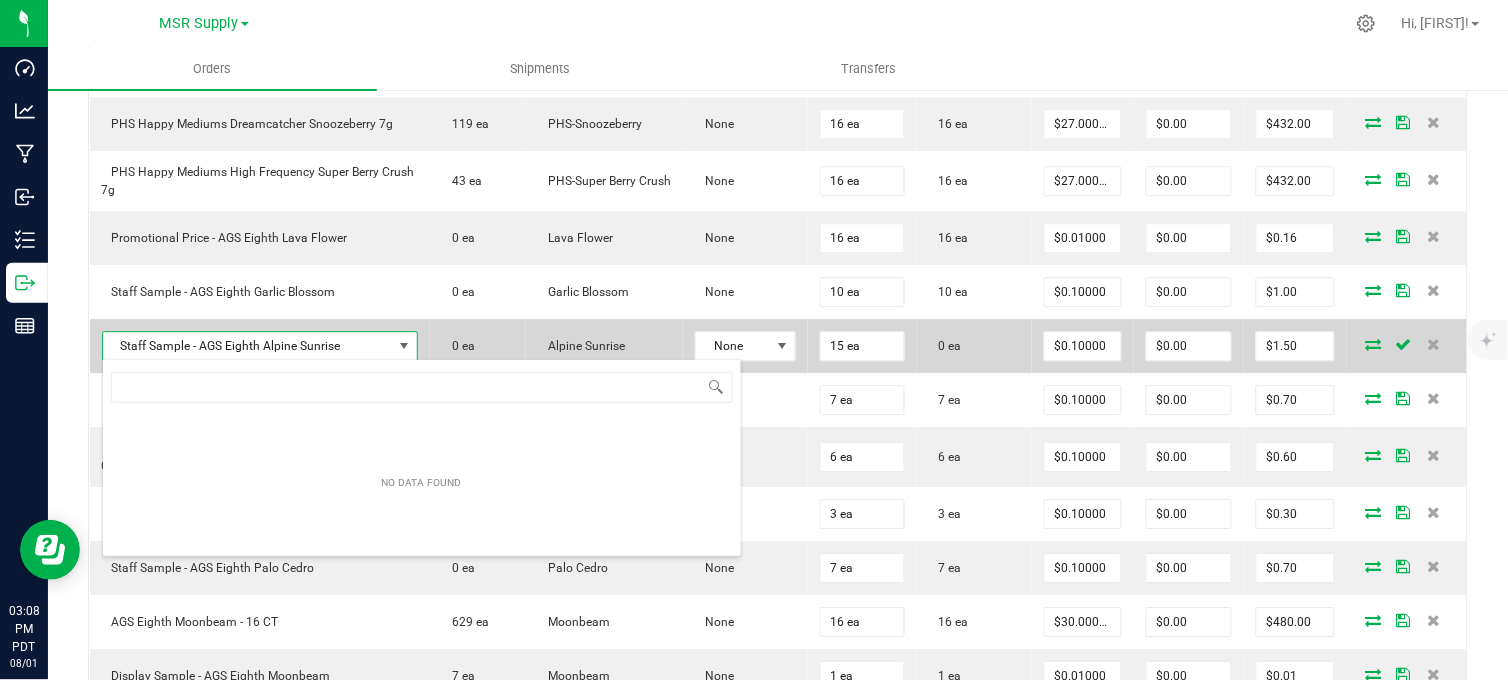 scroll, scrollTop: 99970, scrollLeft: 99688, axis: both 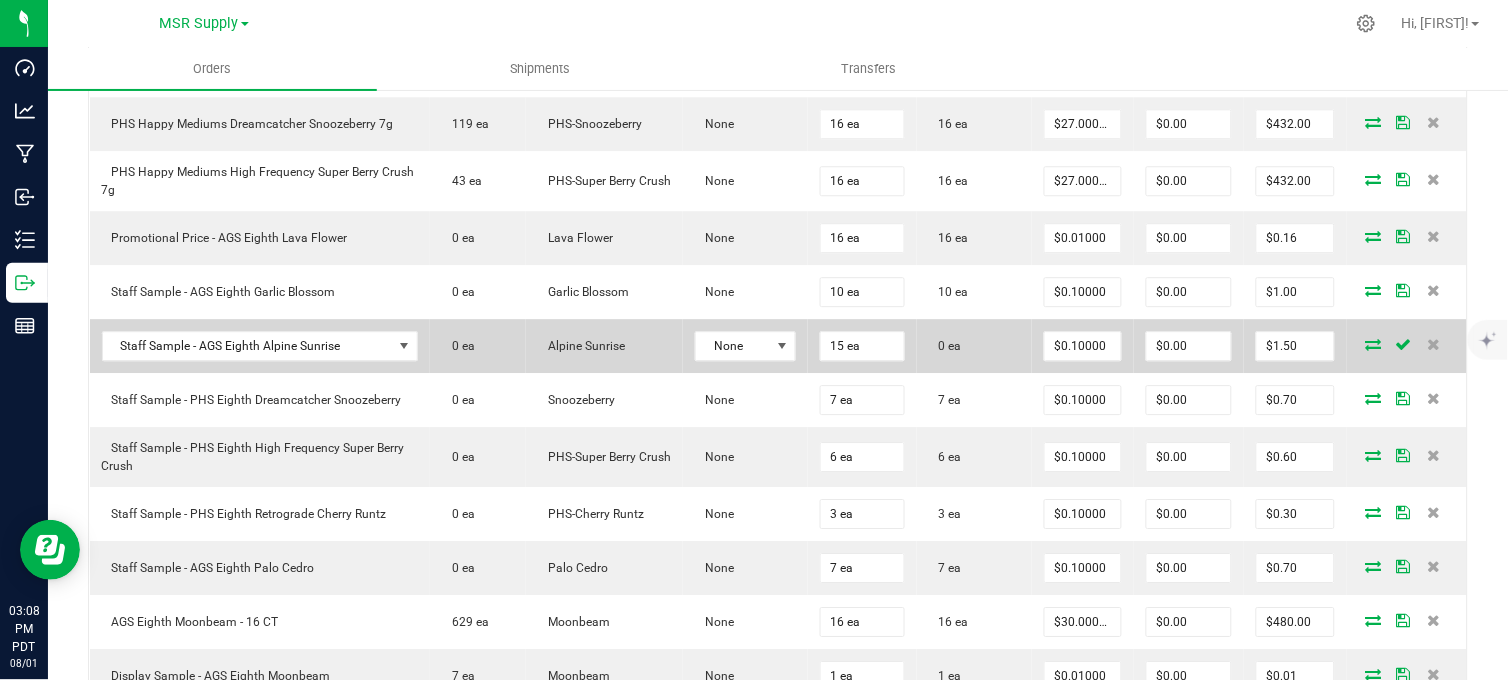 click at bounding box center (1374, 344) 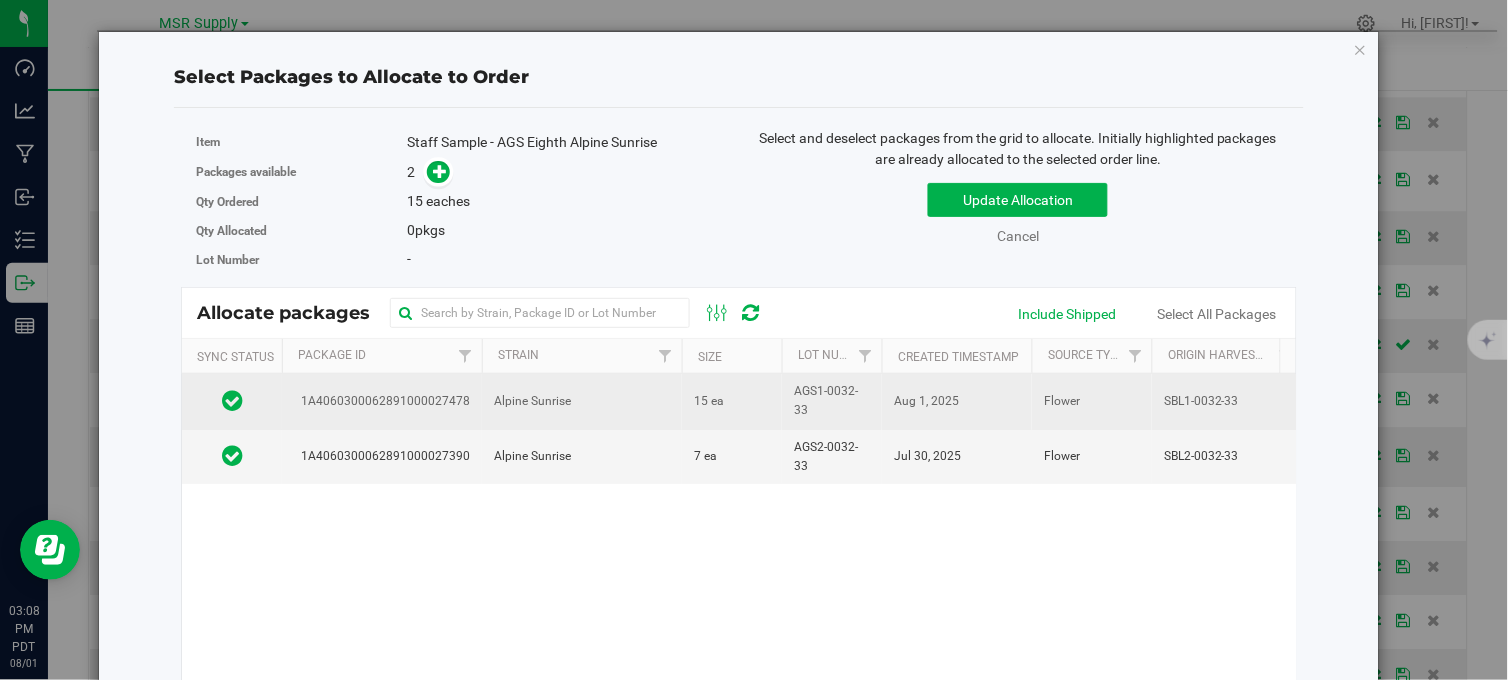 click on "Alpine Sunrise" at bounding box center [582, 401] 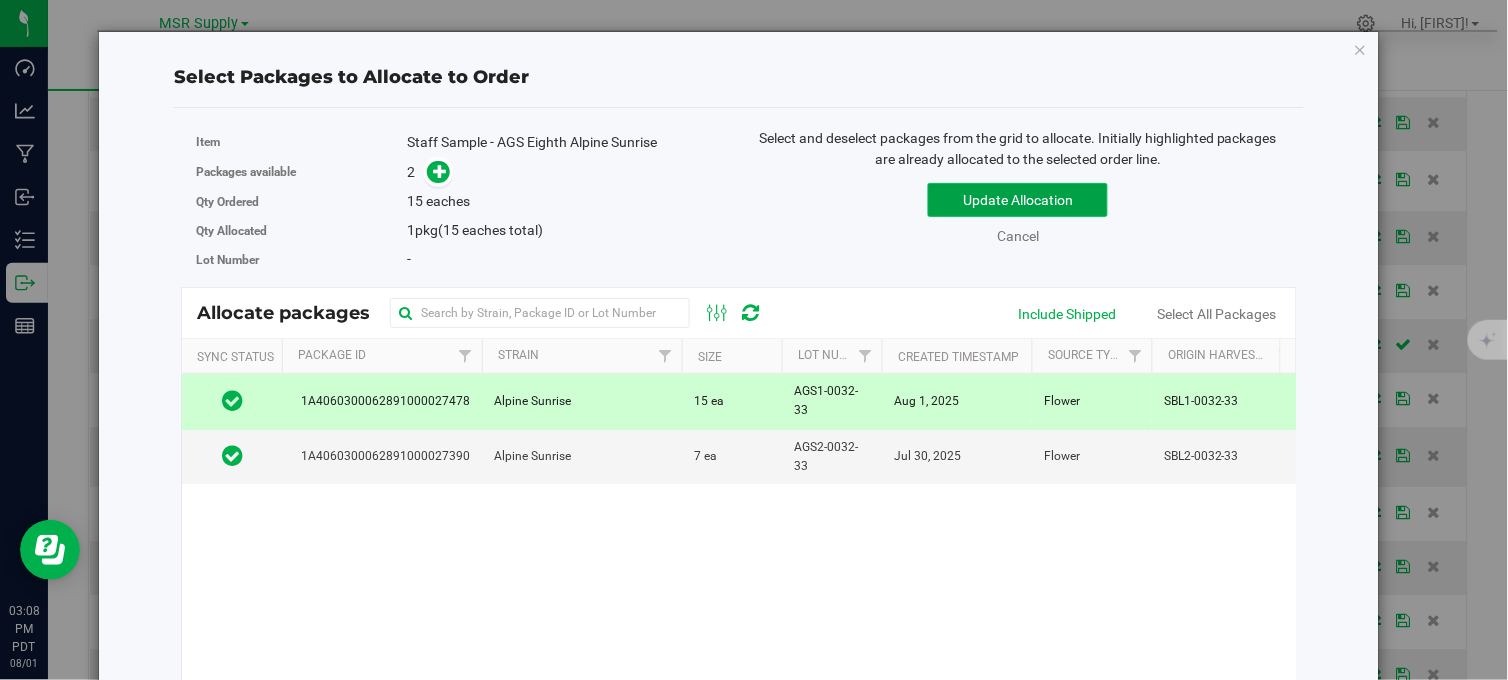 click on "Update Allocation" at bounding box center (1018, 200) 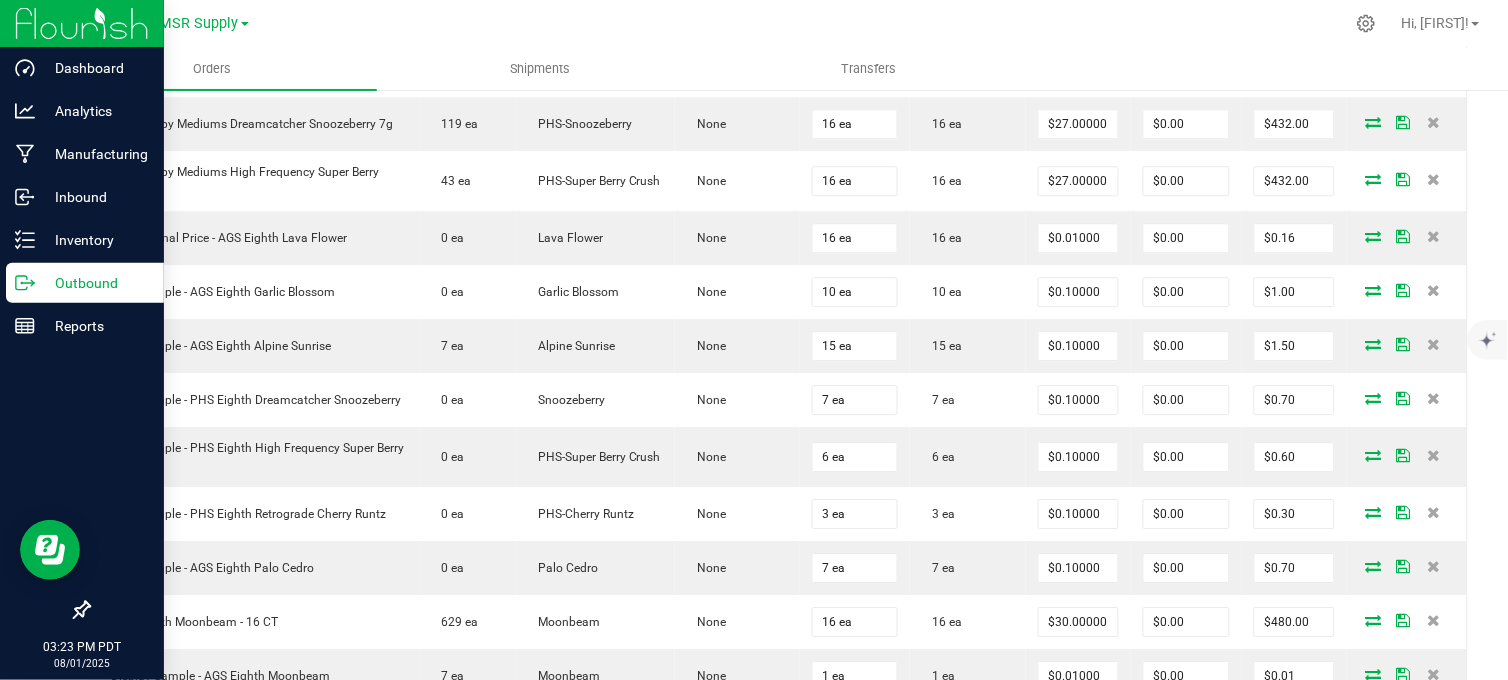 drag, startPoint x: 14, startPoint y: 284, endPoint x: 47, endPoint y: 291, distance: 33.734257 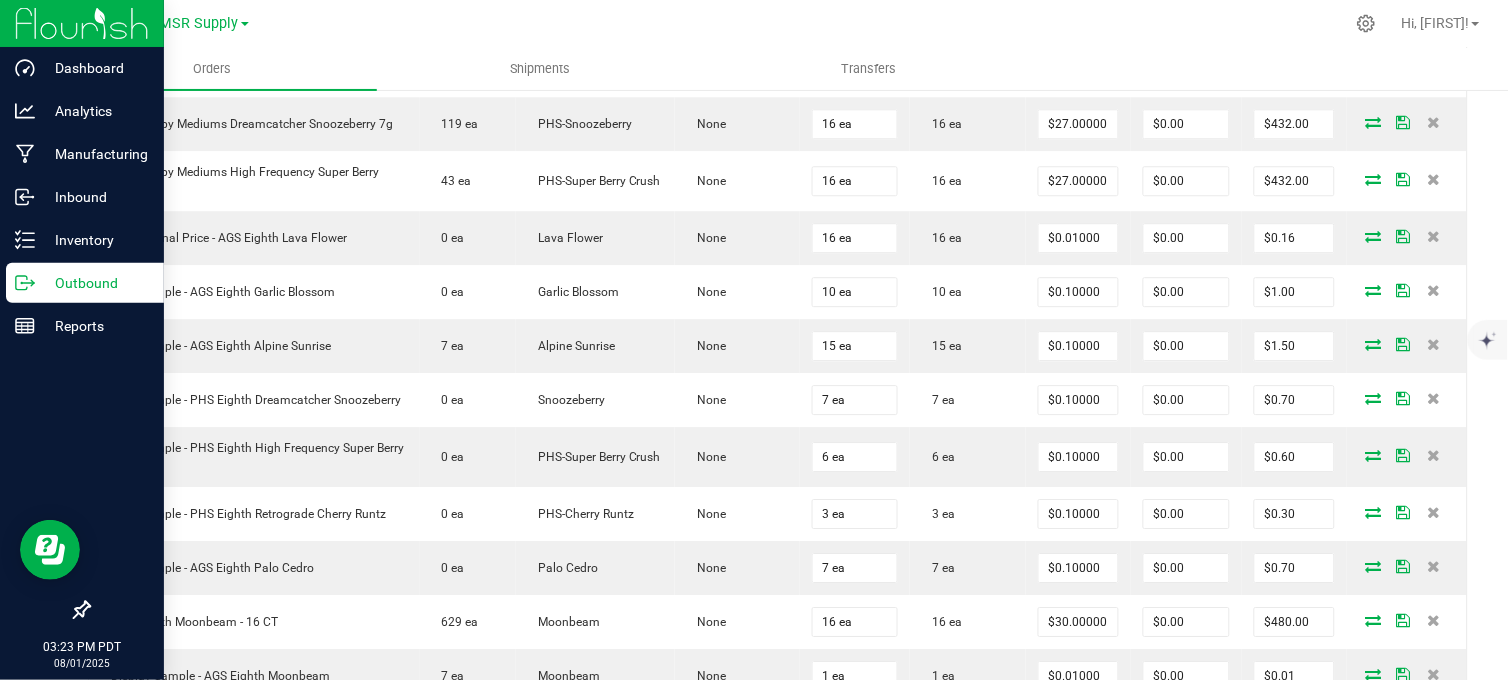 click 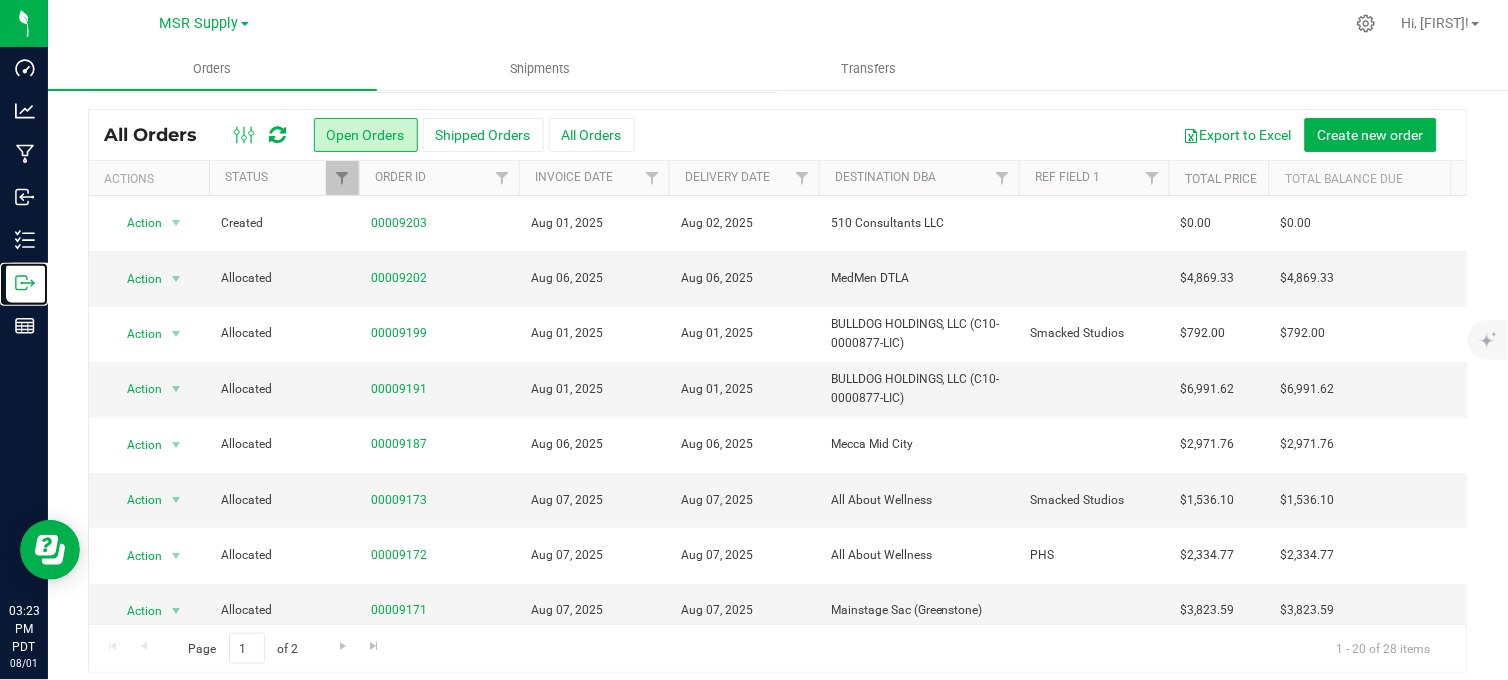 scroll, scrollTop: 60, scrollLeft: 0, axis: vertical 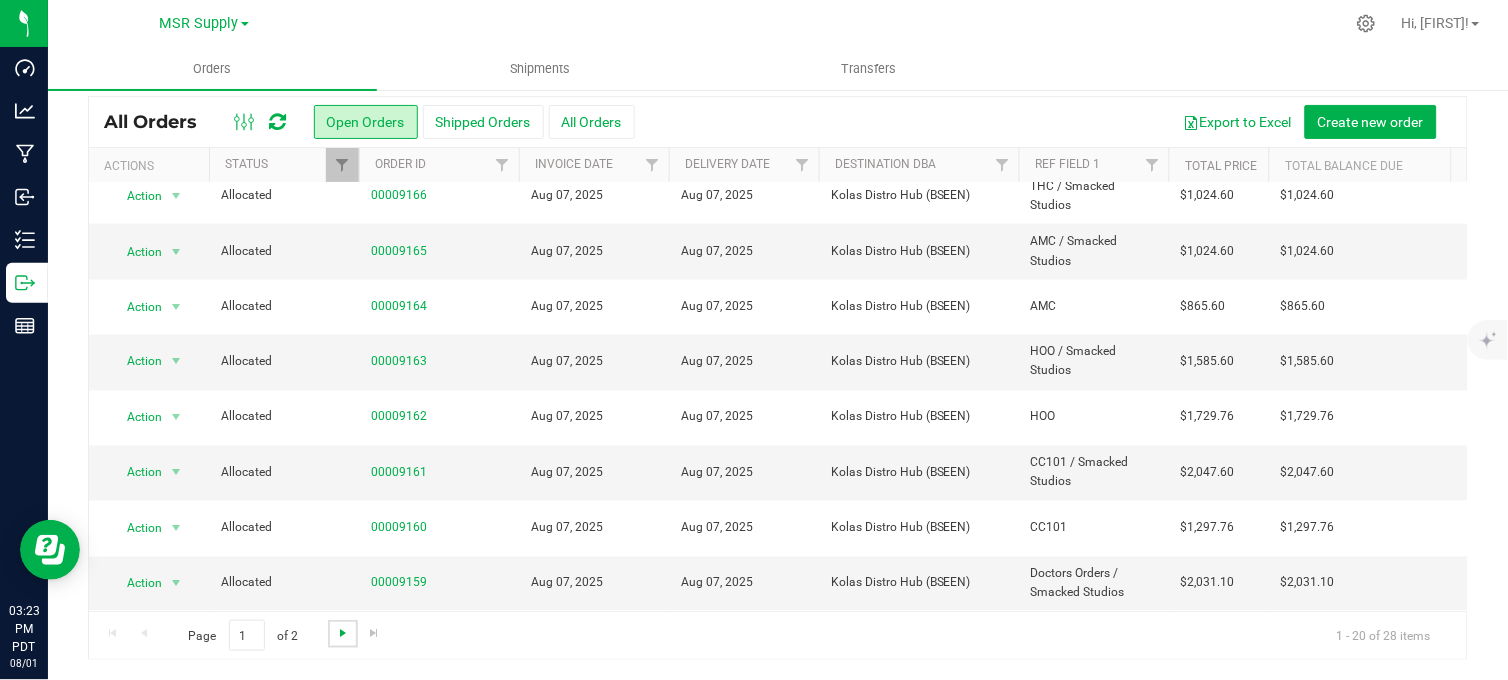 click at bounding box center [343, 633] 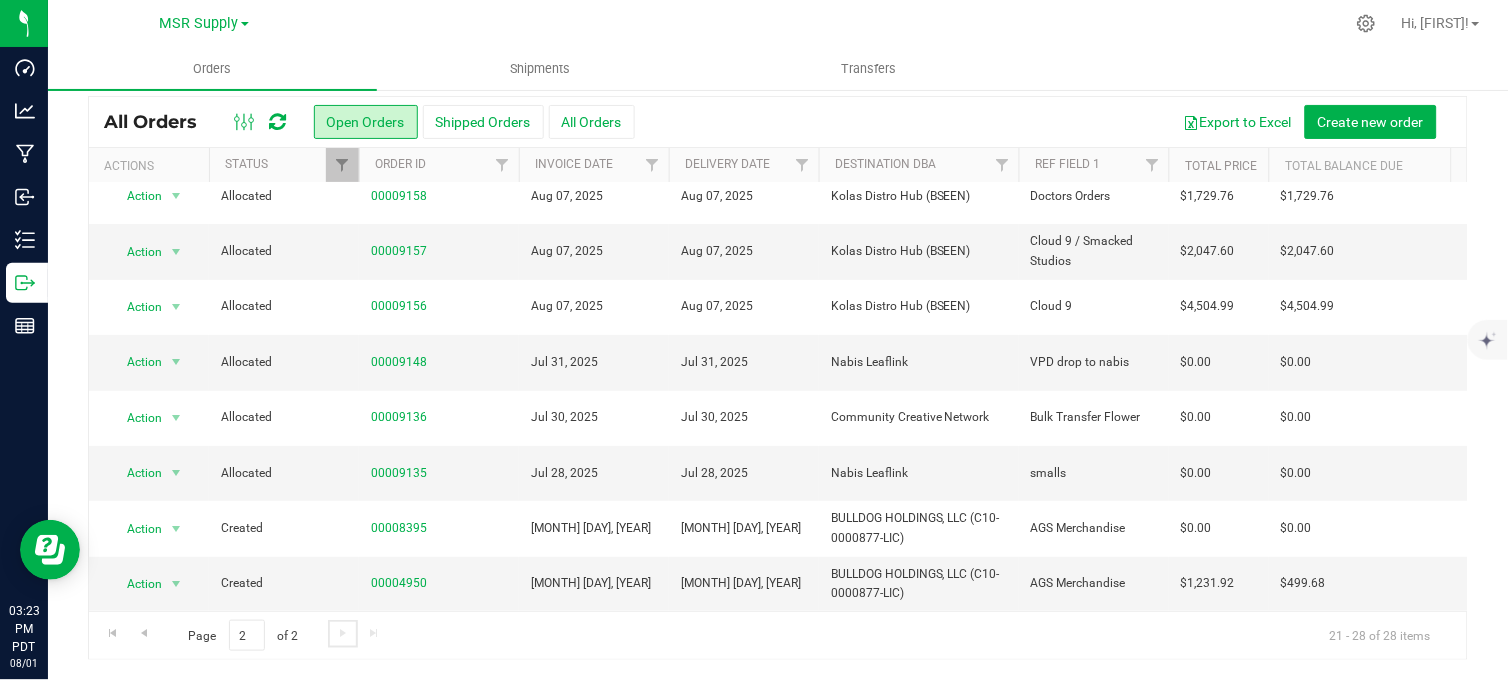 scroll, scrollTop: 0, scrollLeft: 0, axis: both 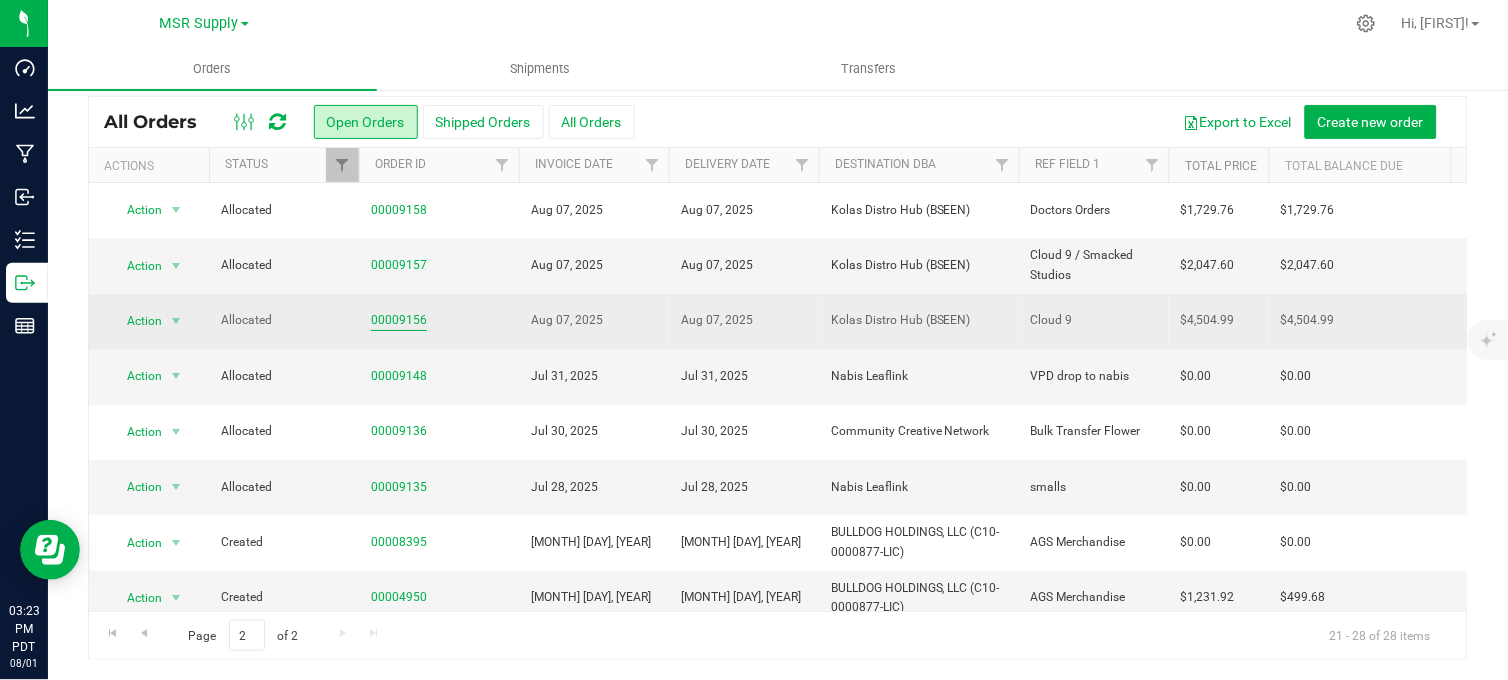 click on "00009156" at bounding box center (399, 320) 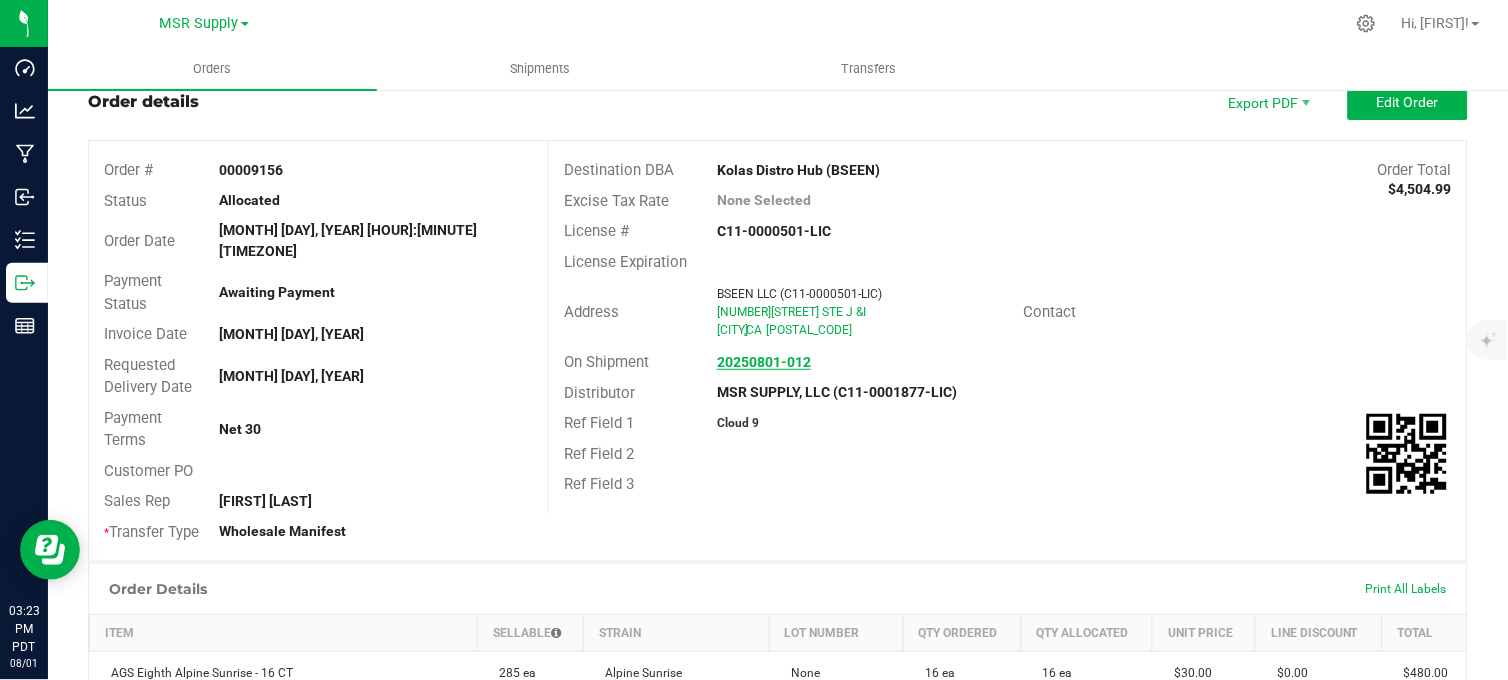 click on "20250801-012" at bounding box center (764, 362) 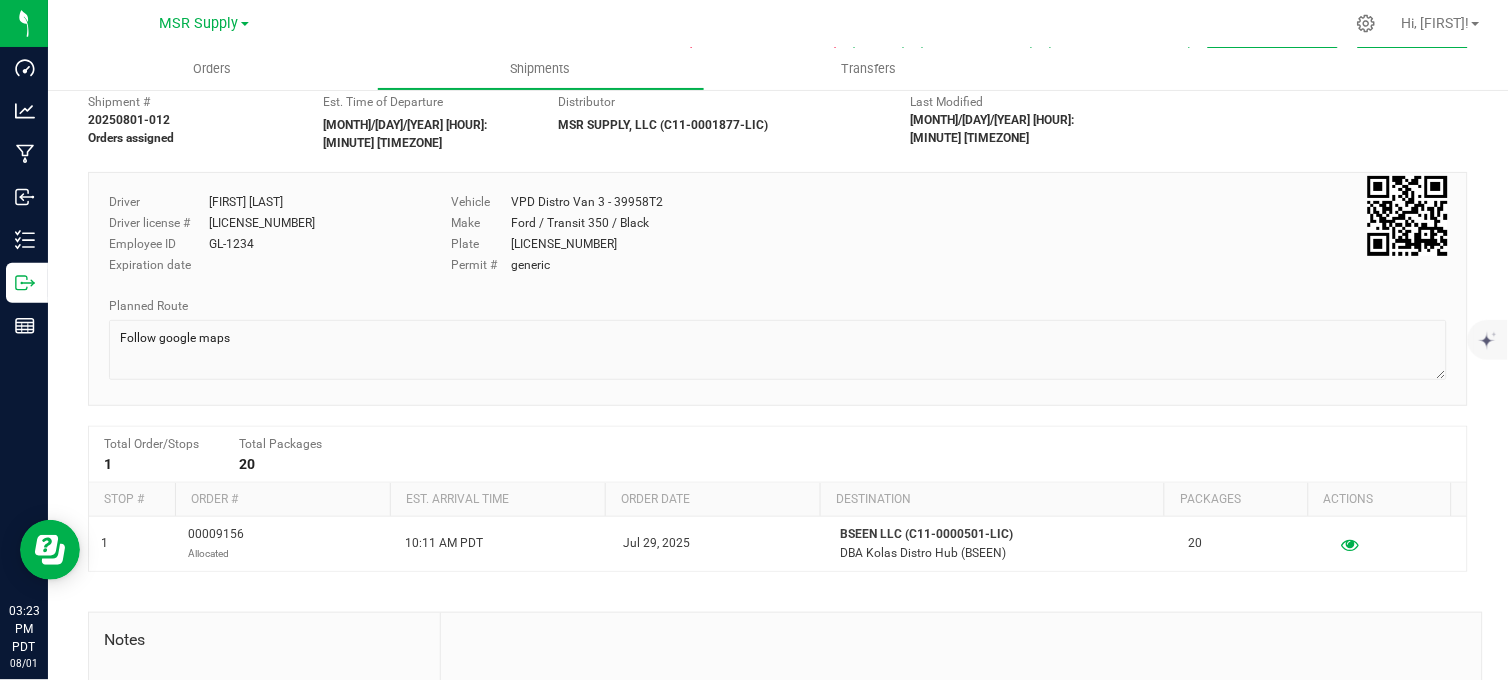 scroll, scrollTop: 0, scrollLeft: 0, axis: both 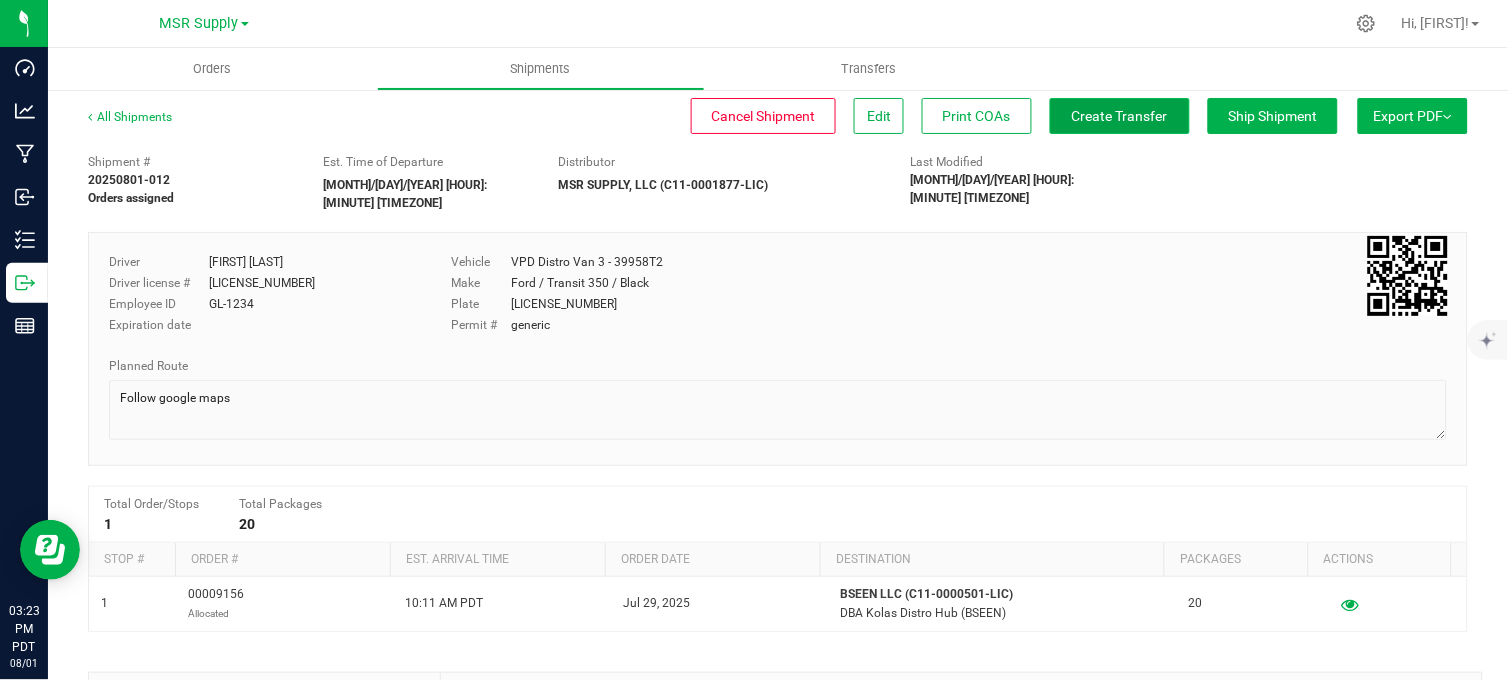 click on "Create Transfer" at bounding box center (1120, 116) 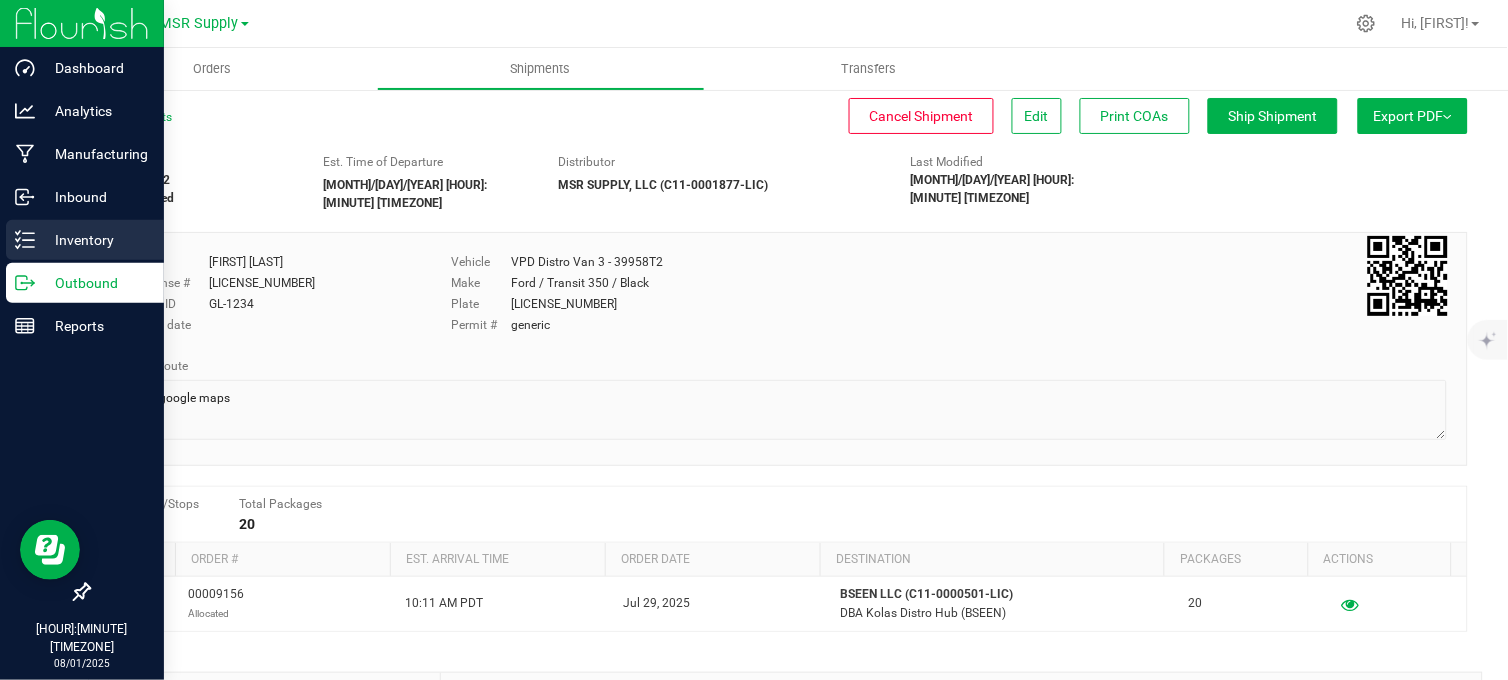 click 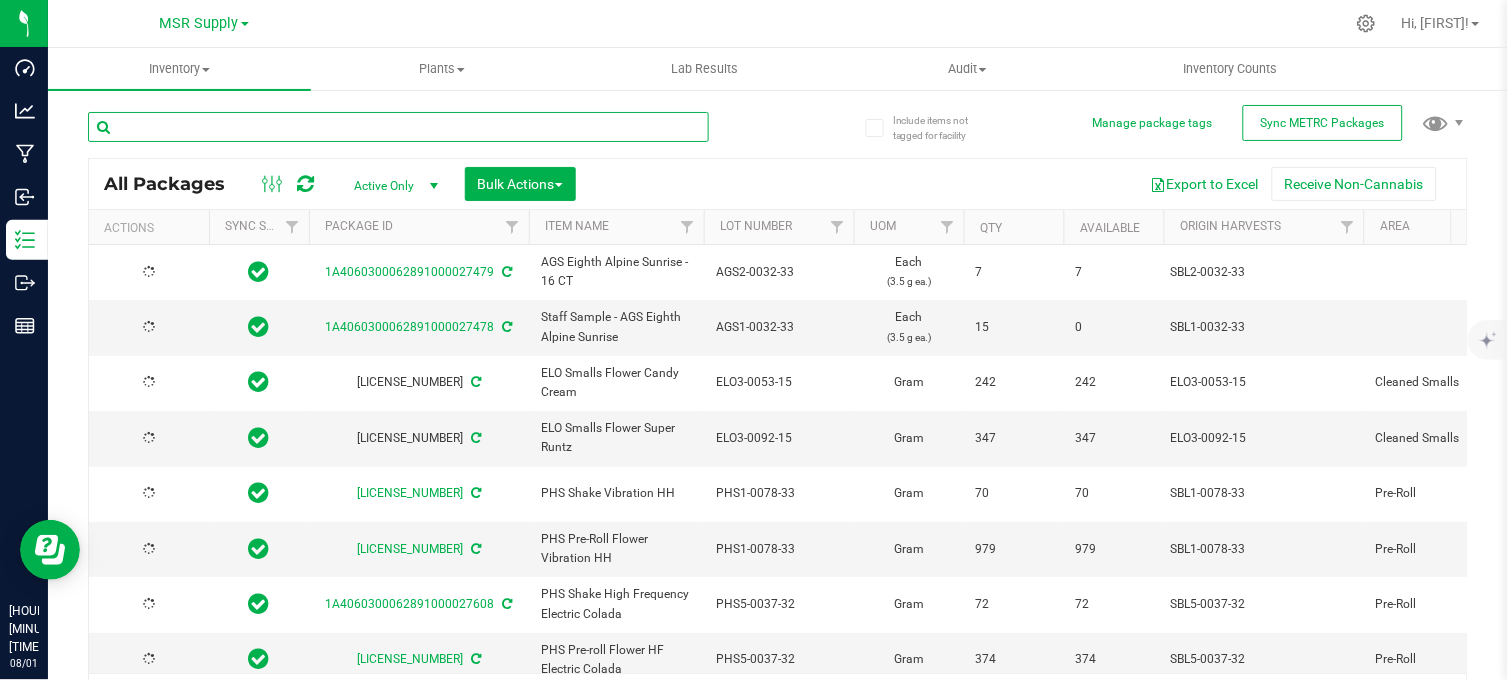 click at bounding box center [398, 127] 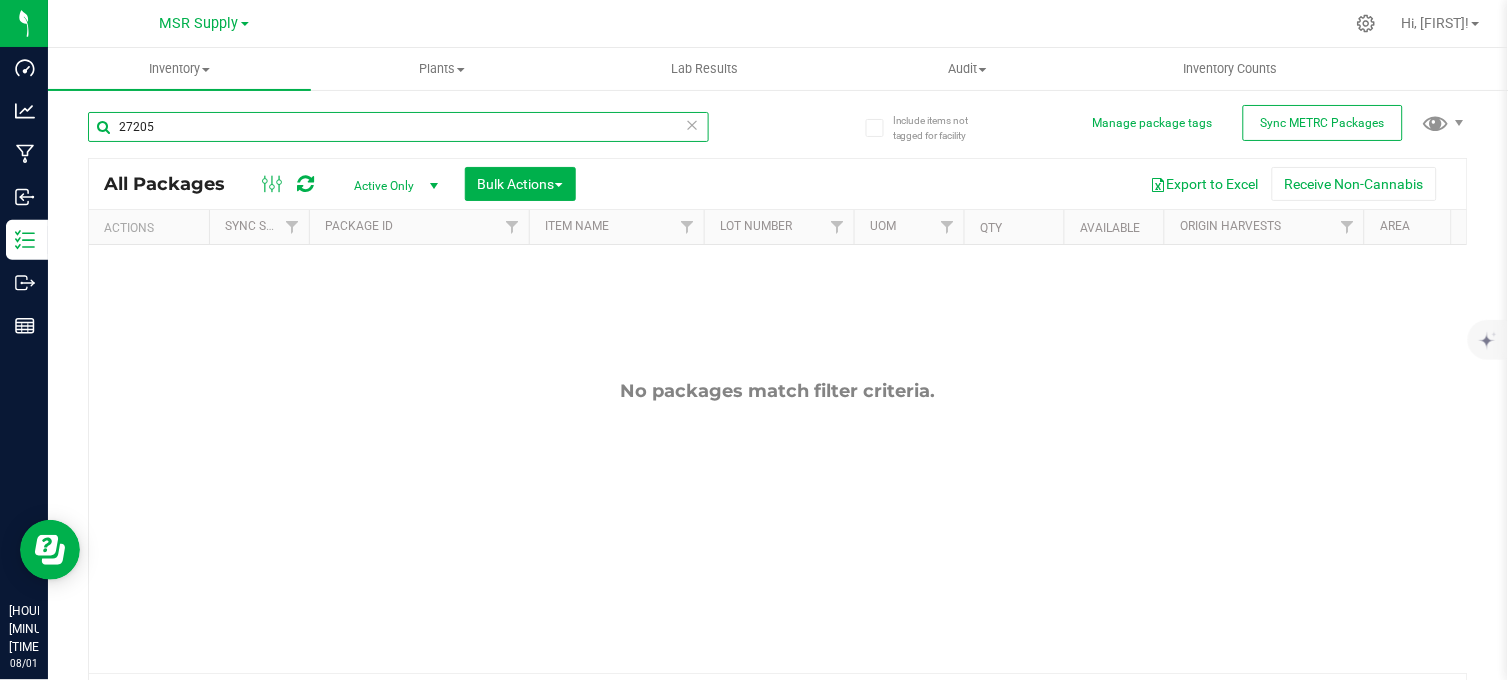 scroll, scrollTop: 0, scrollLeft: 403, axis: horizontal 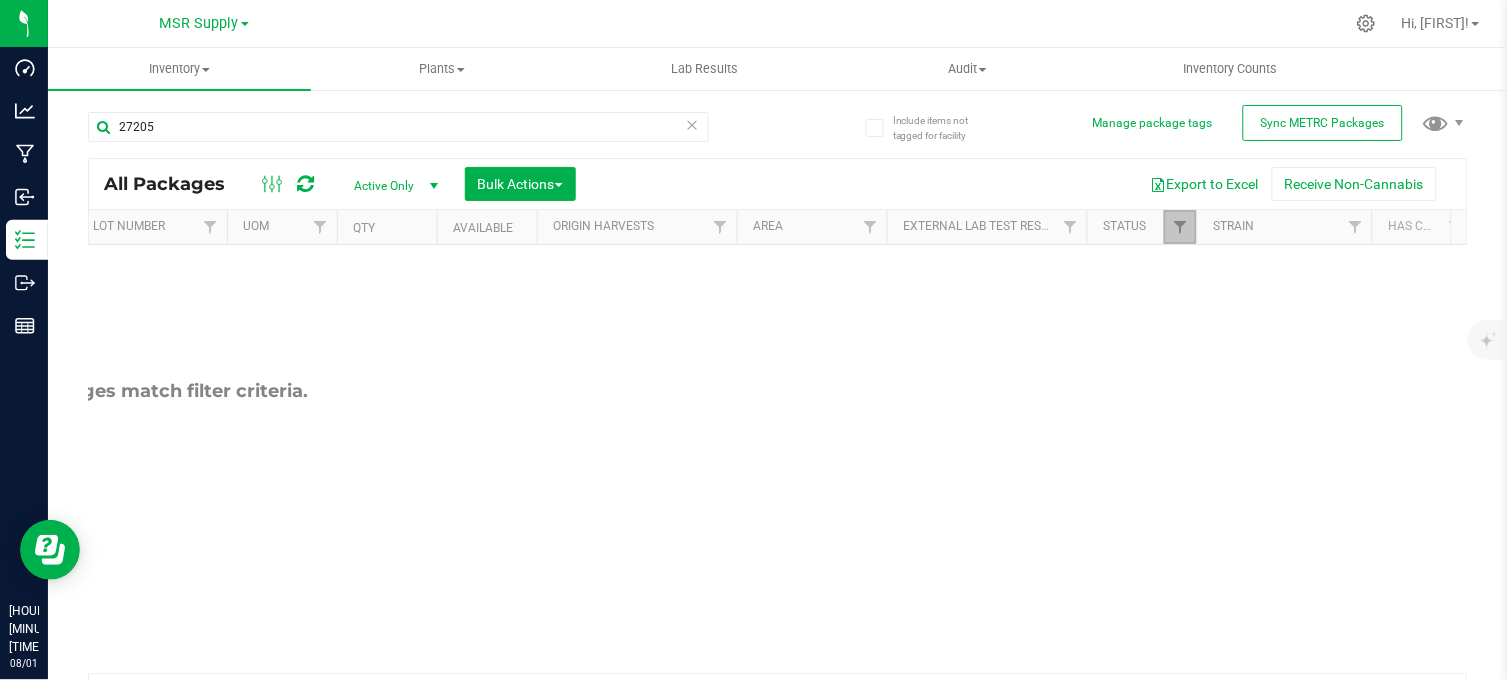 click at bounding box center [1180, 227] 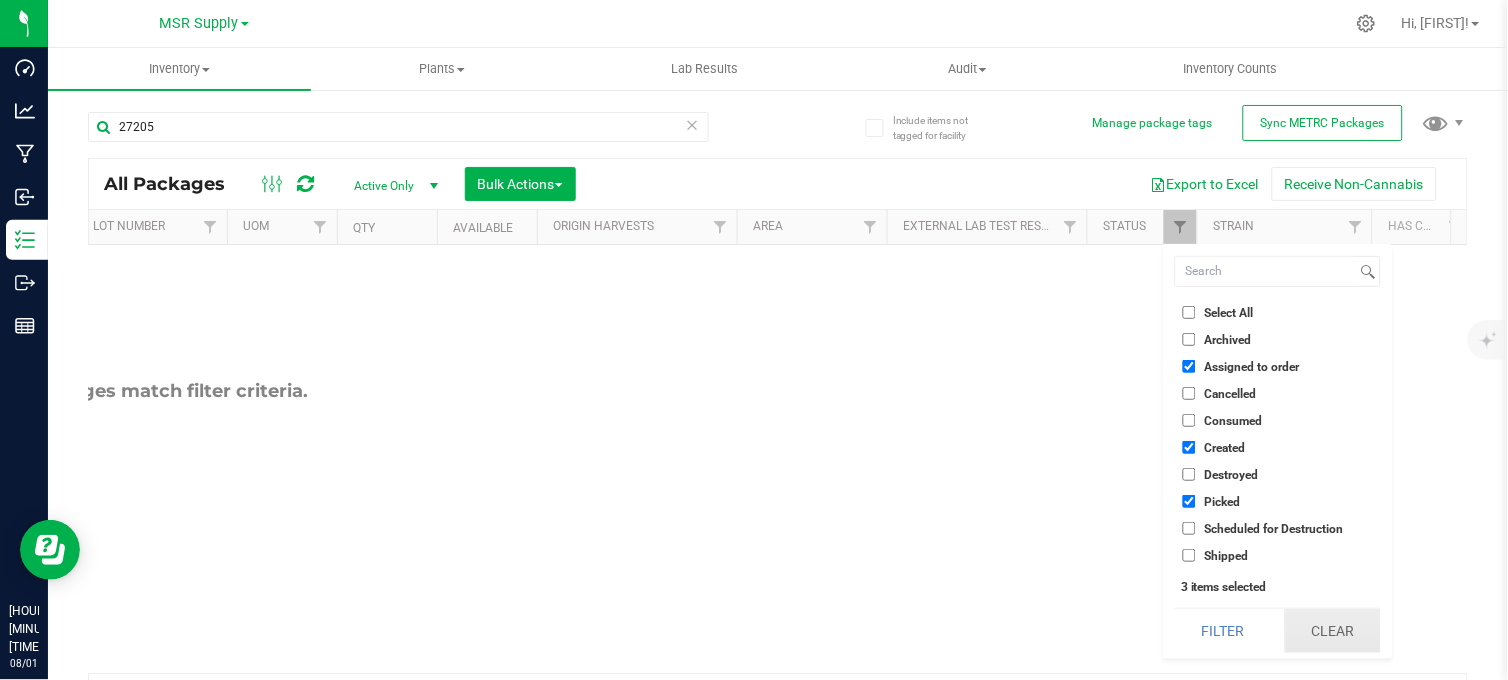 click on "Clear" at bounding box center (1333, 631) 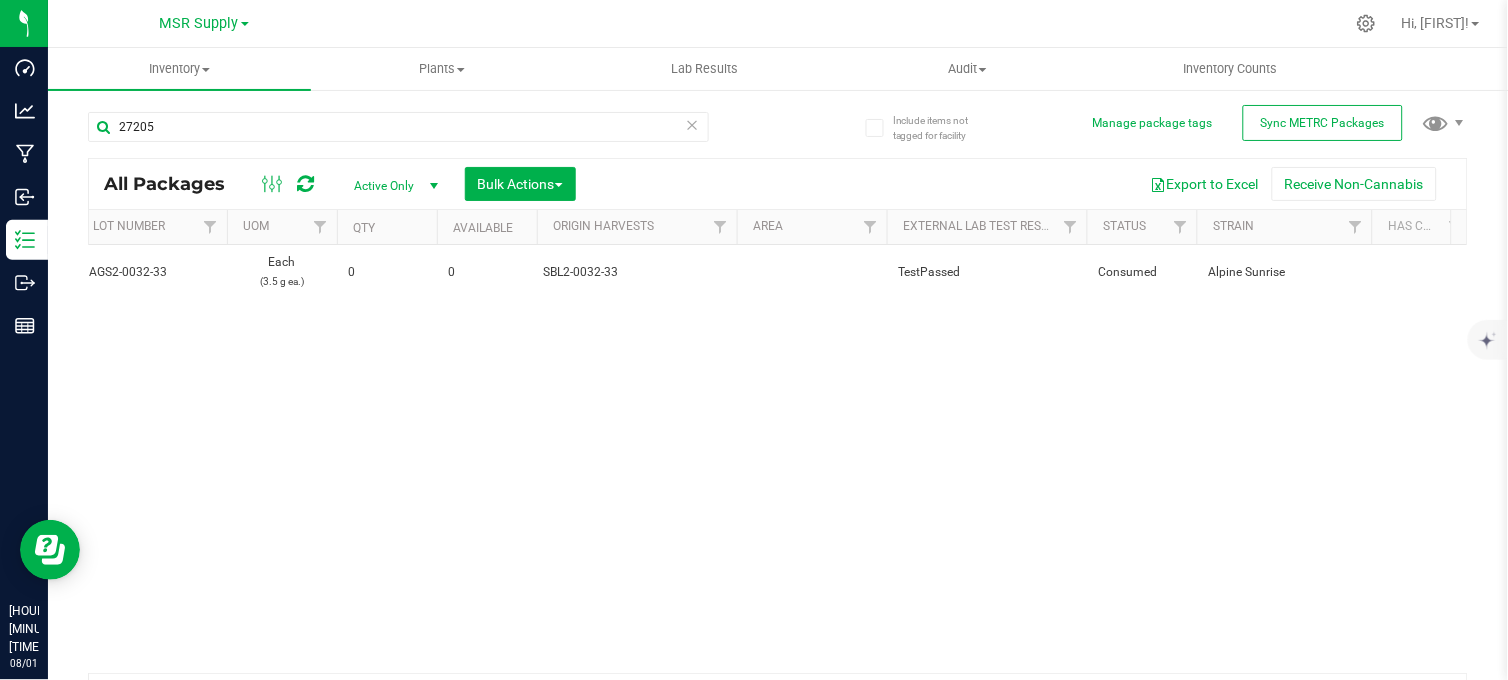 scroll, scrollTop: 0, scrollLeft: 450, axis: horizontal 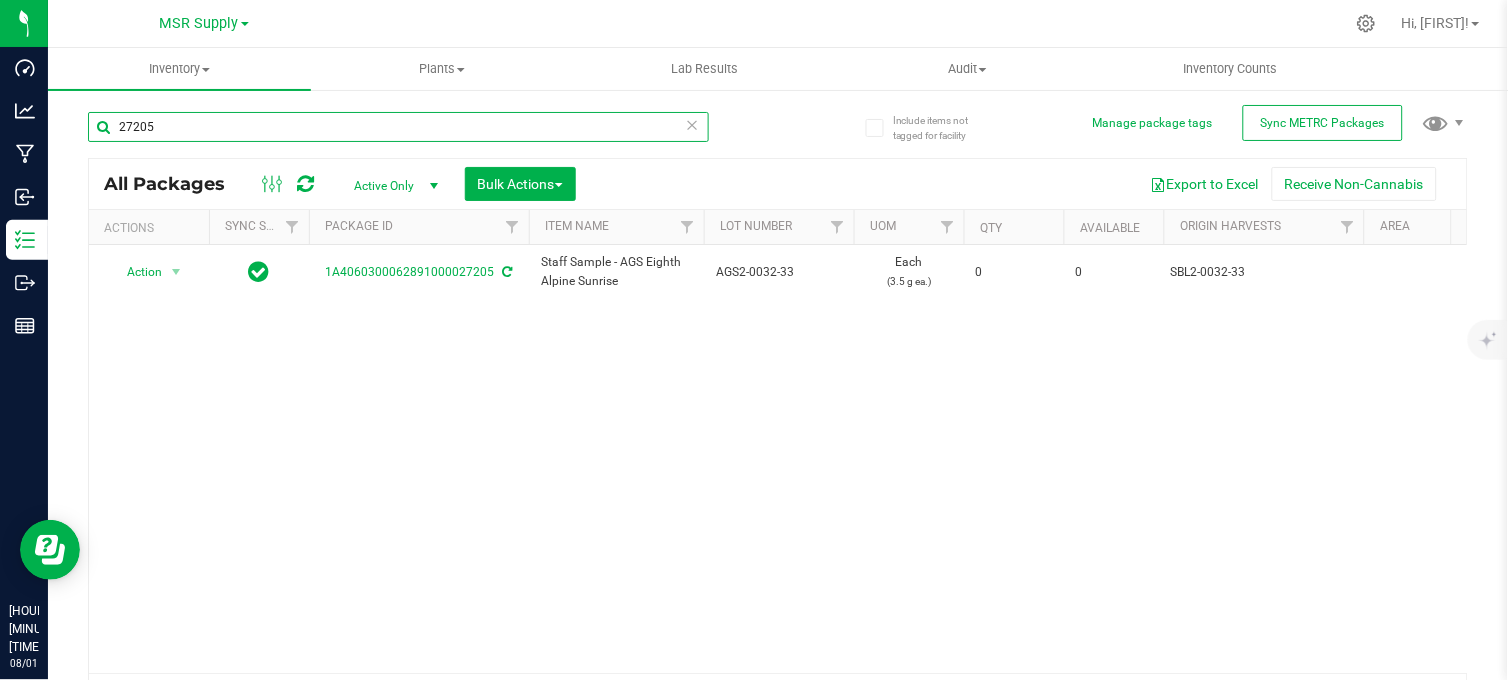 click on "27205" at bounding box center (398, 127) 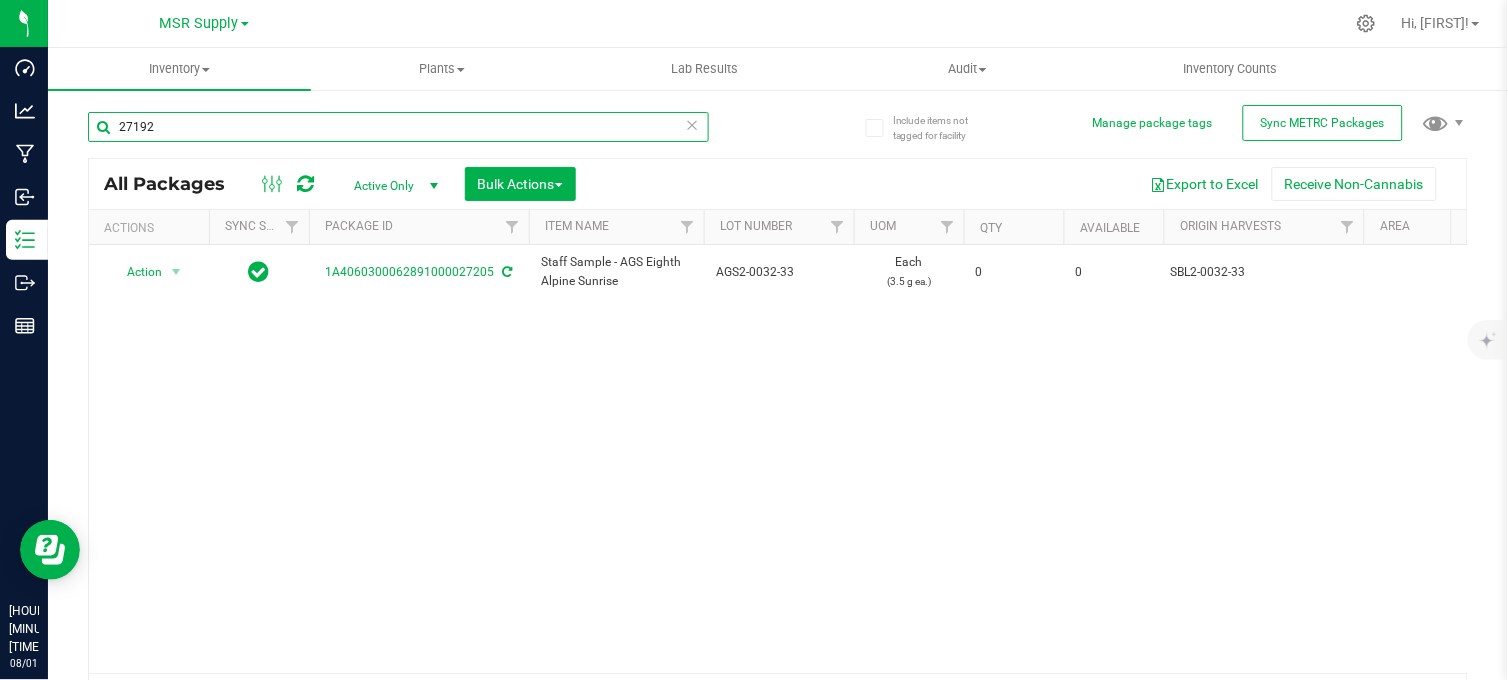 type on "27192" 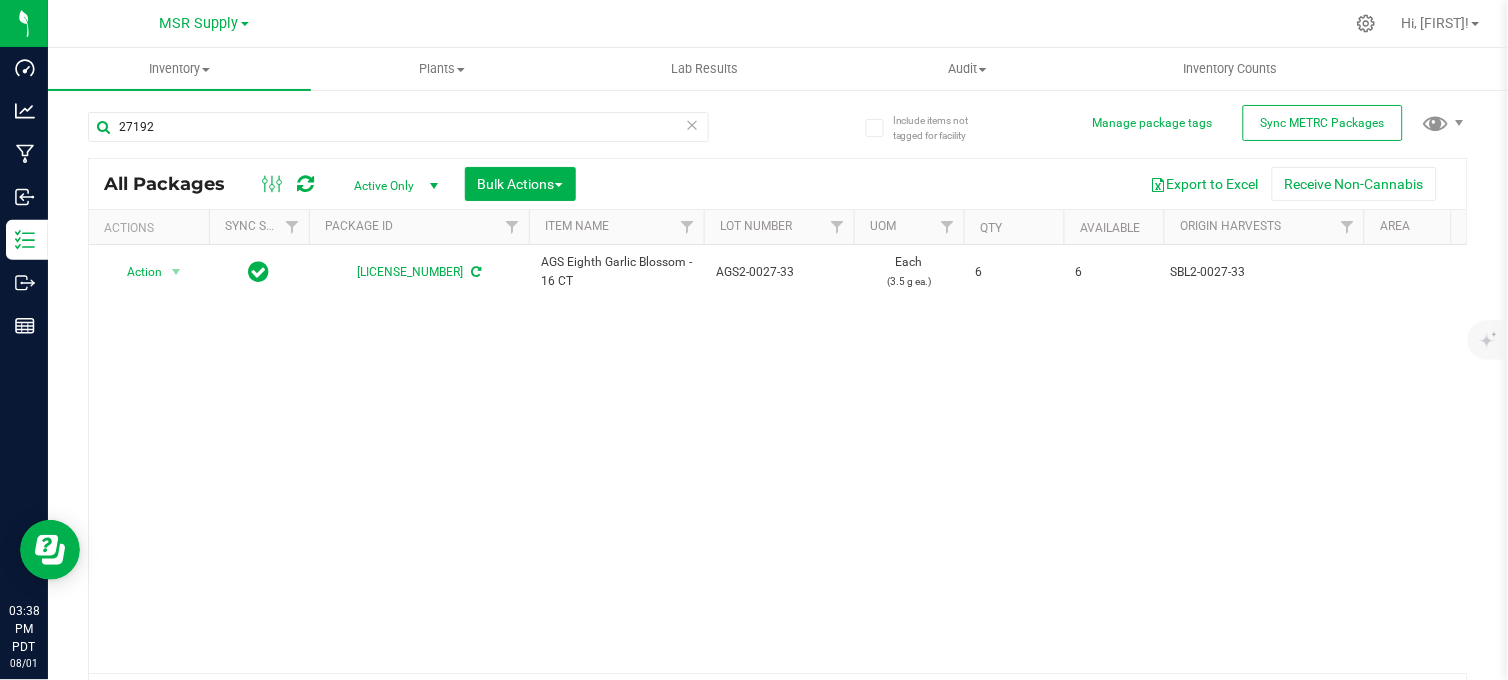 click on "Action Action Adjust qty Create package Edit attributes Global inventory Locate package Lock package Print package label Record a lab result Retag package See history Take lab sample
1A4060300062891000027192
AGS Eighth Garlic Blossom - 16 CT
AGS2-0027-33
Each
(3.5 g ea.)
6
6
SBL2-0027-33
TestPassed
Created
Garlic Blossom
AGS-0027-P16
Jul 29, 2025 14:35:00 PDT
Now" at bounding box center [778, 459] 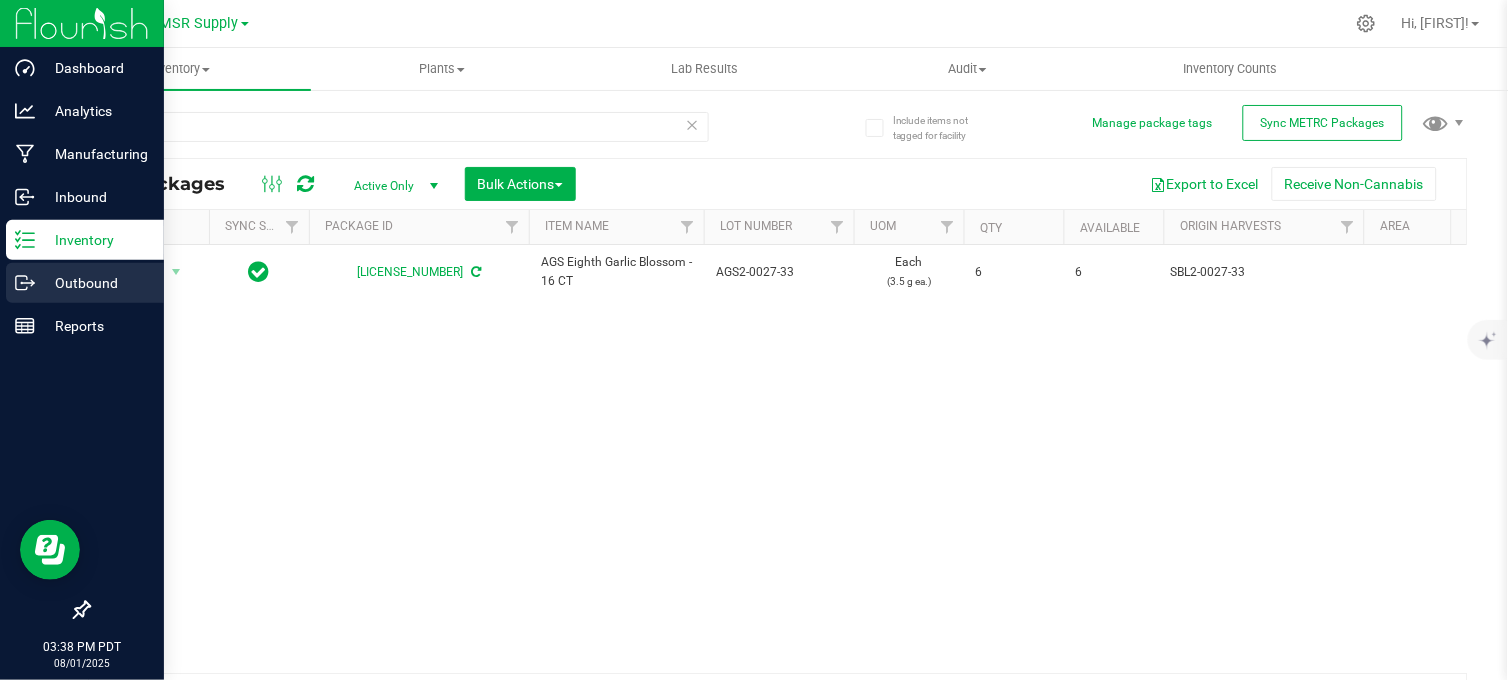 click 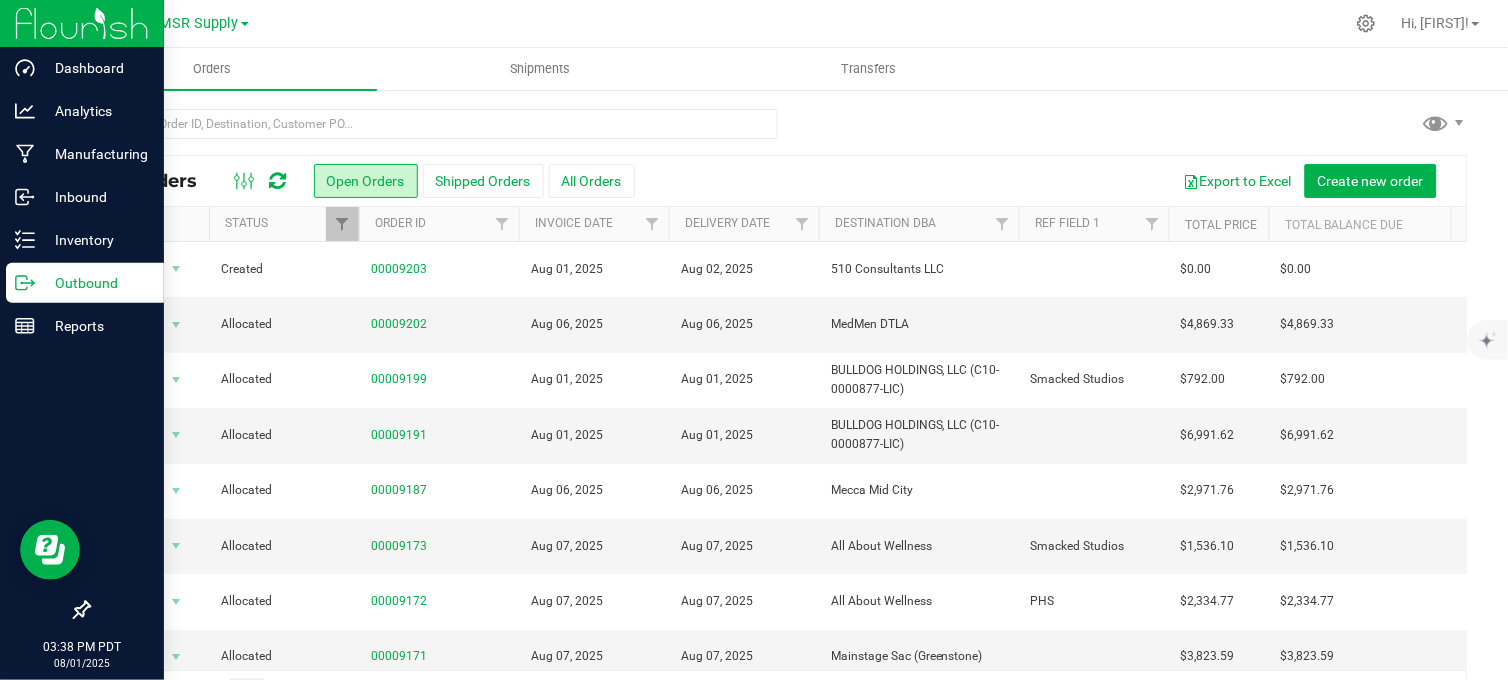 scroll, scrollTop: 696, scrollLeft: 0, axis: vertical 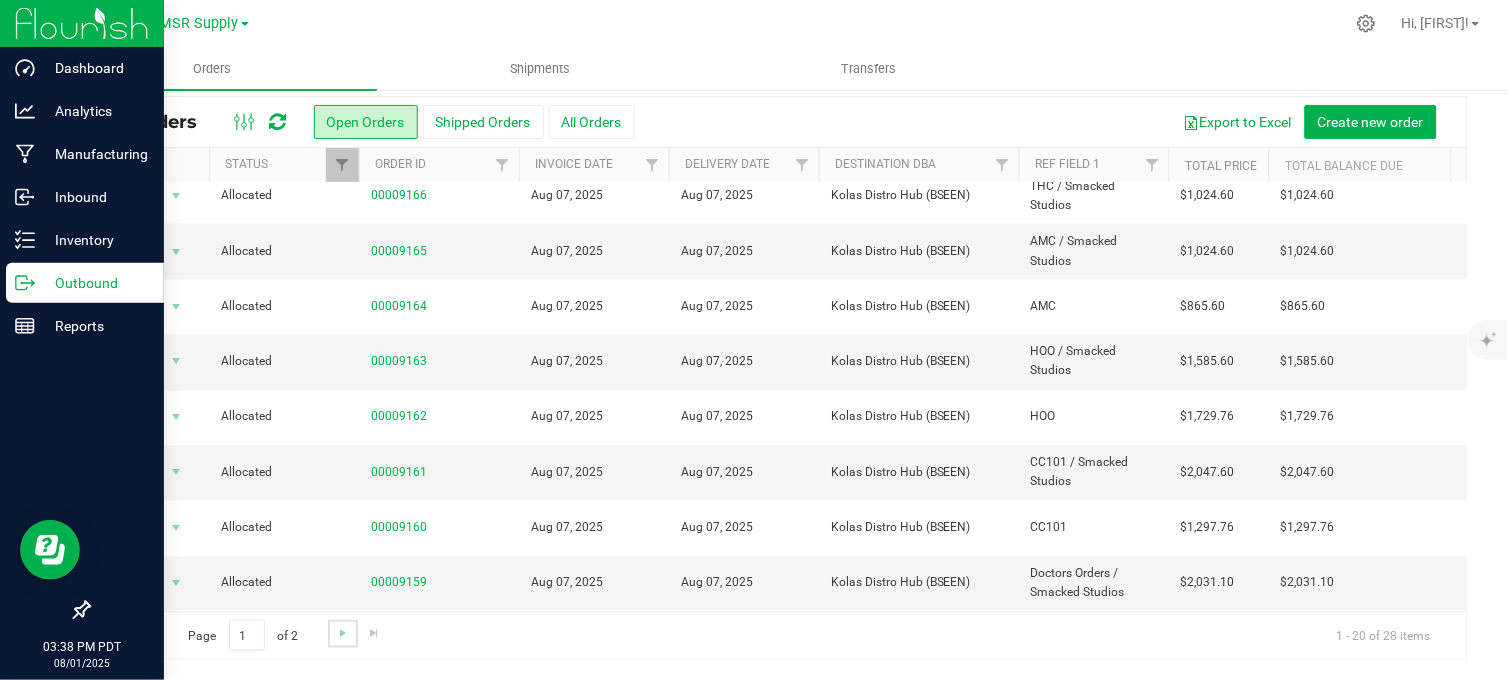 click at bounding box center [342, 633] 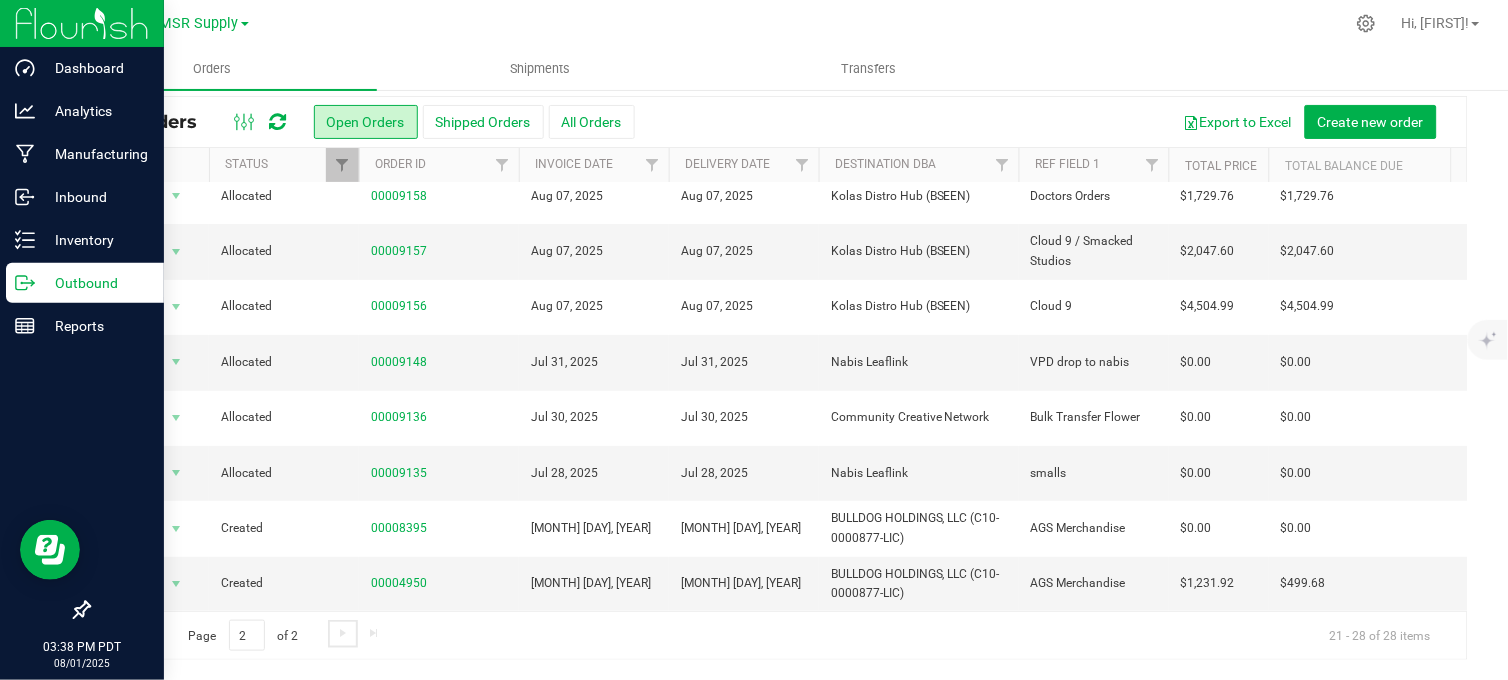 scroll, scrollTop: 0, scrollLeft: 0, axis: both 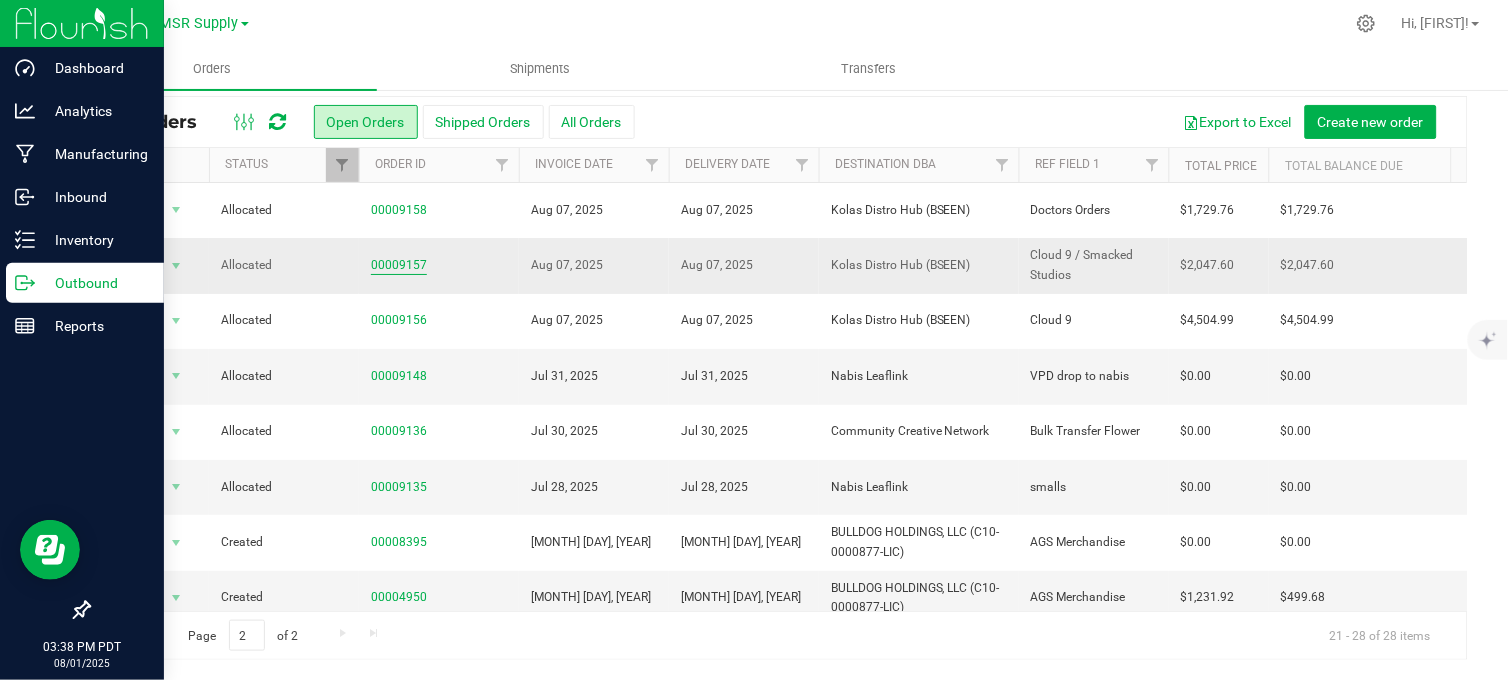 drag, startPoint x: 365, startPoint y: 273, endPoint x: 396, endPoint y: 267, distance: 31.575306 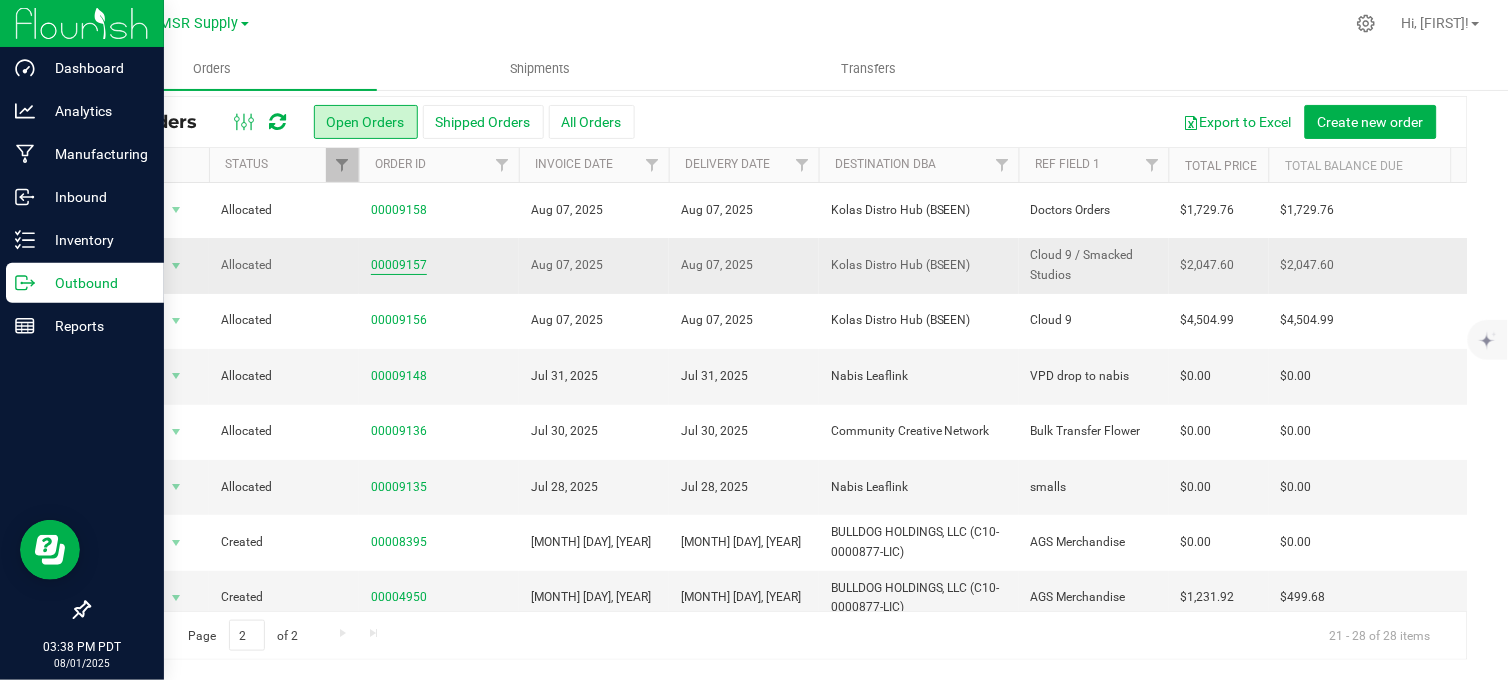 click on "00009157" at bounding box center (439, 265) 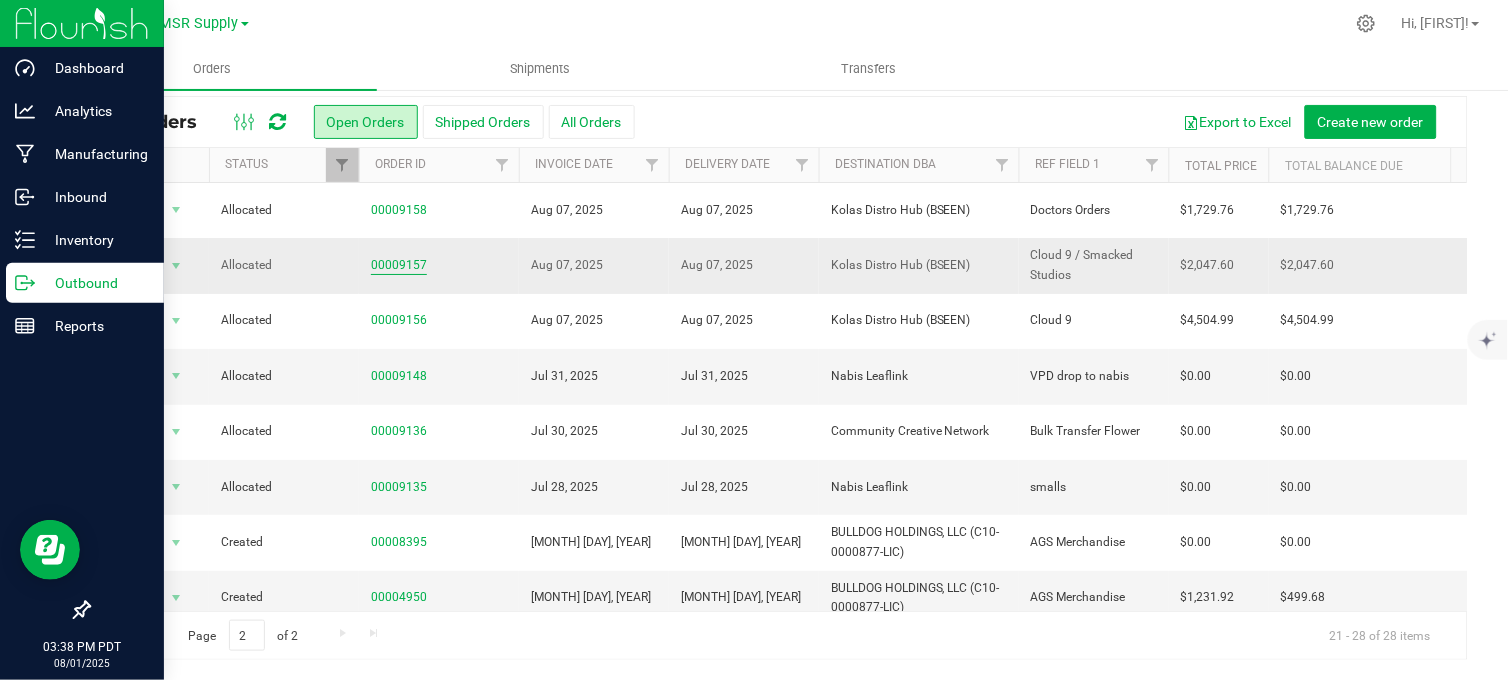 click on "00009157" at bounding box center [399, 265] 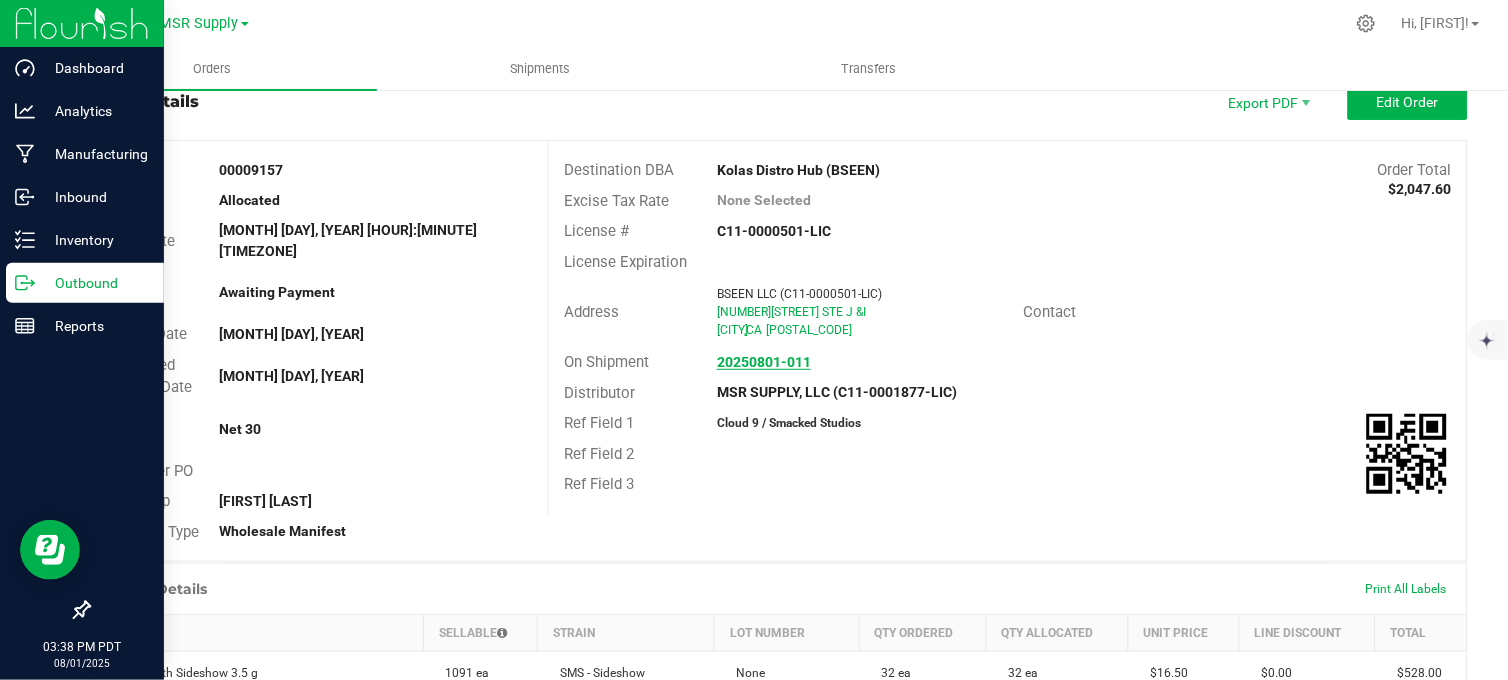 click on "20250801-011" at bounding box center [764, 362] 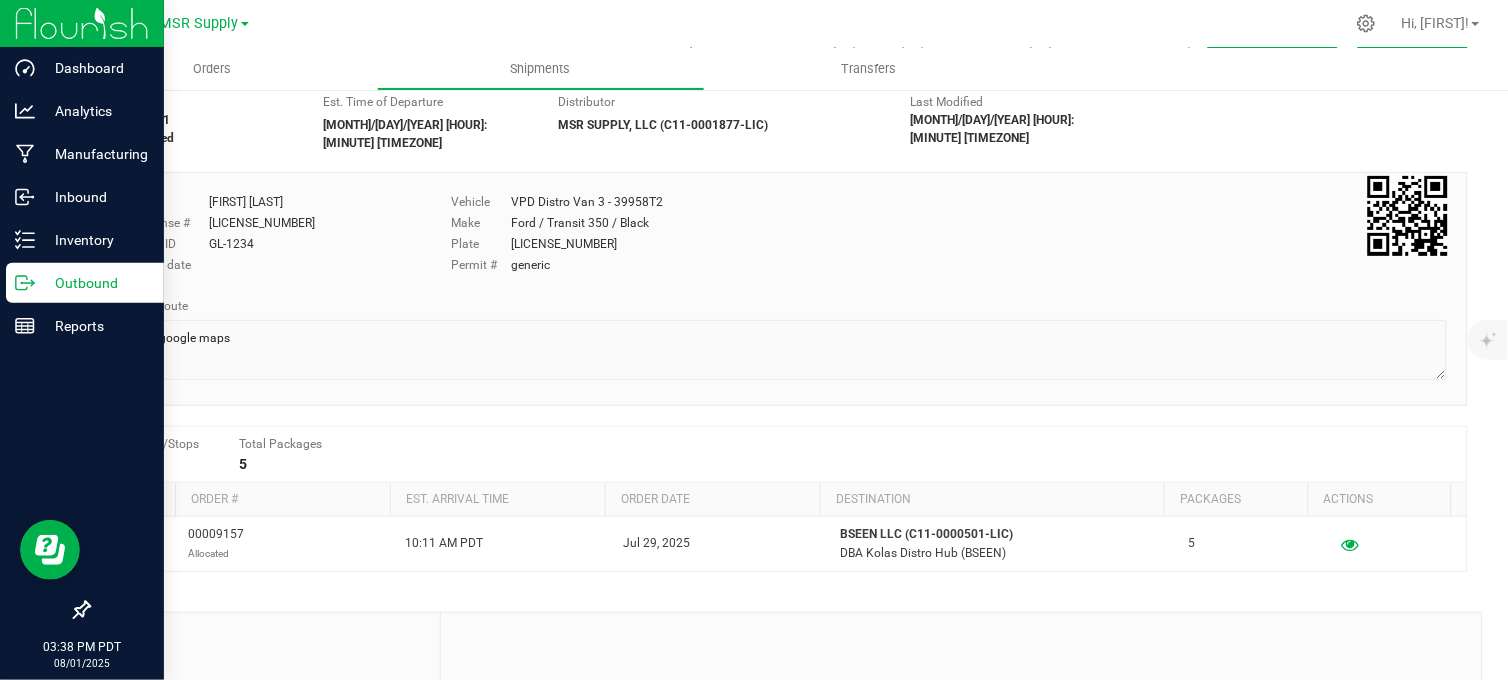 scroll, scrollTop: 0, scrollLeft: 0, axis: both 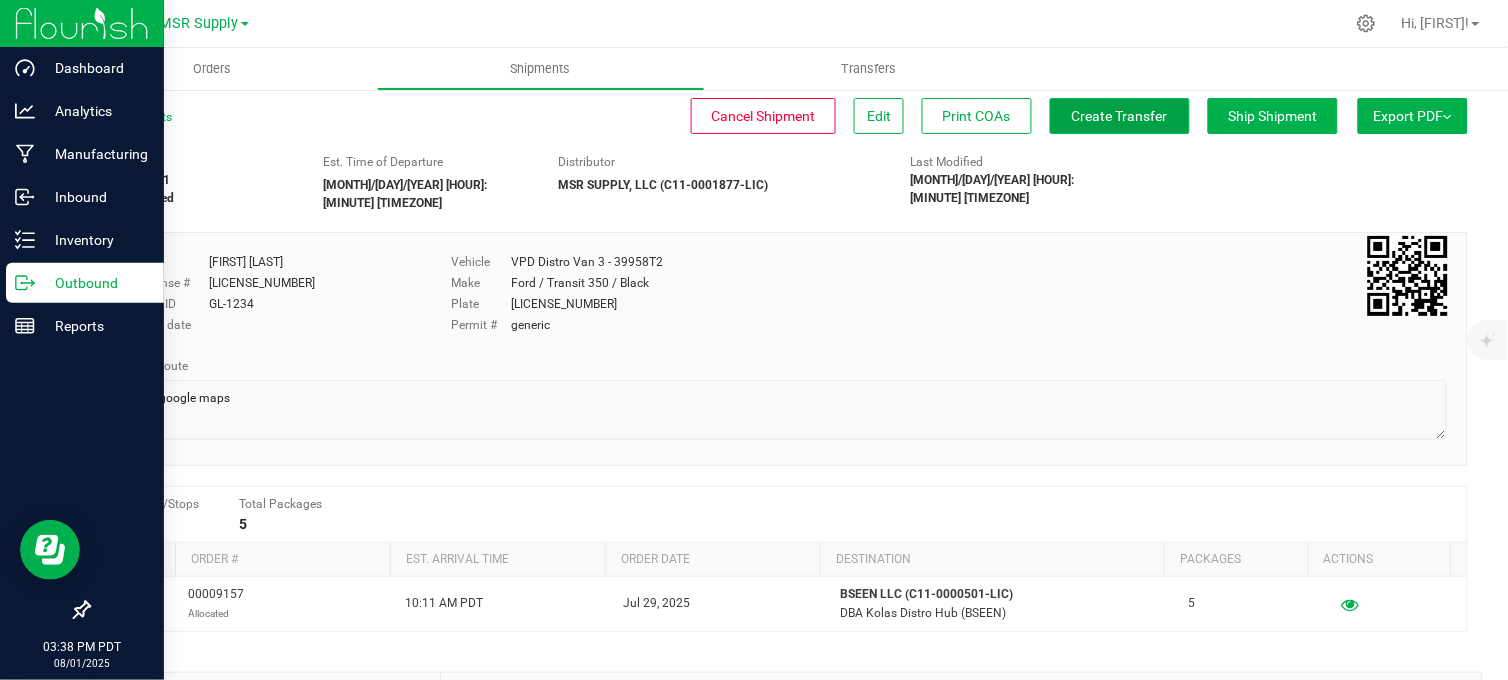 click on "Create Transfer" at bounding box center [1120, 116] 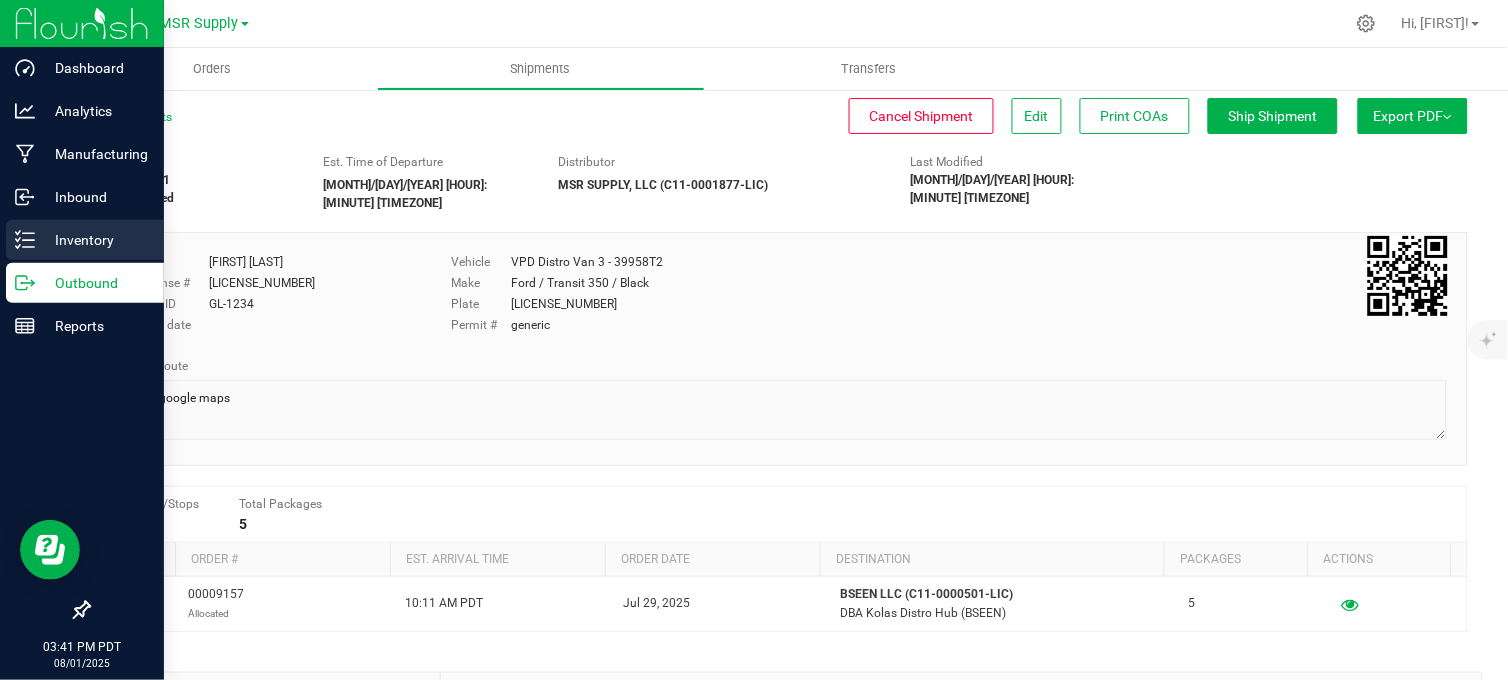 click 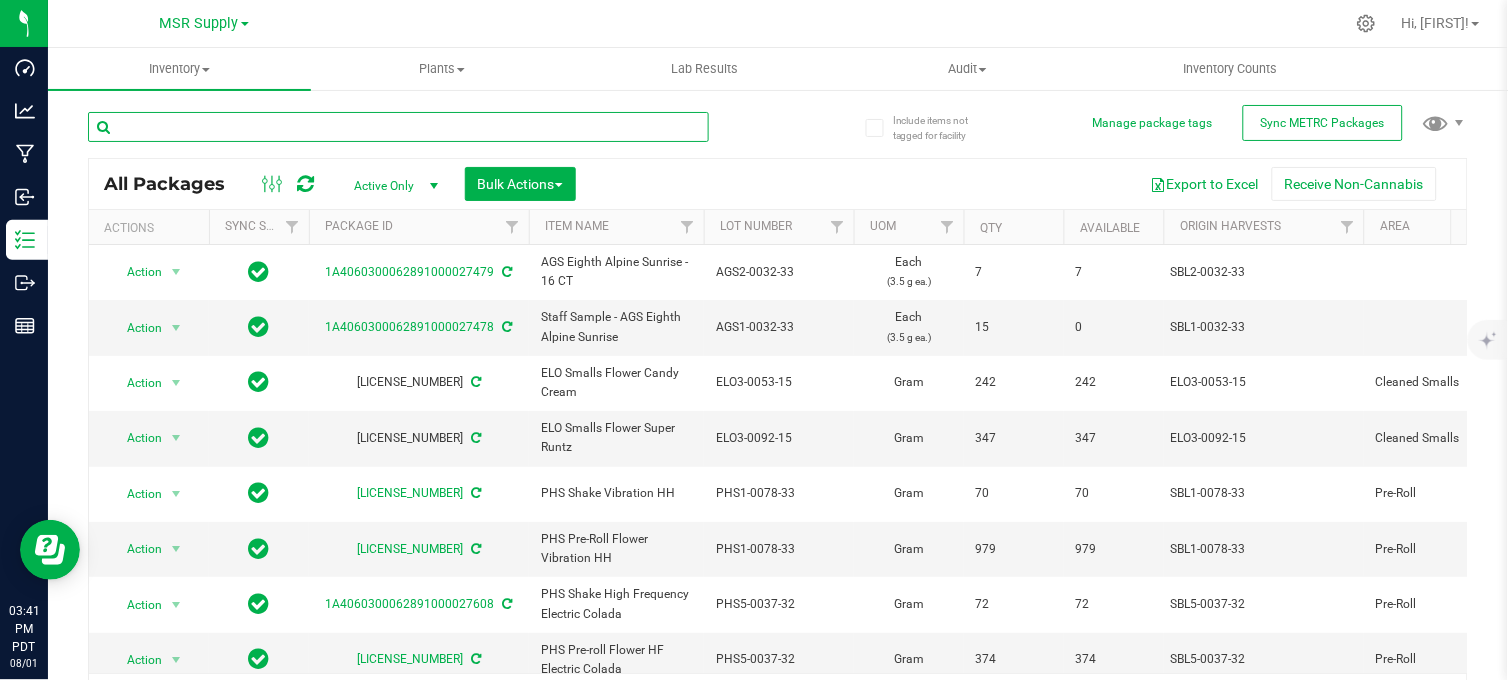 click at bounding box center (398, 127) 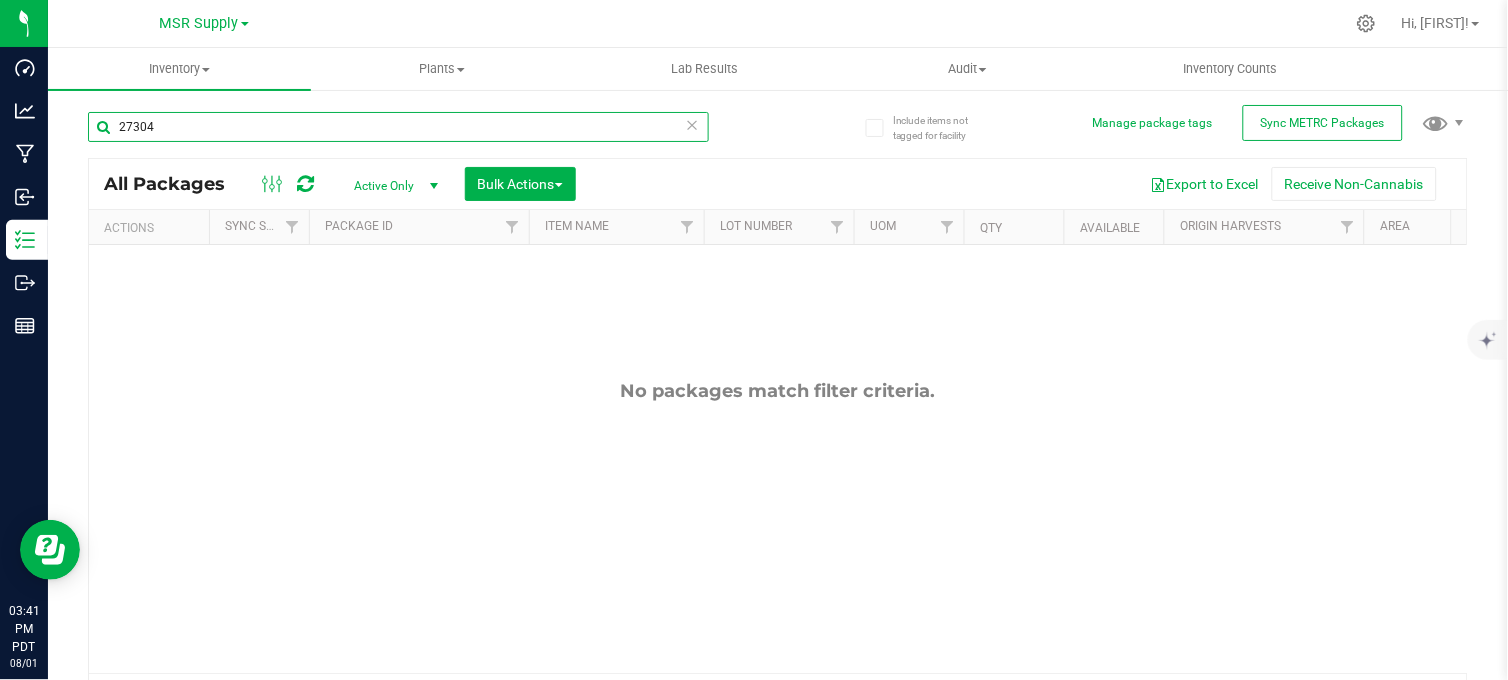 scroll, scrollTop: 2, scrollLeft: 705, axis: both 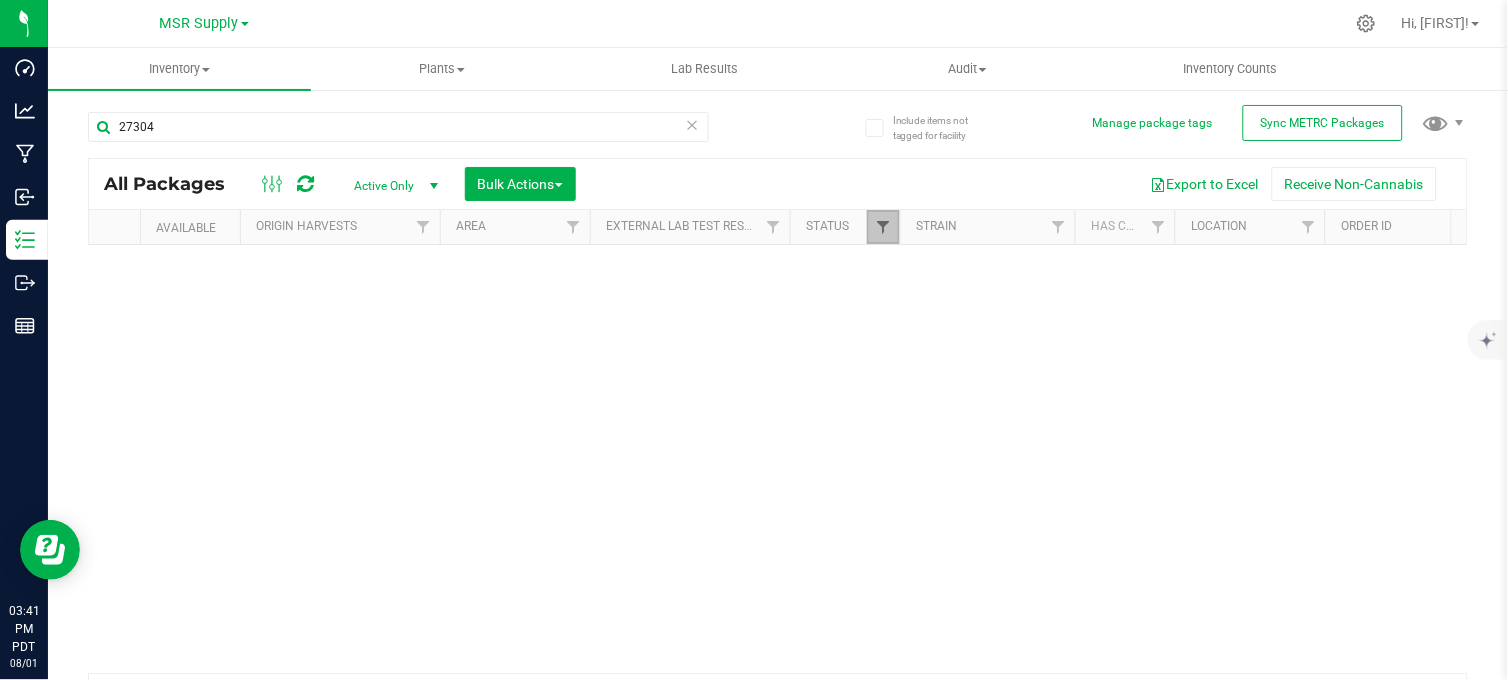 click at bounding box center [883, 227] 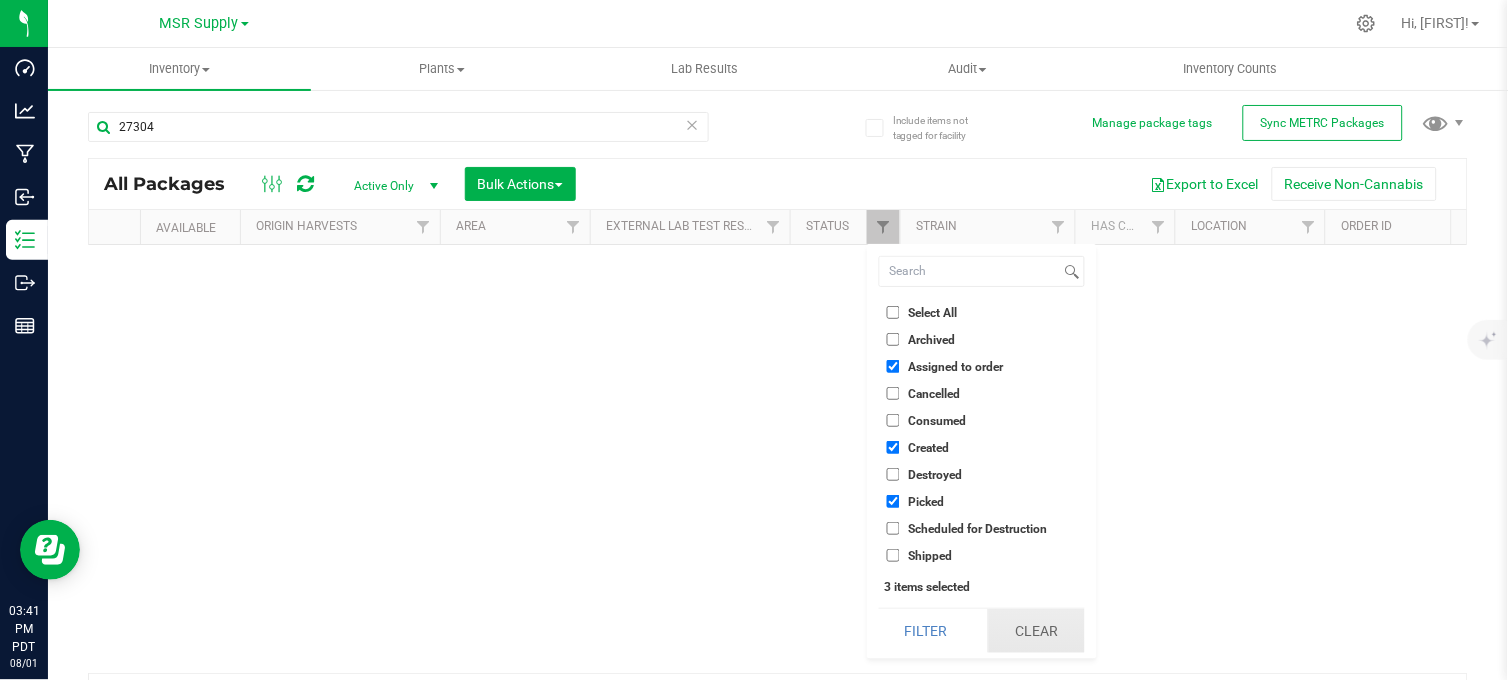 click on "Clear" at bounding box center (1036, 631) 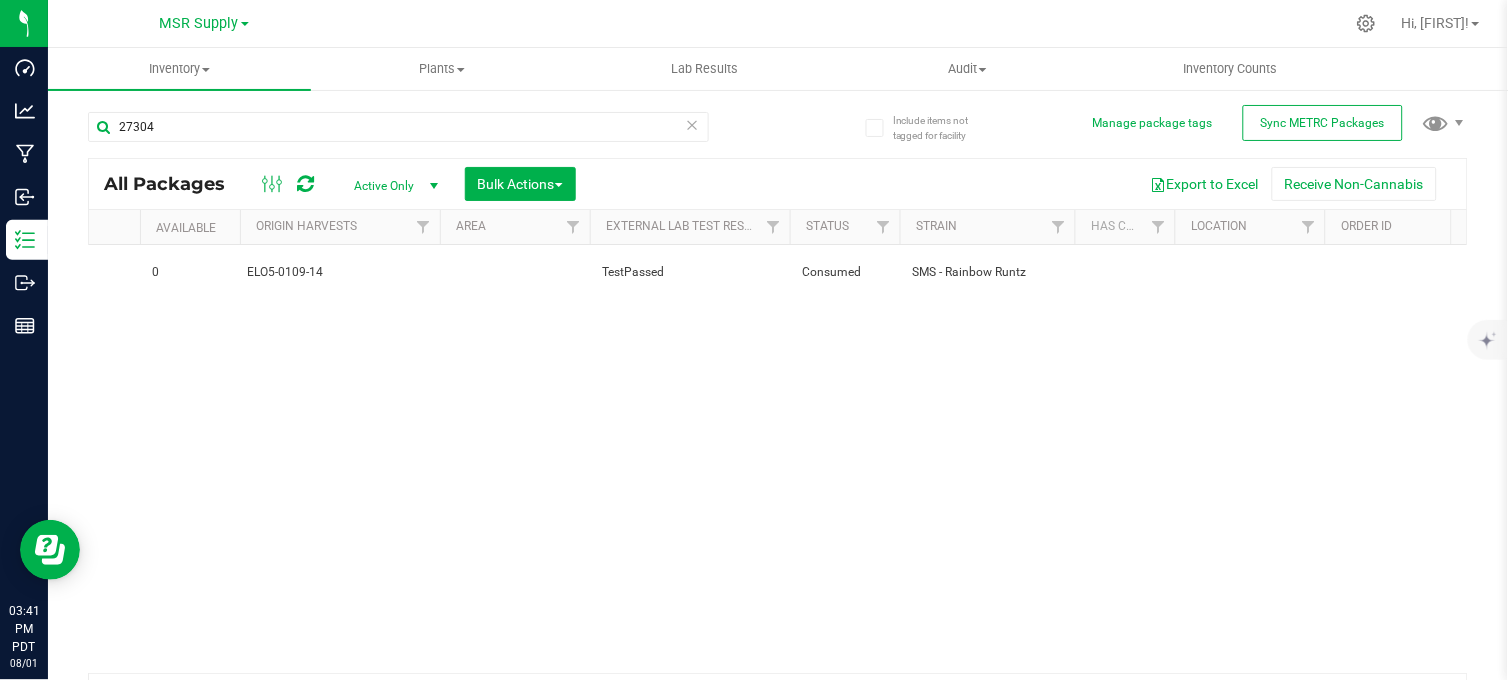 scroll, scrollTop: 0, scrollLeft: 464, axis: horizontal 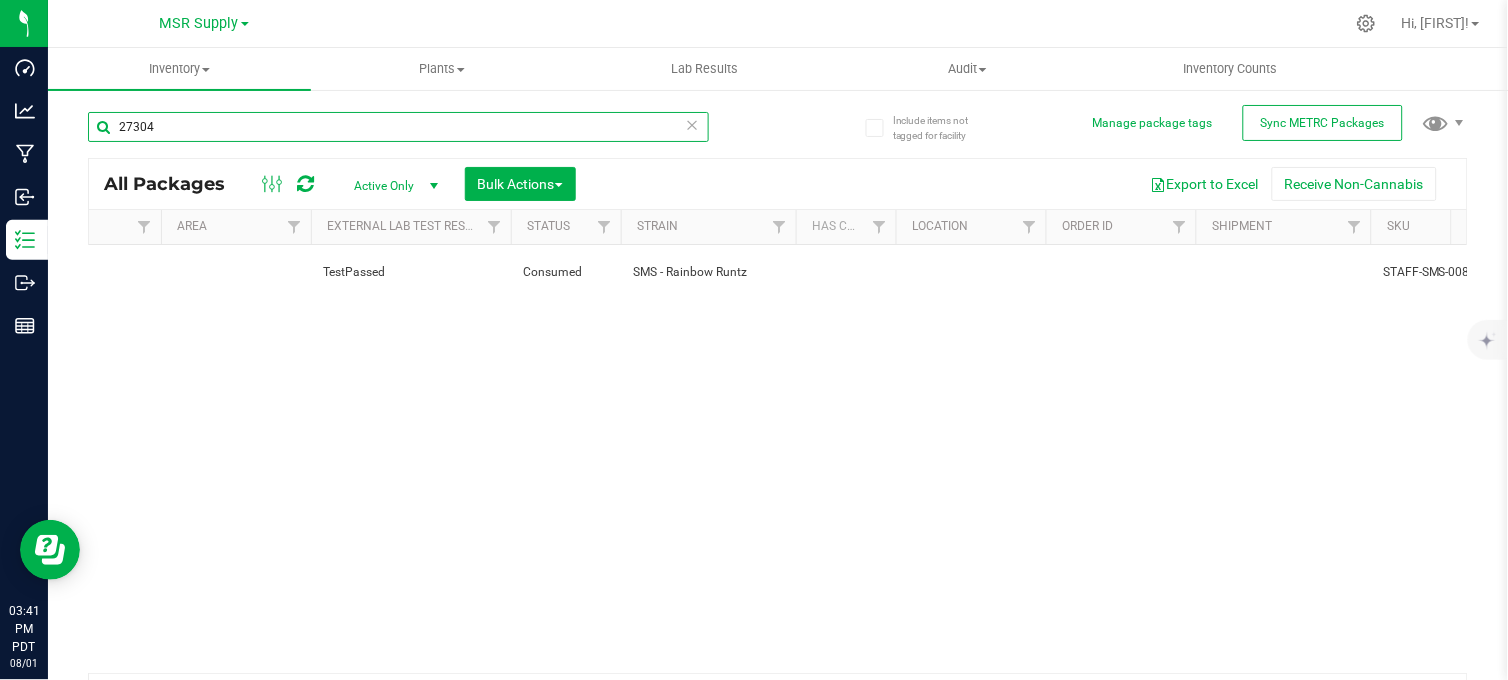 click on "27304" at bounding box center (398, 127) 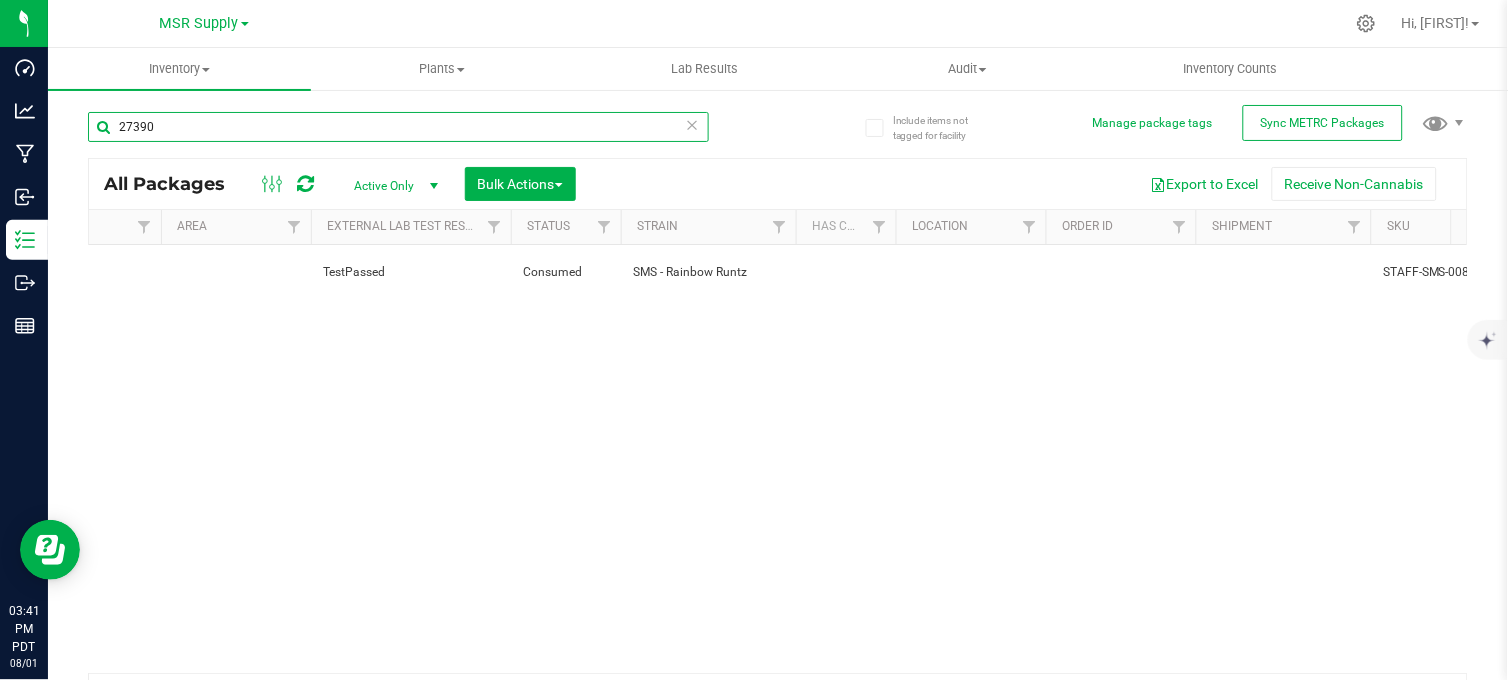 type on "27390" 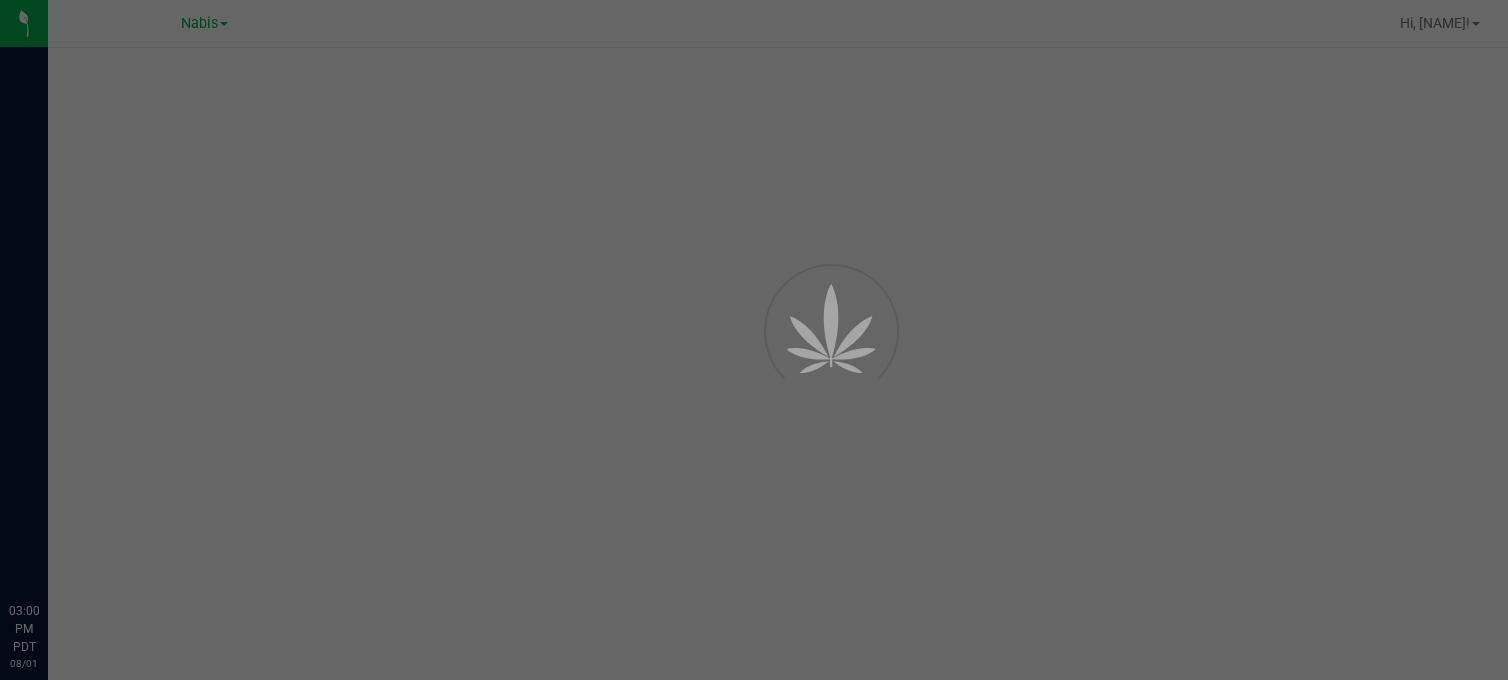 scroll, scrollTop: 0, scrollLeft: 0, axis: both 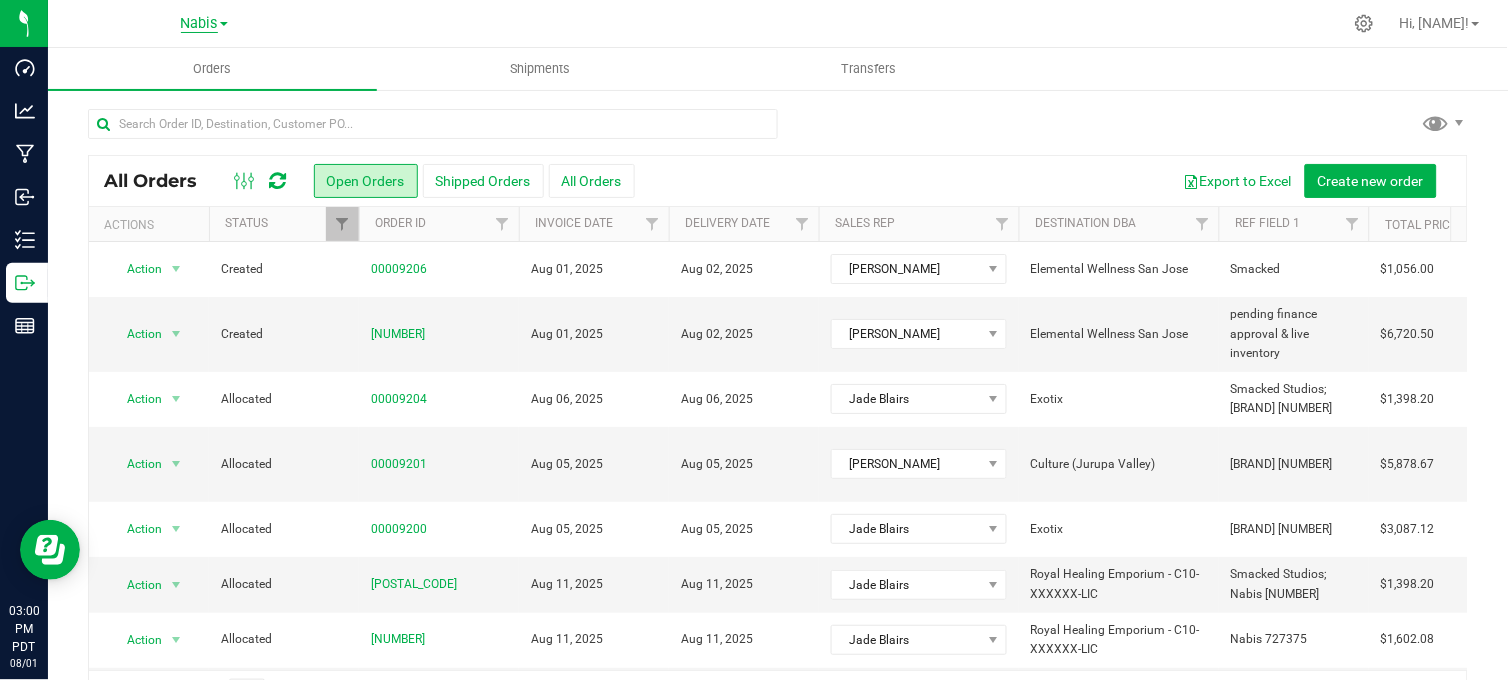 click on "Nabis" at bounding box center (199, 24) 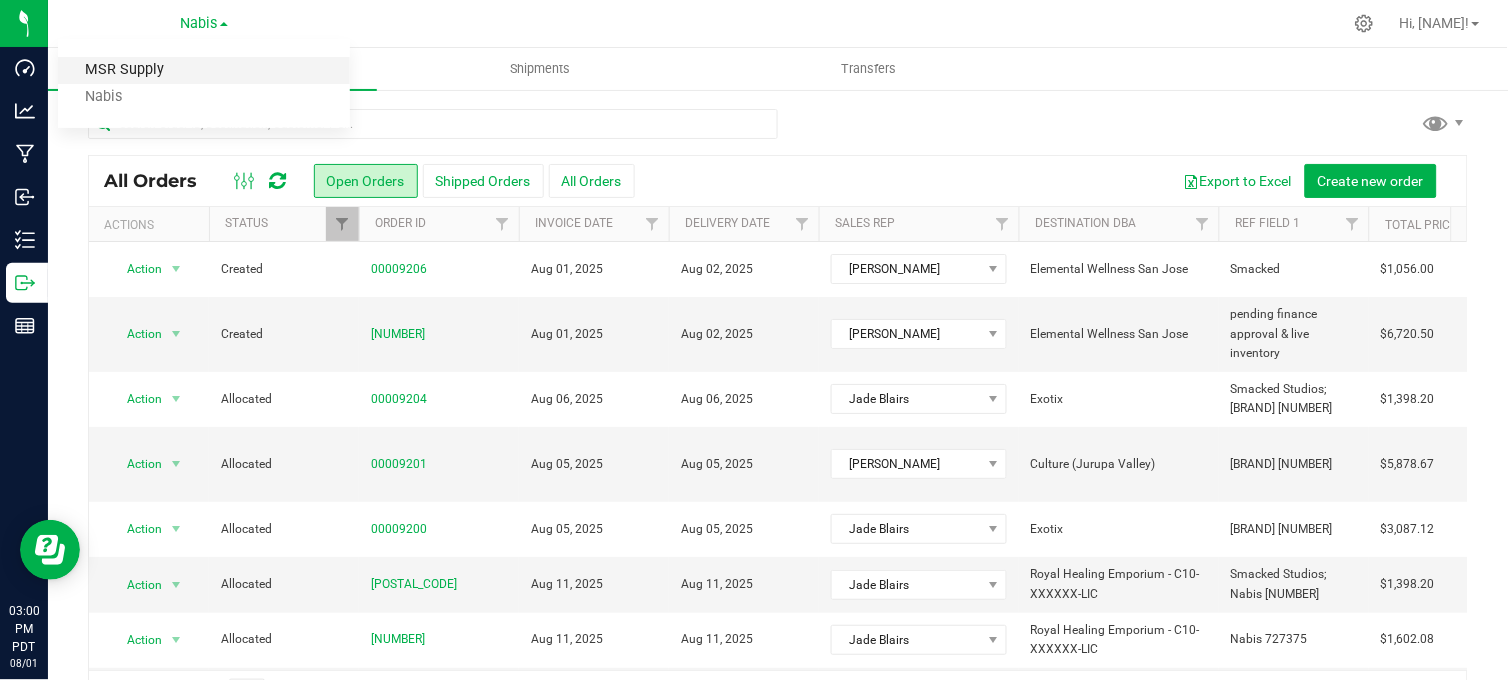 click on "MSR Supply" at bounding box center (204, 70) 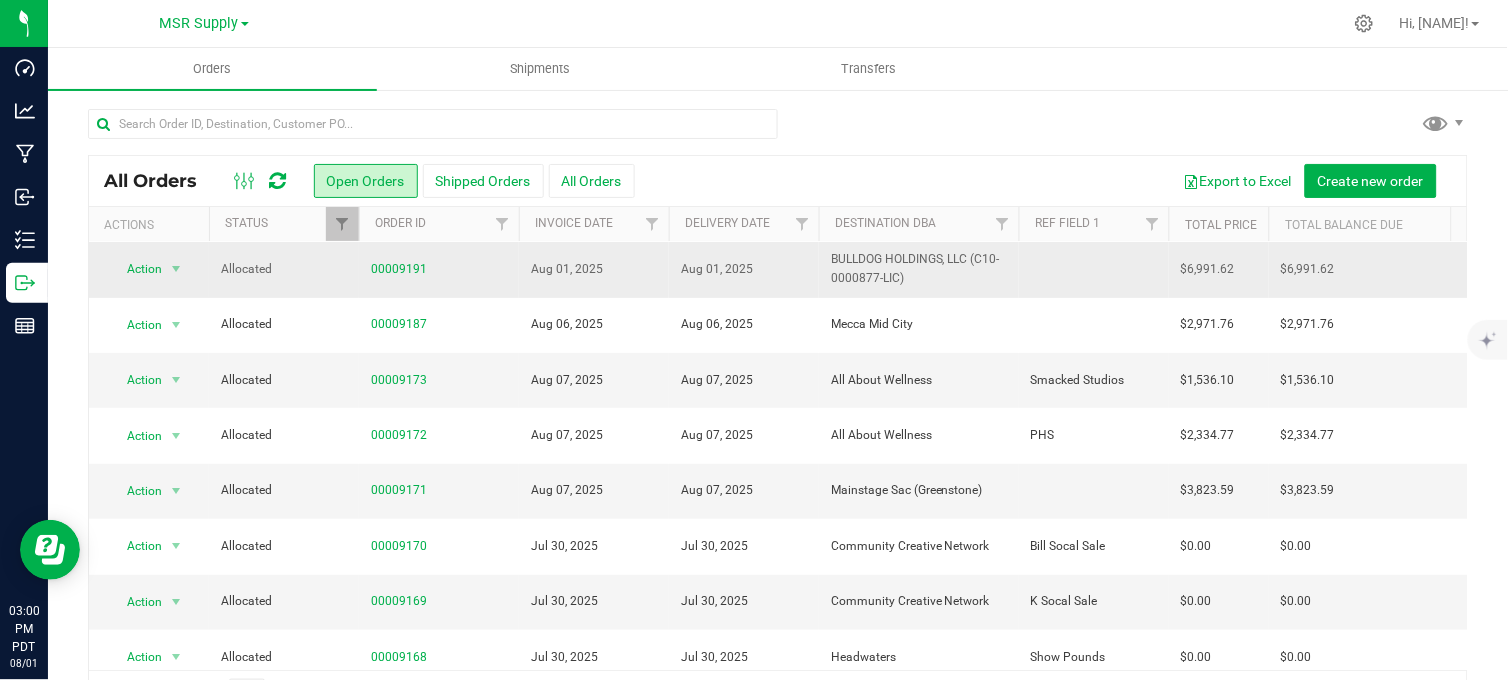 scroll, scrollTop: 167, scrollLeft: 0, axis: vertical 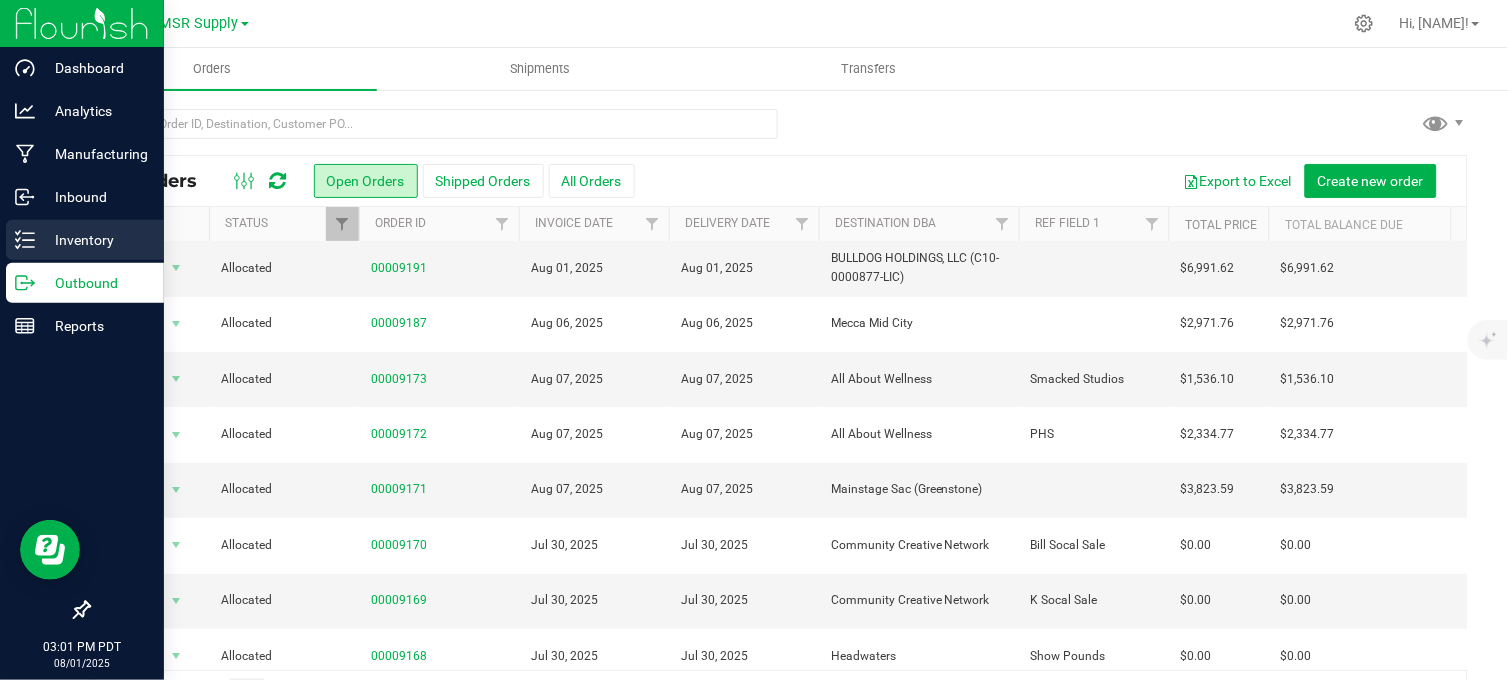 click 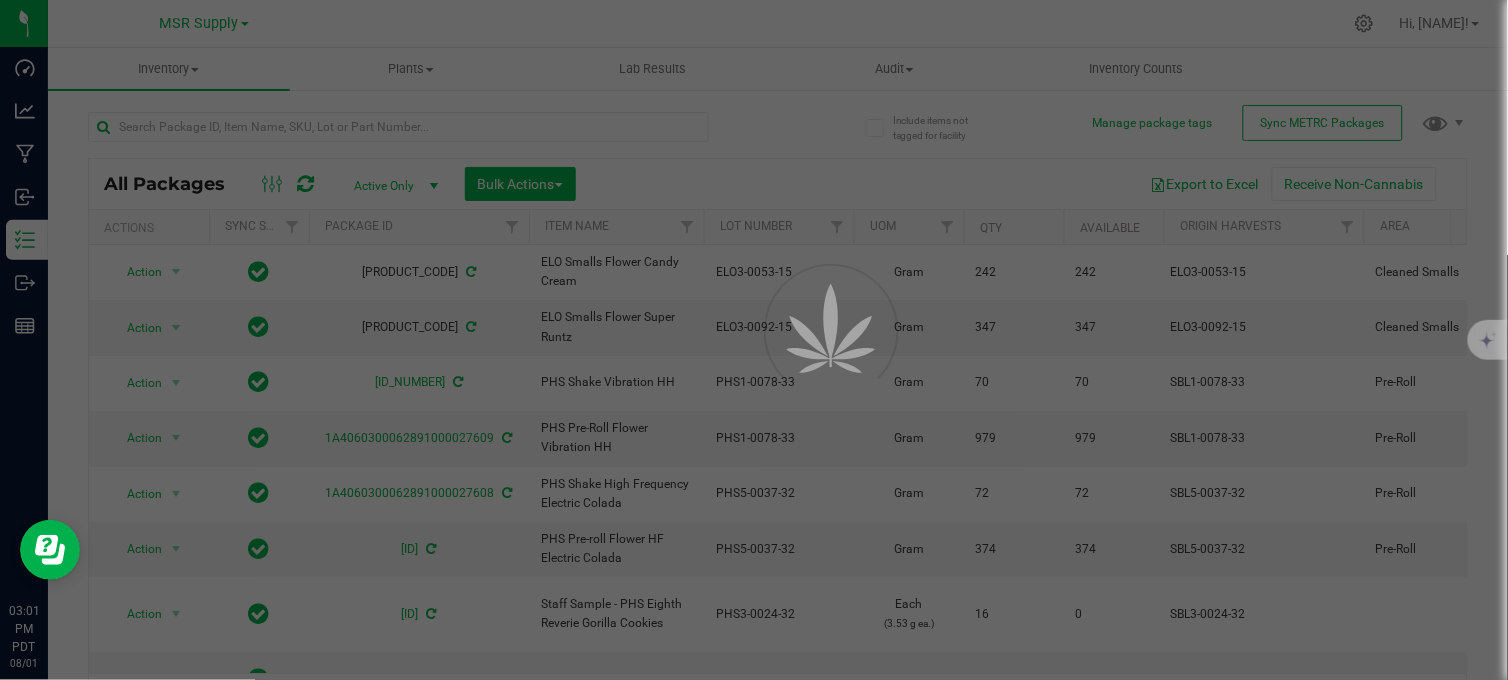 click at bounding box center (754, 340) 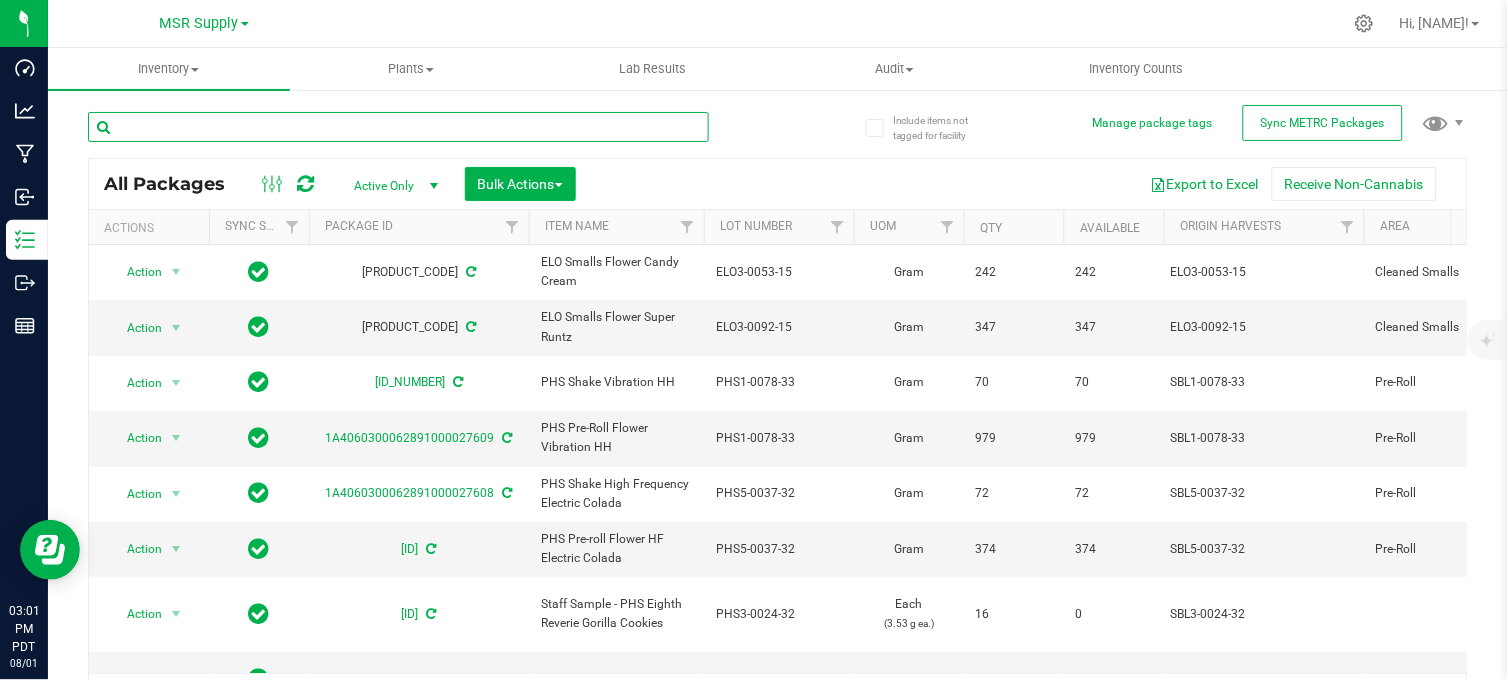 click at bounding box center (398, 127) 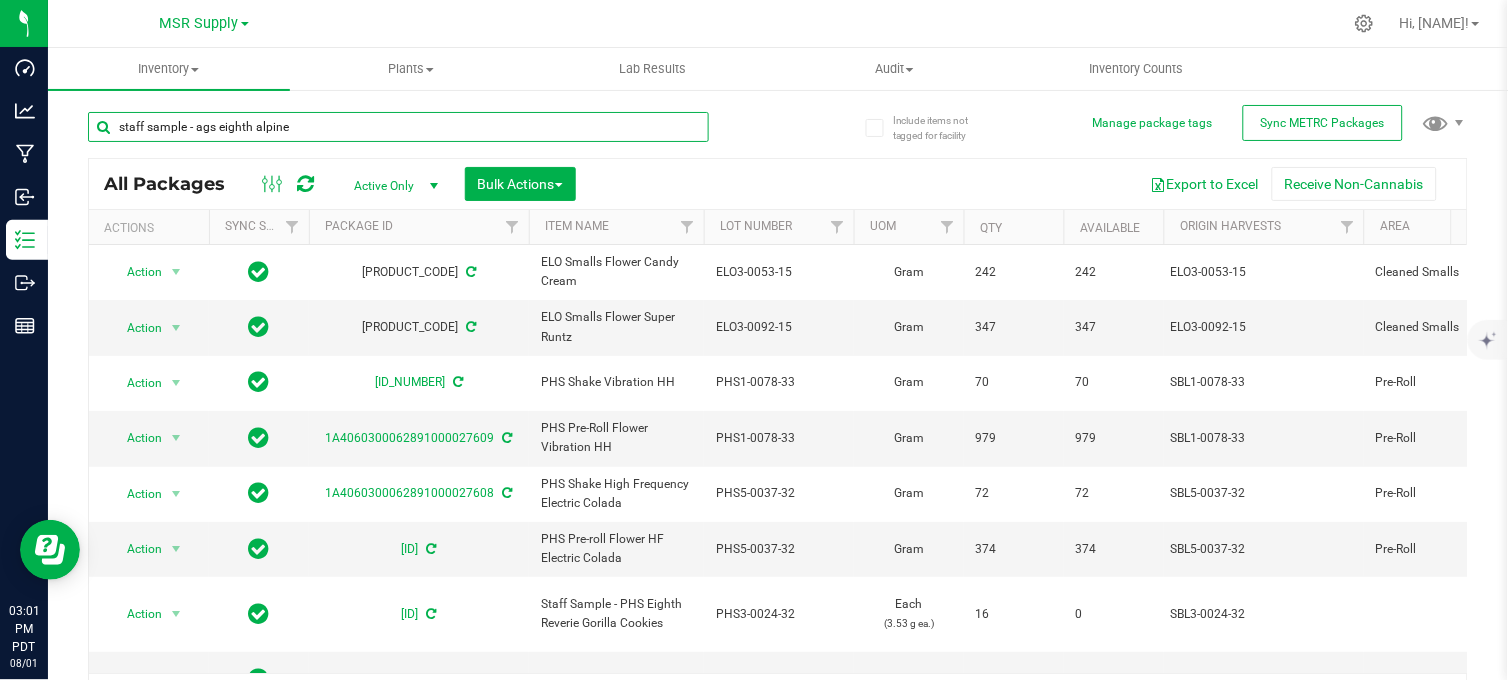 type on "staff sample - ags eighth alpine" 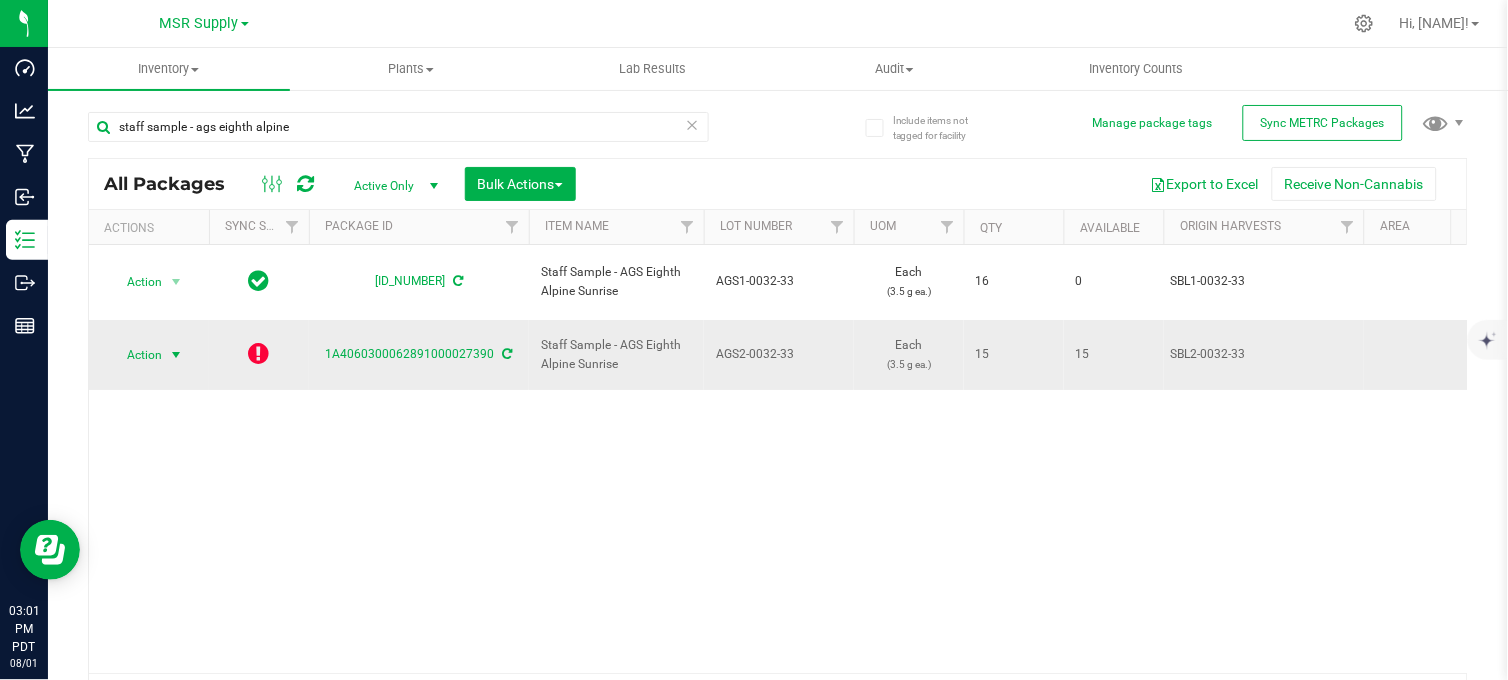 click at bounding box center (176, 355) 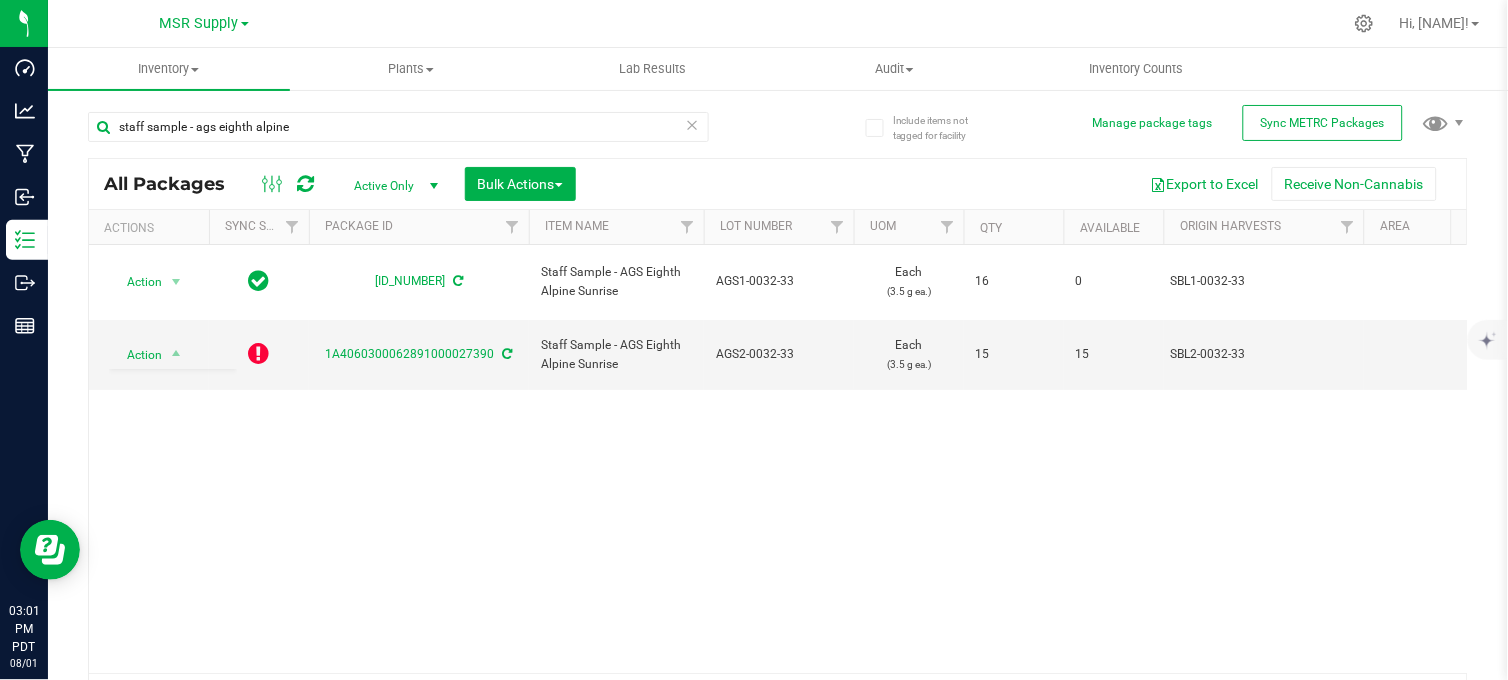 click on "Action Action Edit attributes Global inventory Locate package Print package label See history View package order Now Staff Sample - AGS Eighth Alpine Sunrise [PRODUCT_CODE] Each (3.5 g ea.) 16 0 [PRODUCT_CODE] TestPassed Assigned to order Alpine Sunrise [NUMBER] [DATE_CODE] [PRODUCT_CODE]" at bounding box center [778, 459] 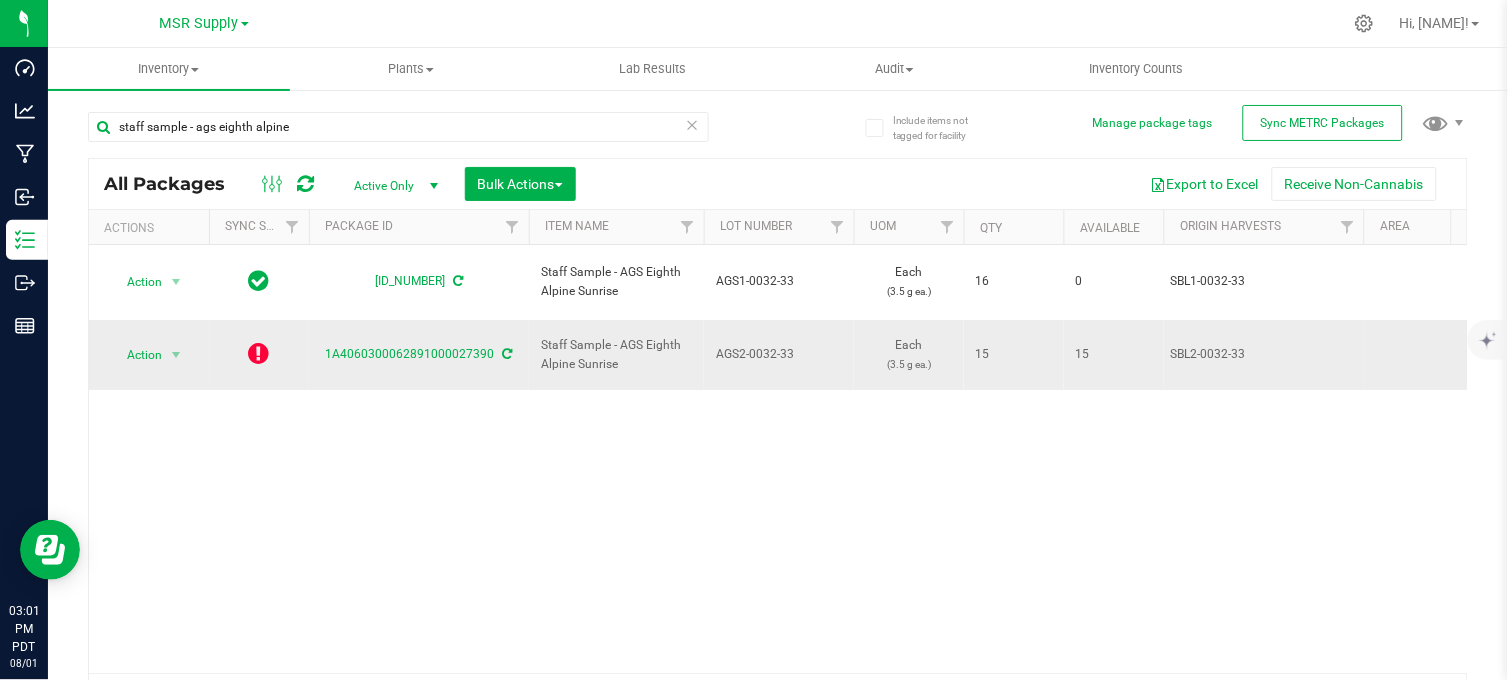 click at bounding box center (508, 354) 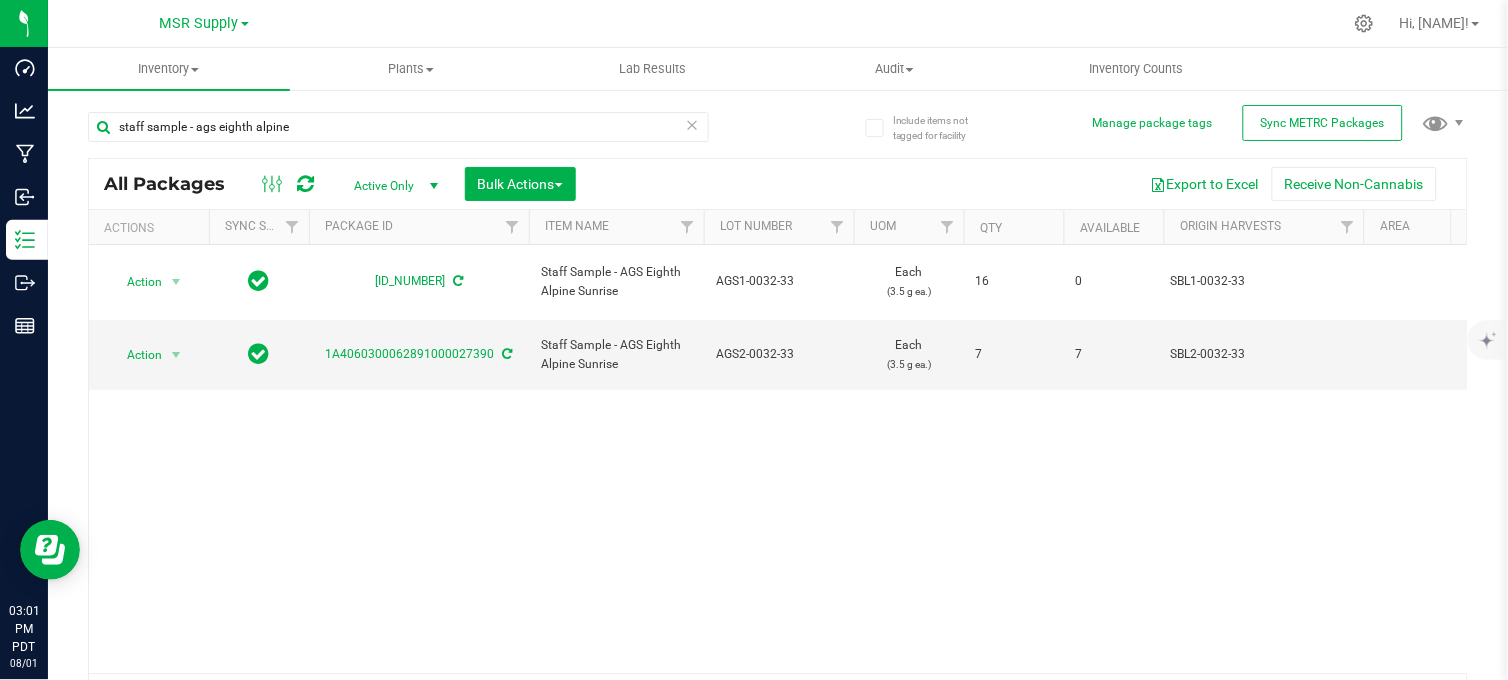 click on "staff sample - ags eighth alpine" at bounding box center [433, 126] 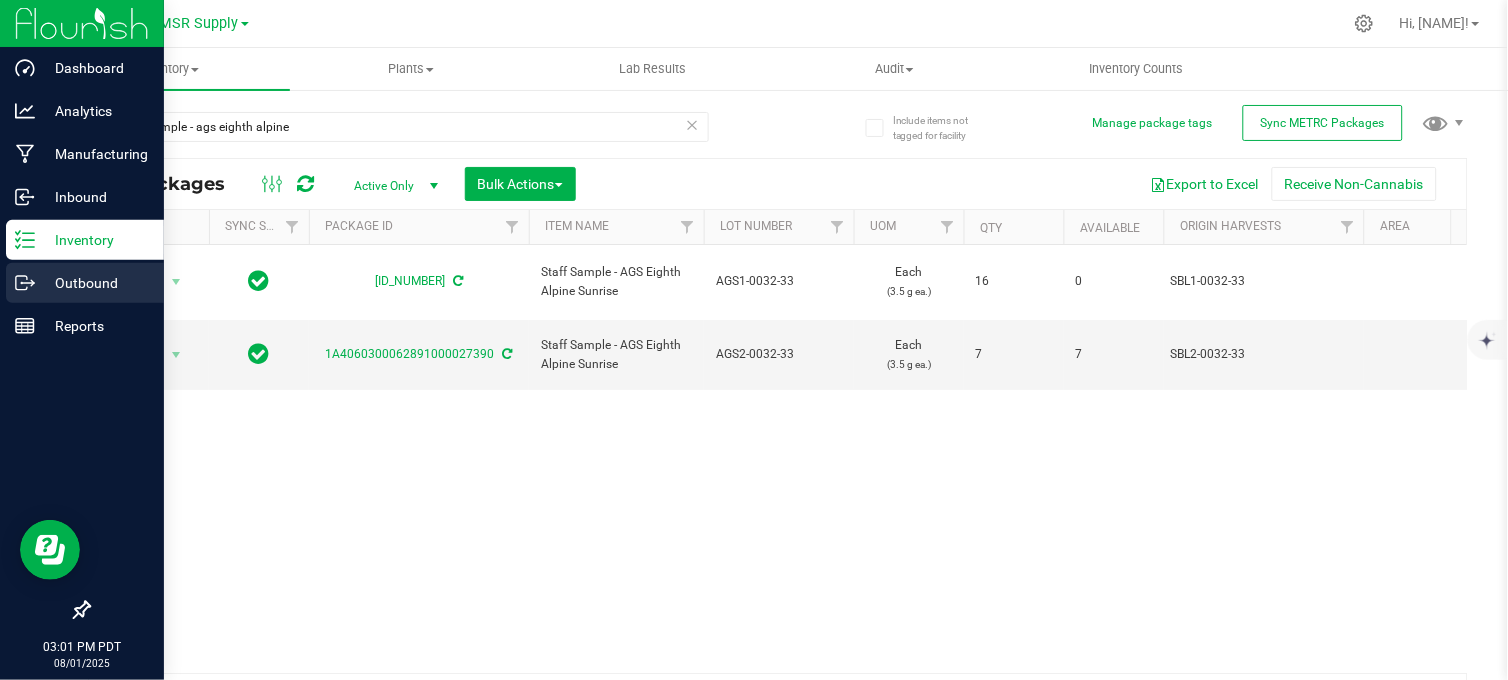 click 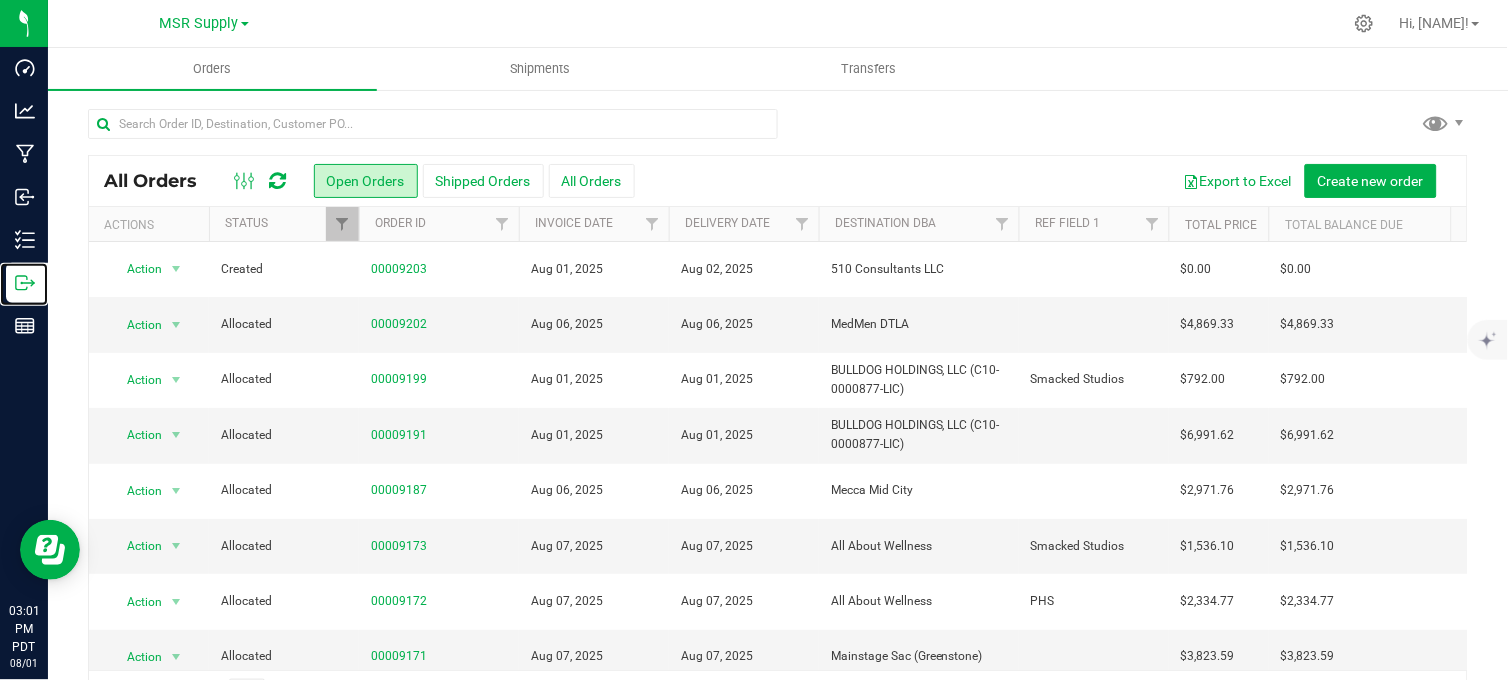 scroll, scrollTop: 60, scrollLeft: 0, axis: vertical 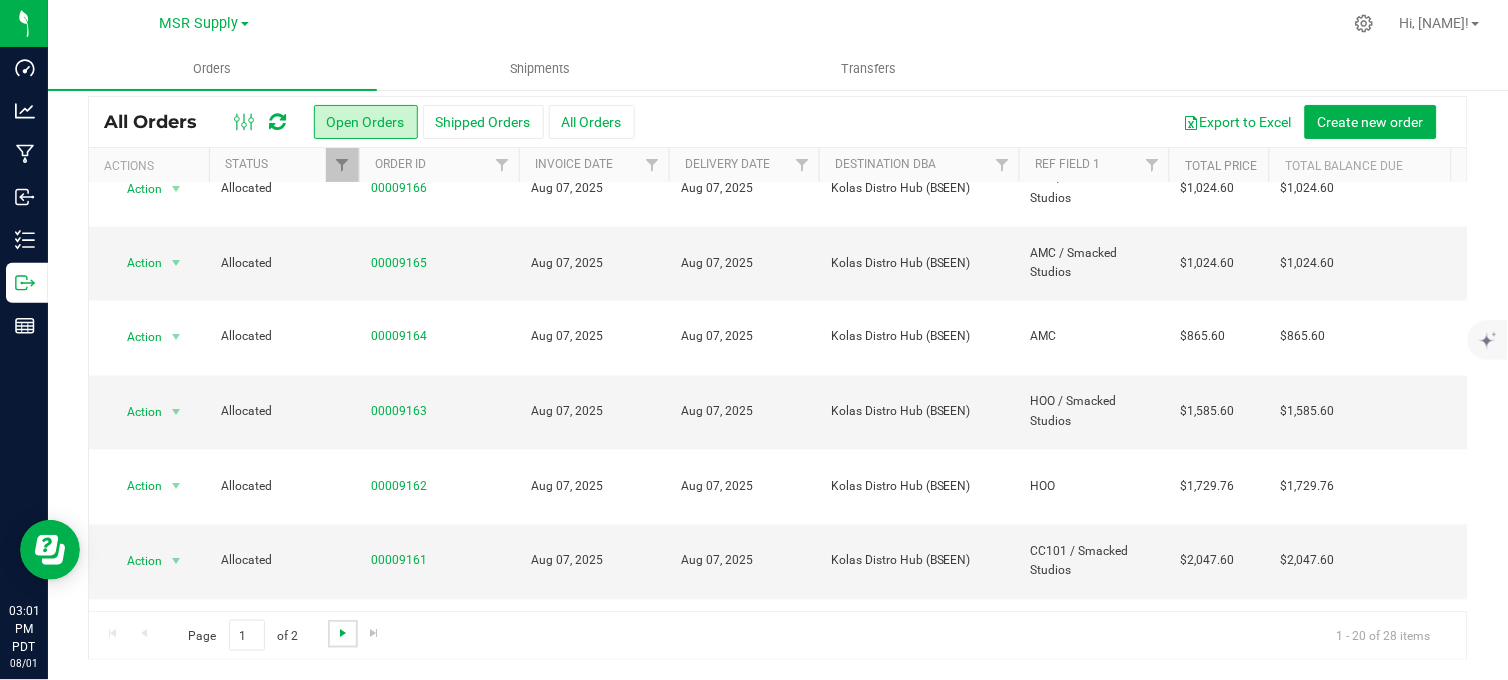 click at bounding box center (343, 633) 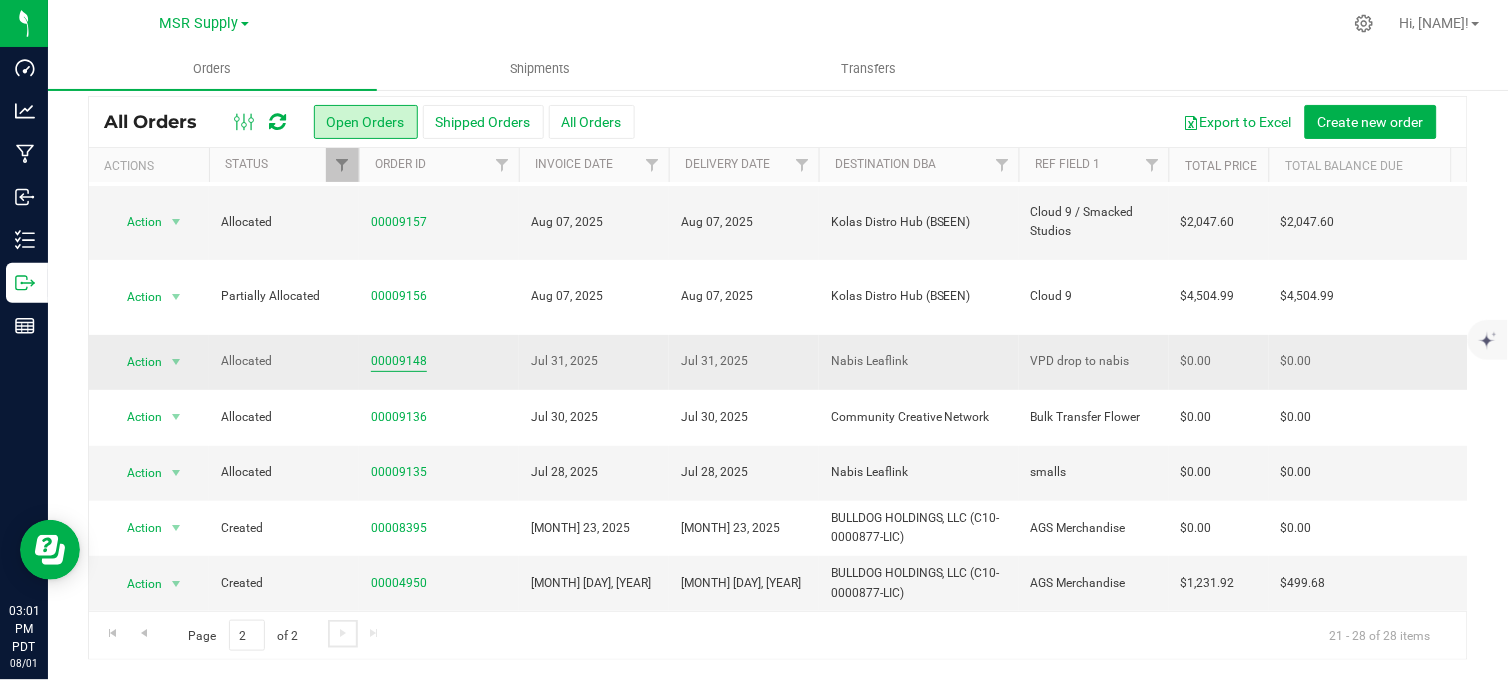 scroll, scrollTop: 0, scrollLeft: 0, axis: both 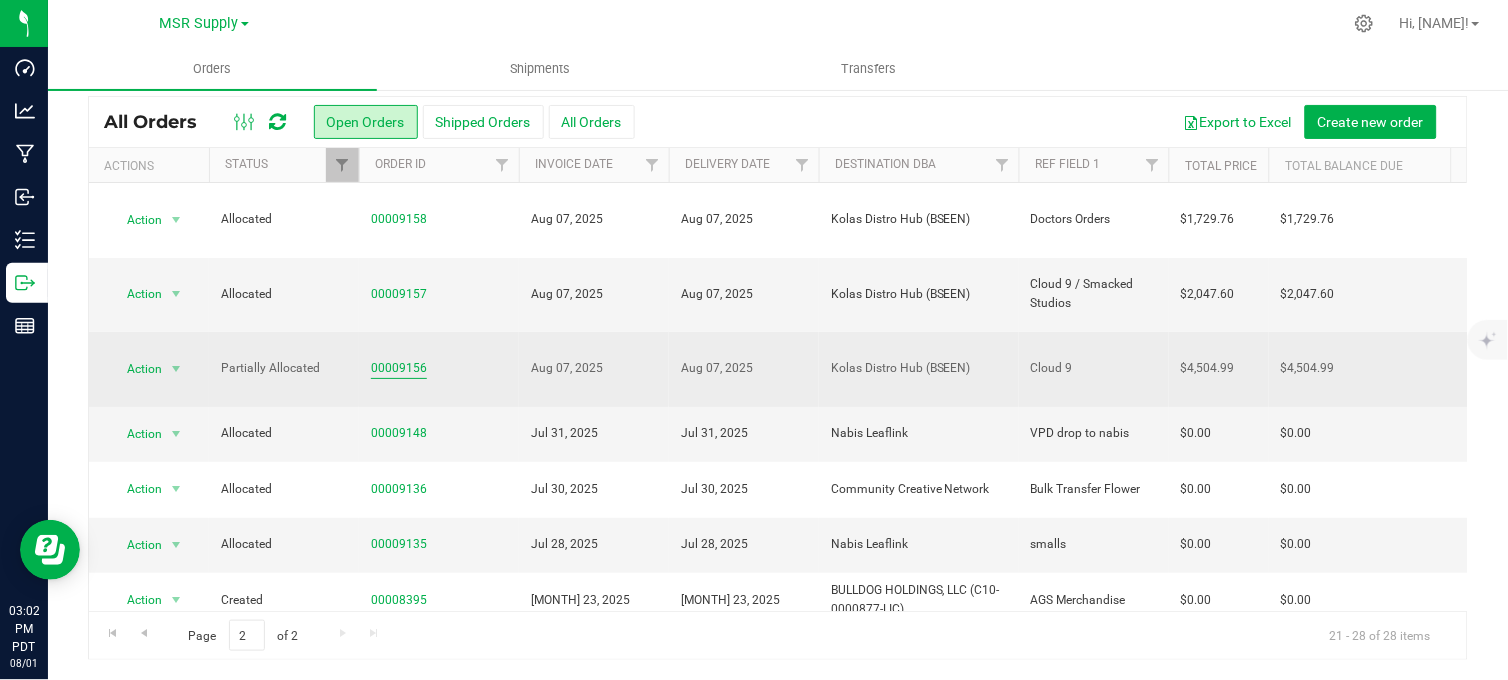 click on "00009156" at bounding box center [399, 368] 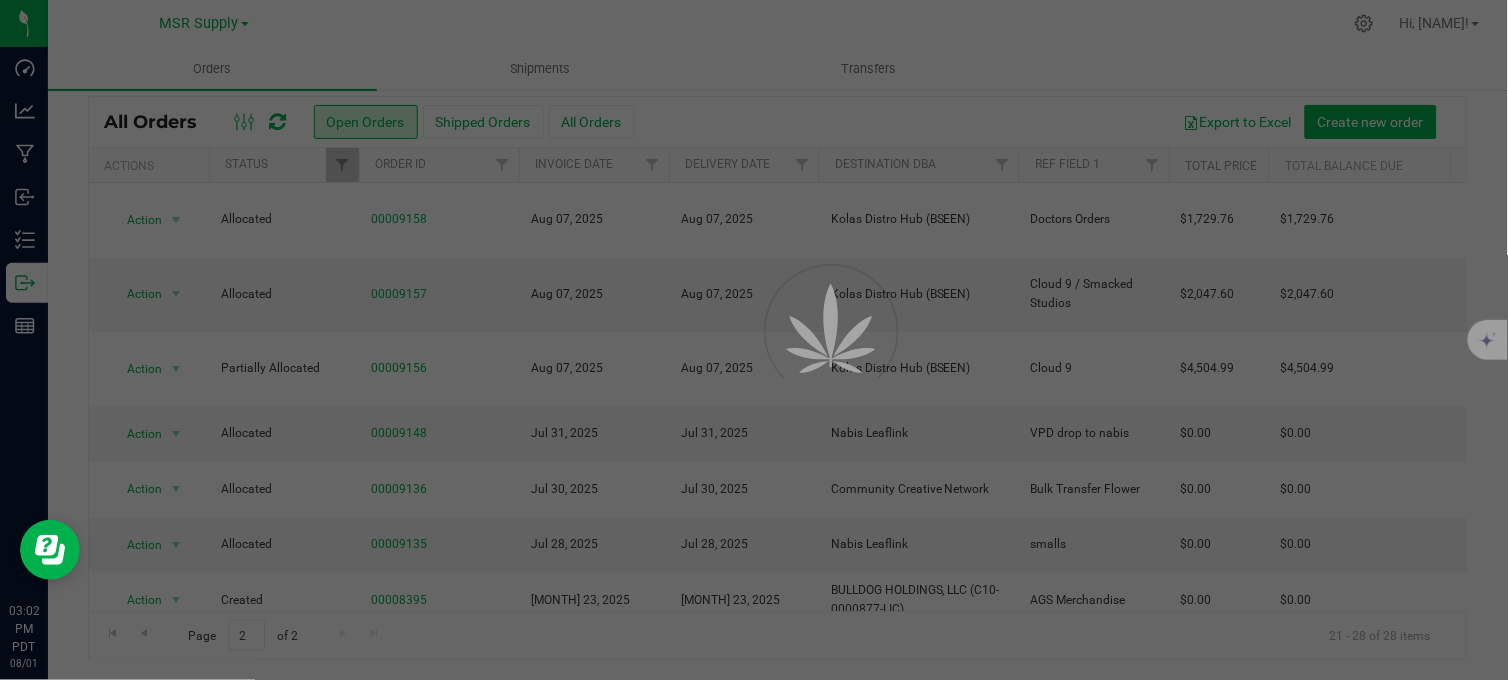 click at bounding box center (754, 340) 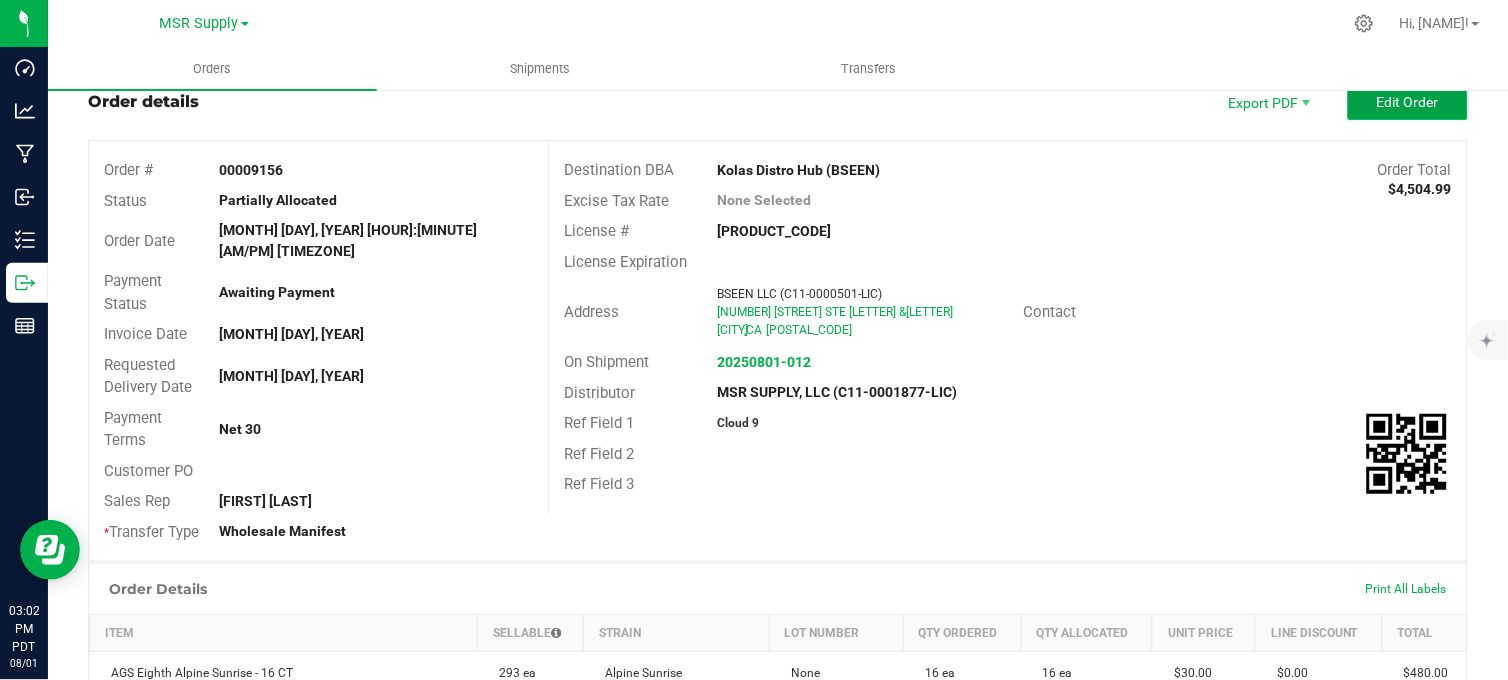 click on "Edit Order" at bounding box center [1408, 102] 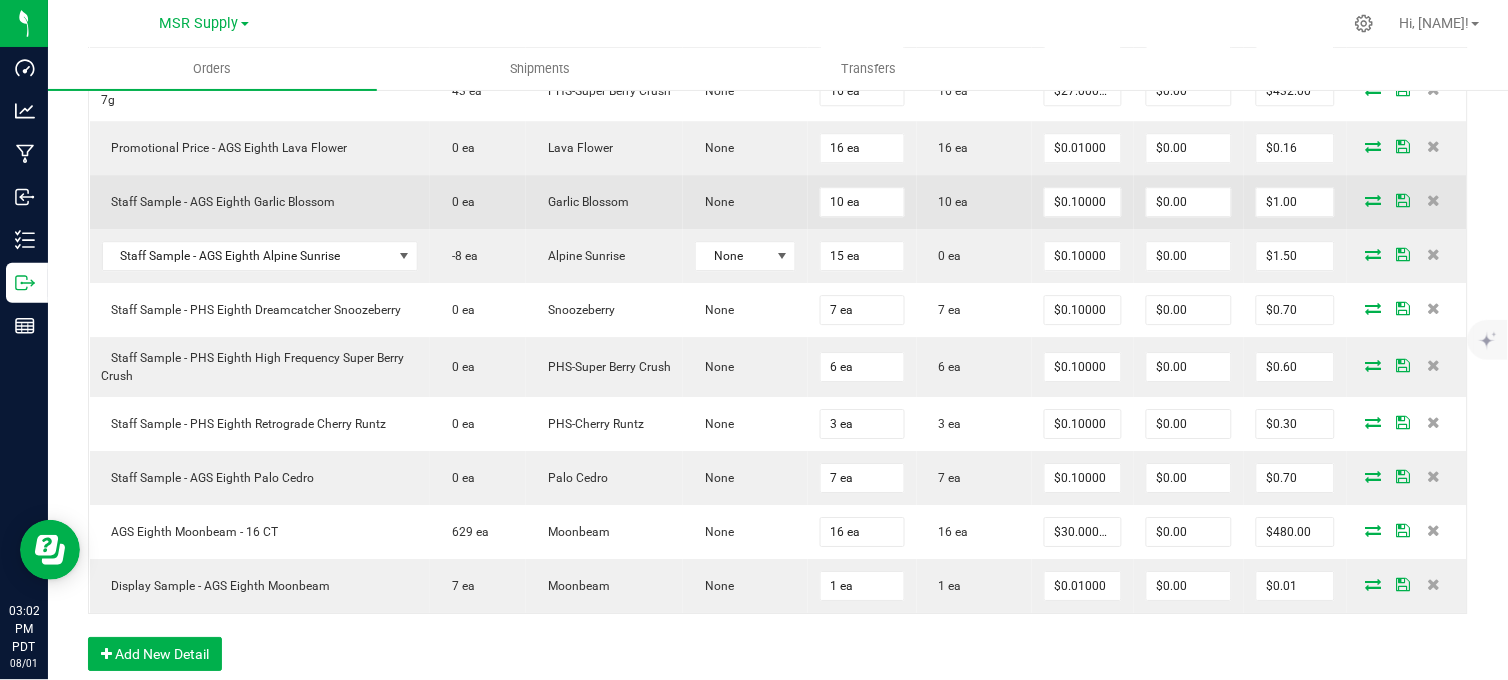 scroll, scrollTop: 1262, scrollLeft: 0, axis: vertical 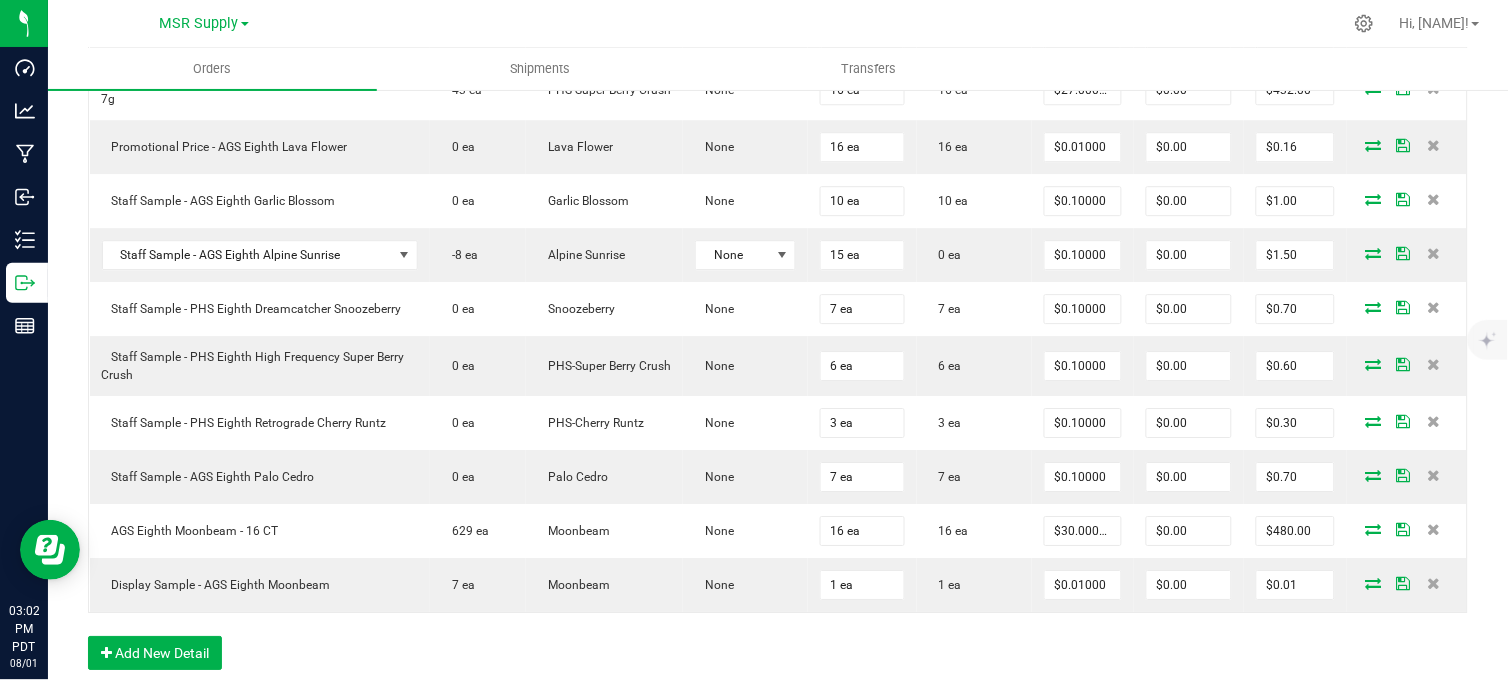 click on "Order Details Print All Labels Item Sellable Strain Lot Number Qty Ordered Qty Allocated Unit Price Line Discount Total Actions AGS Eighth Alpine Sunrise - 16 CT 293 ea Alpine Sunrise None 16 ea 16 ea $30.00000 $0.00 $480.00 Display Sample - AGS Eighth Alpine Sunrise 0 ea Alpine Sunrise None 1 ea 1 ea $0.01000 $0.00 $0.01 AGS Eighth Garlic Blossom - 16 CT 497 ea Garlic Blossom None 16 ea 16 ea $30.00000 $0.00 $480.00 Display Sample - AGS Eighth Garlic Blossom 4 ea Garlic Blossom None 1 ea 1 ea $0.01000 $0.00 $0.01 AGS Eighth Palo Cedro - 16 CT 33 ea Palo Cedro None 16 ea 16 ea $30.00000 $0.00 $480.00 AGS Eighth Shasta Bloom - 16 CT 463 ea Shasta Bloom None 16 ea 16 ea $30.00000 $0.00 $480.00 PHS Happy Mediums Retrograde Cherry Runtz 7g 131 ea PHS-Cherry Runtz None 16 ea 16 ea $27.00000 $0.00 $432.00 PHS Happy Mediums Reverie Gorilla Cookies 7g 283 ea PHS - Gorilla Cookies None 16 ea 16 ea None" at bounding box center (778, 49) 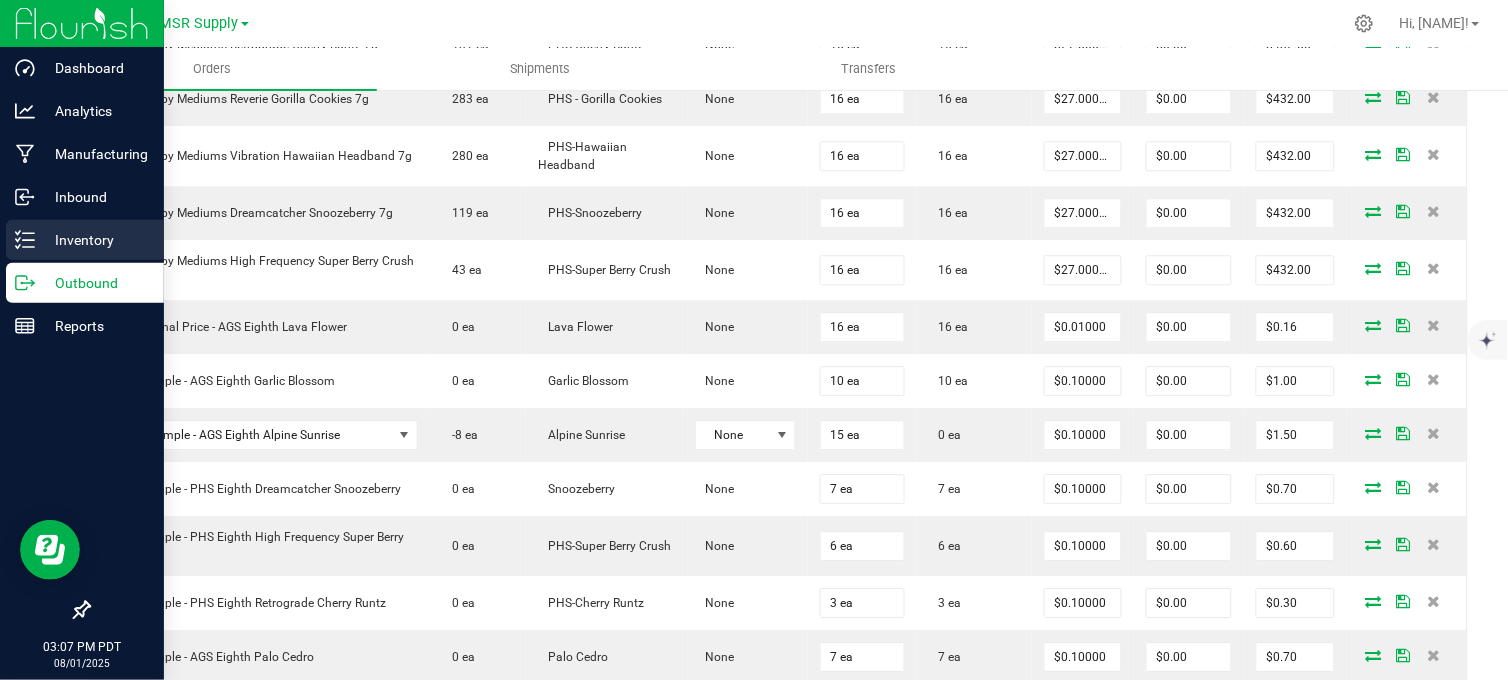 scroll, scrollTop: 1060, scrollLeft: 0, axis: vertical 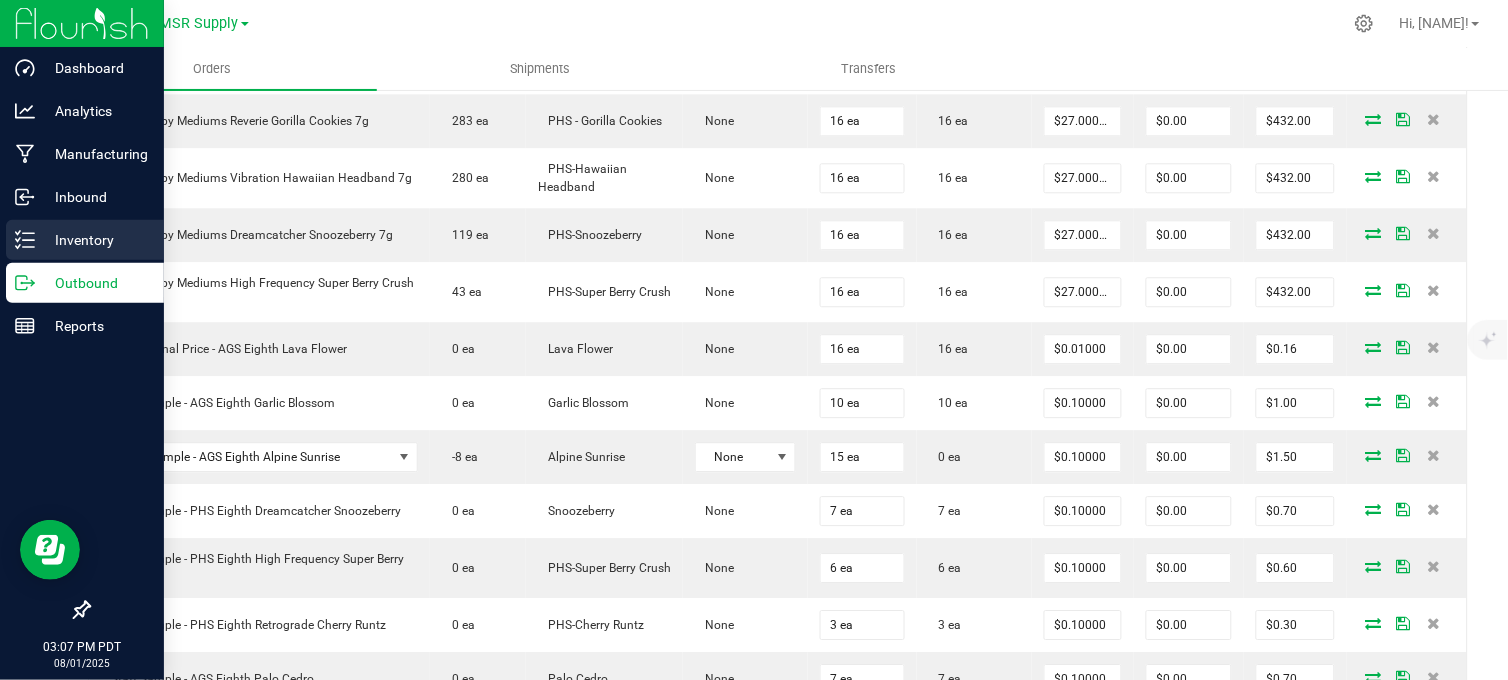 drag, startPoint x: 10, startPoint y: 241, endPoint x: 38, endPoint y: 232, distance: 29.410883 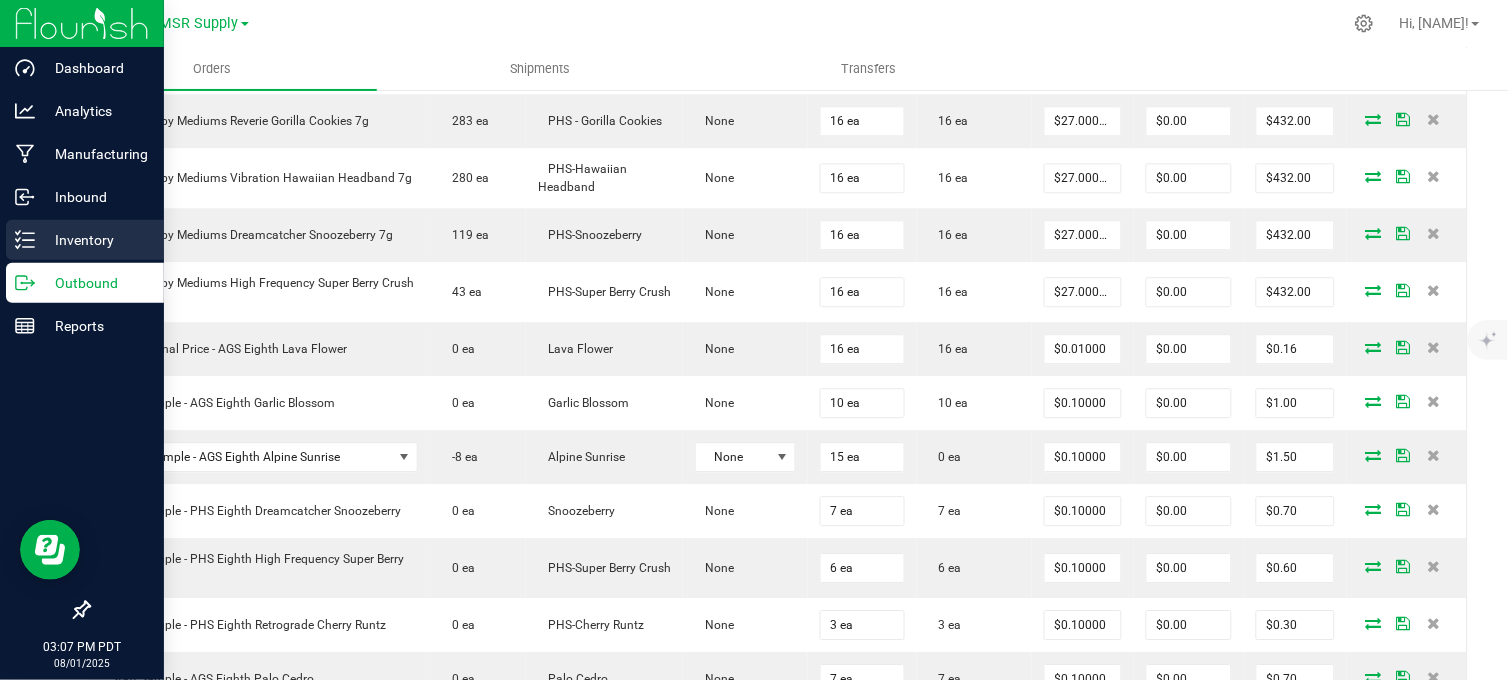click on "Inventory" at bounding box center [85, 240] 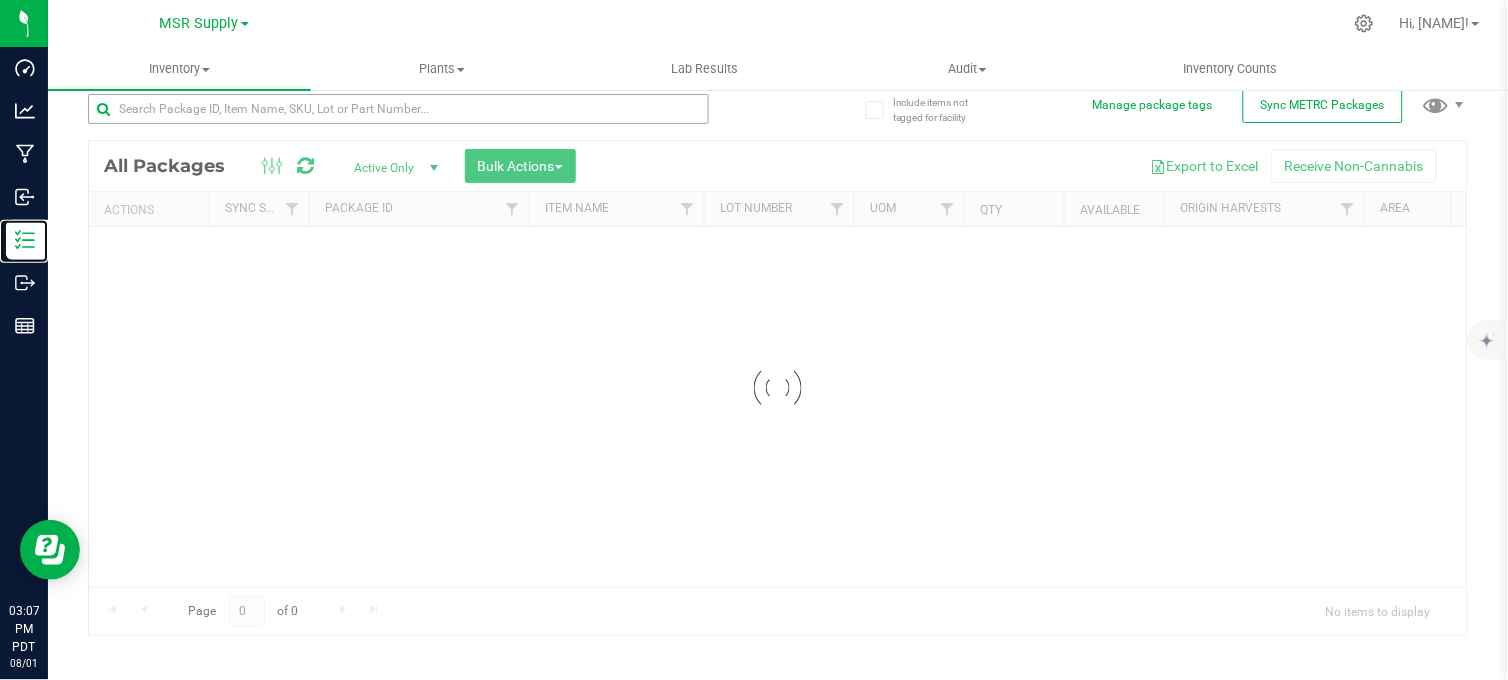 scroll, scrollTop: 17, scrollLeft: 0, axis: vertical 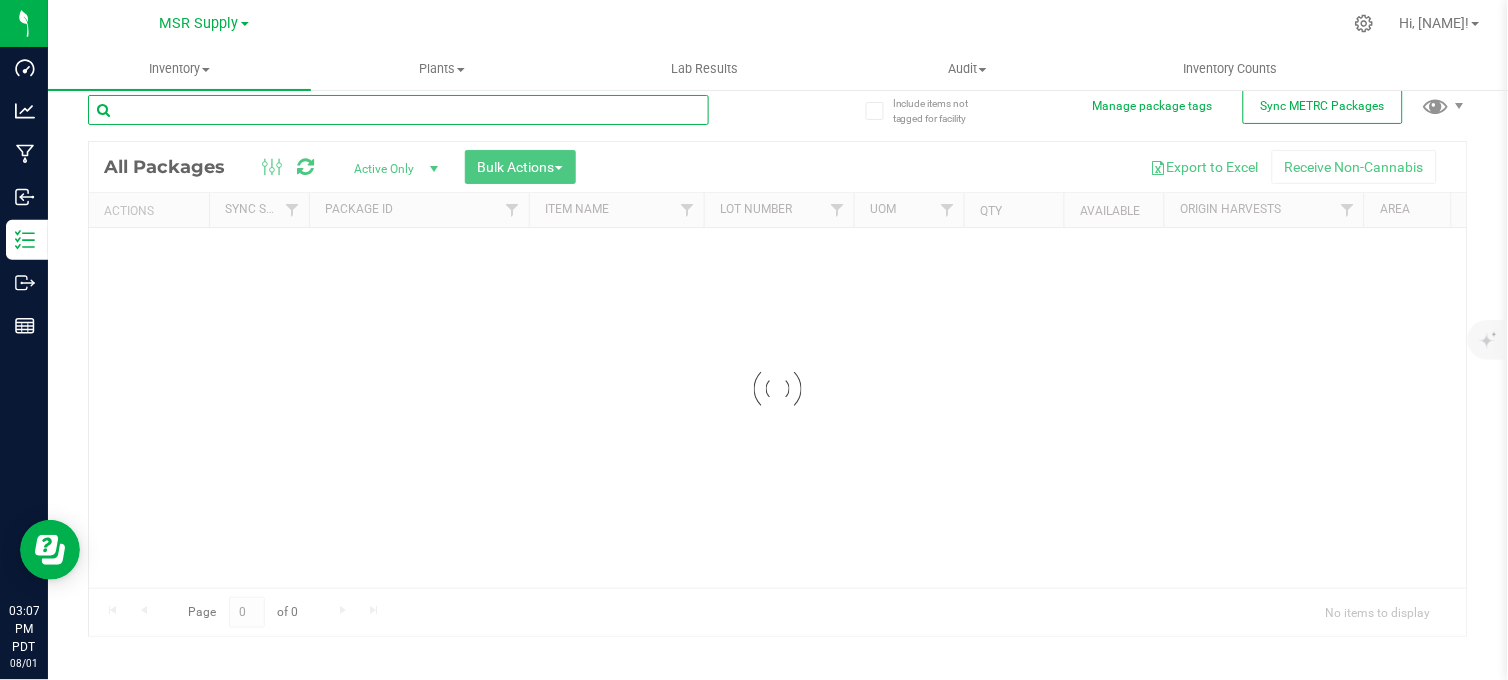 click on "Inventory
All packages
All inventory
Waste log
Create inventory
Plants
All plants" at bounding box center (778, 364) 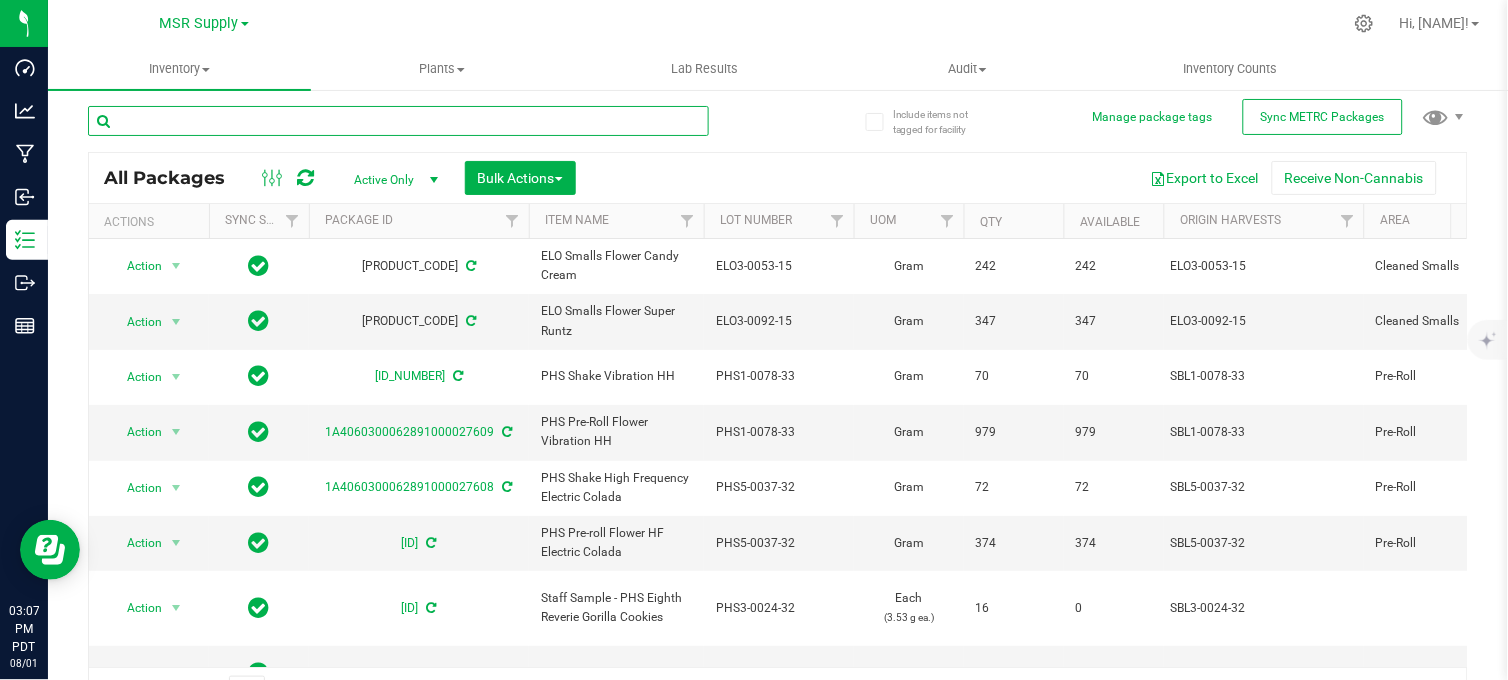 scroll, scrollTop: 0, scrollLeft: 0, axis: both 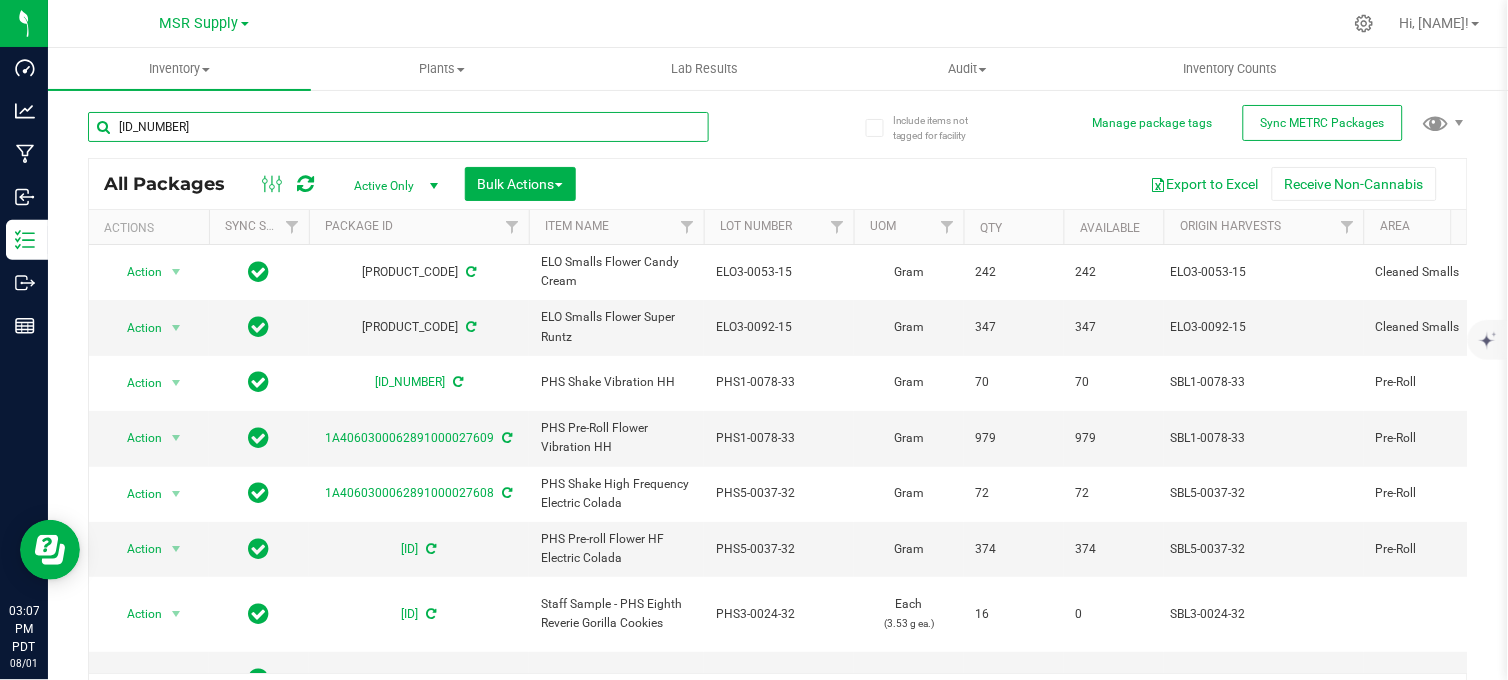 type on "[ID_NUMBER]" 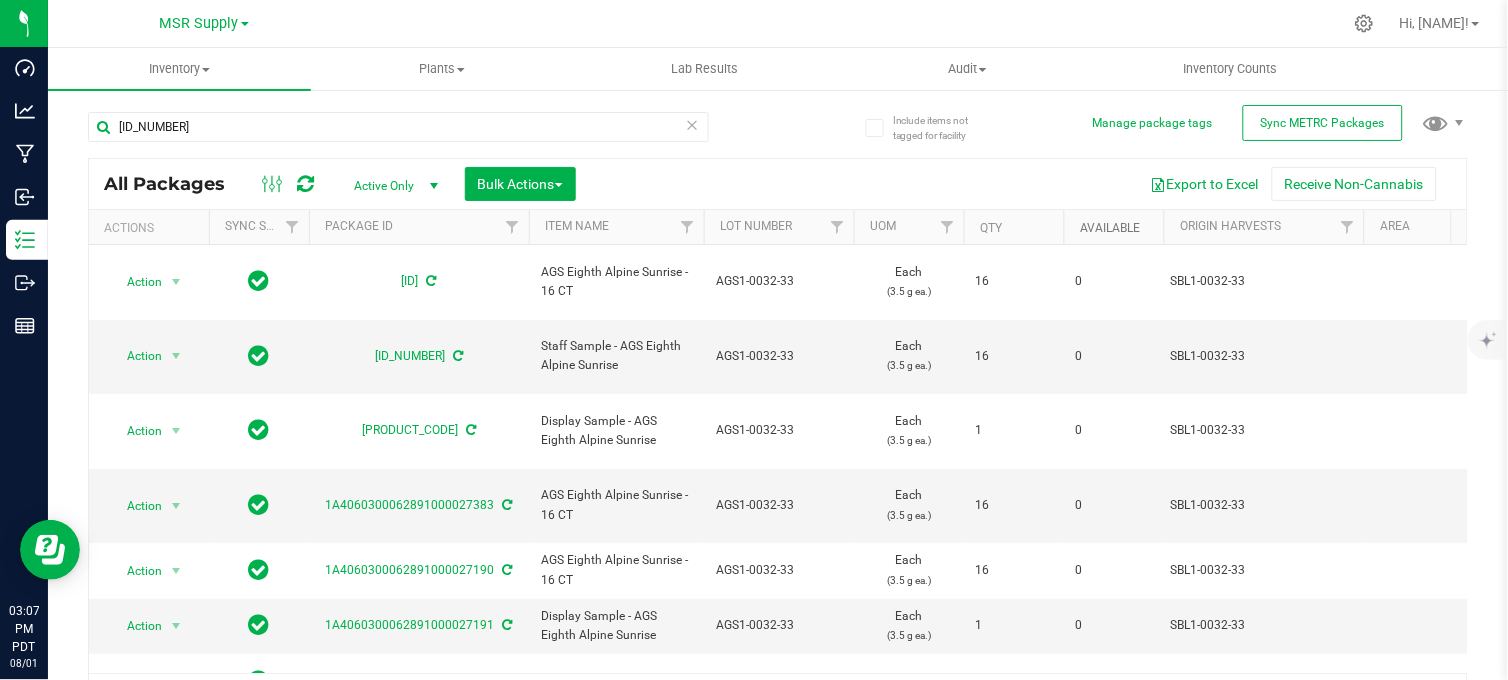 click on "Available" at bounding box center [1110, 228] 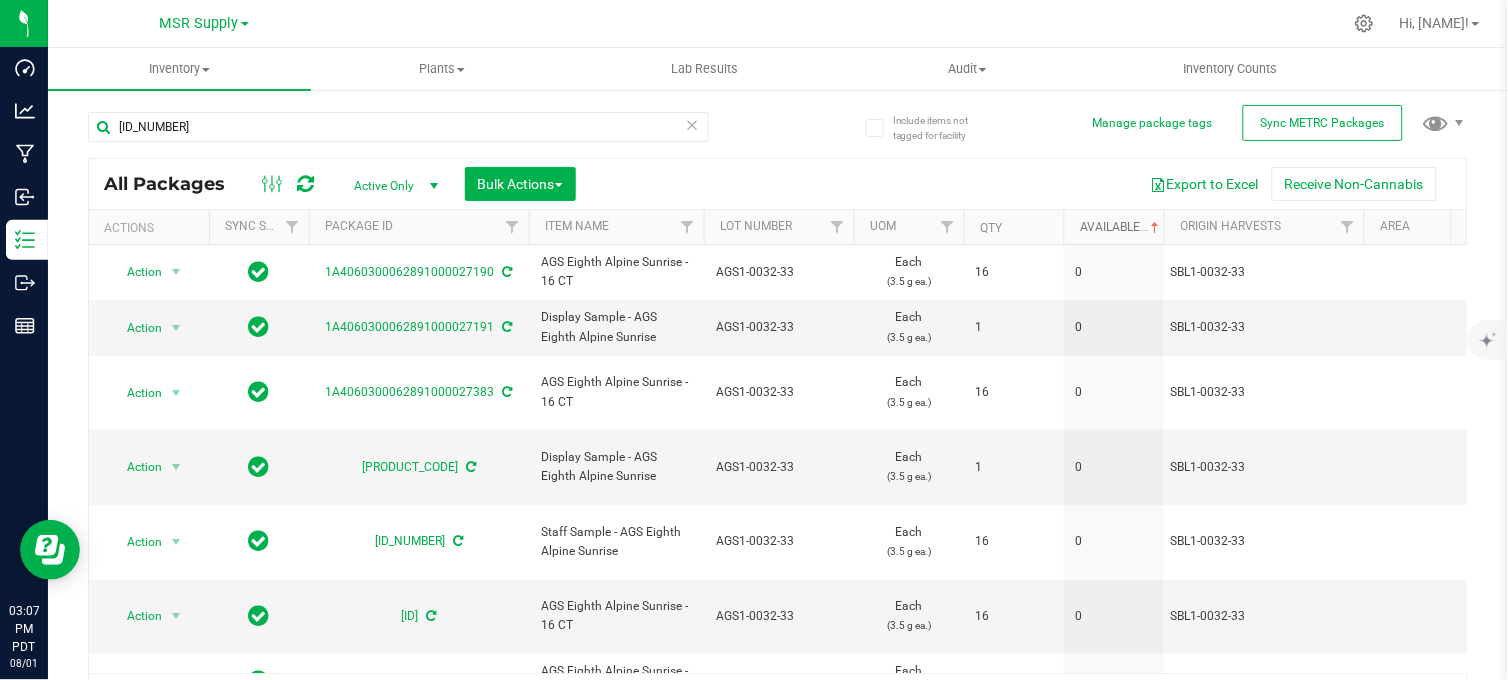 click on "Available" at bounding box center [1121, 227] 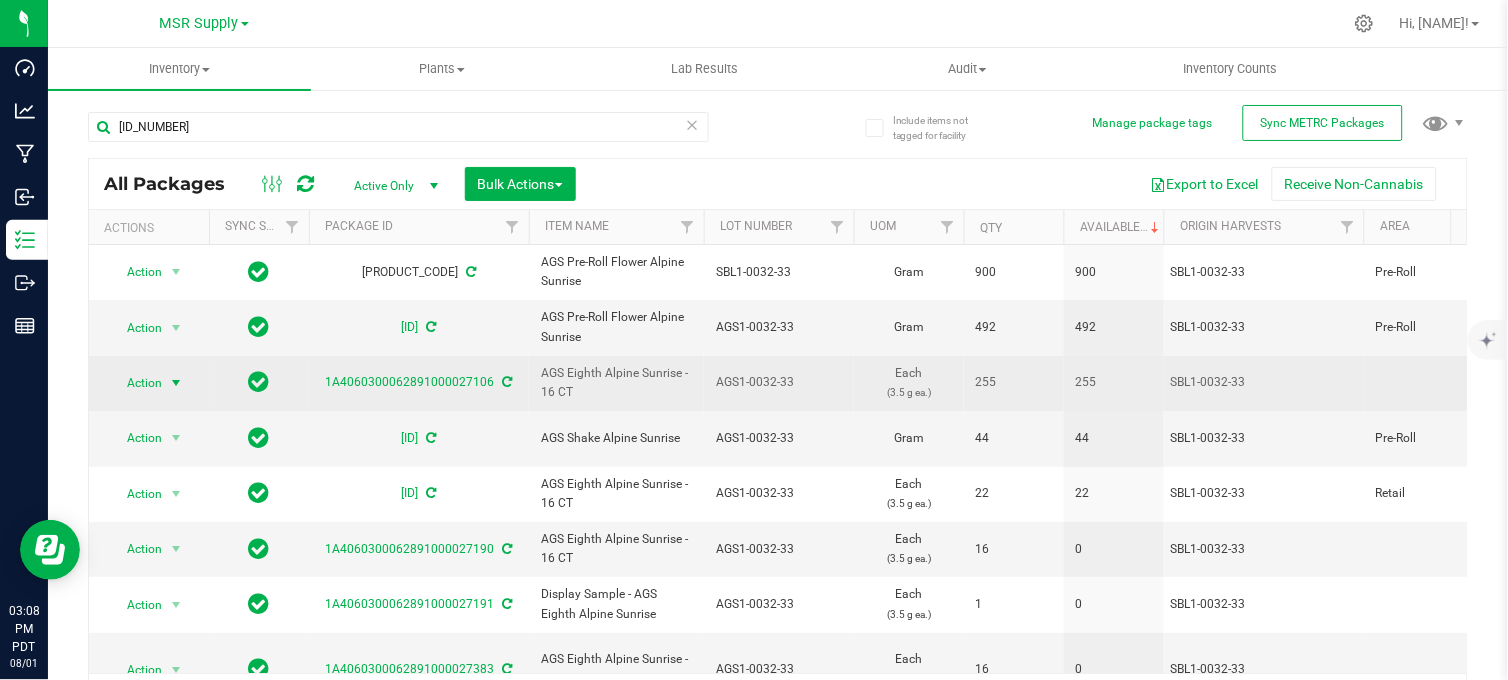 click at bounding box center (176, 383) 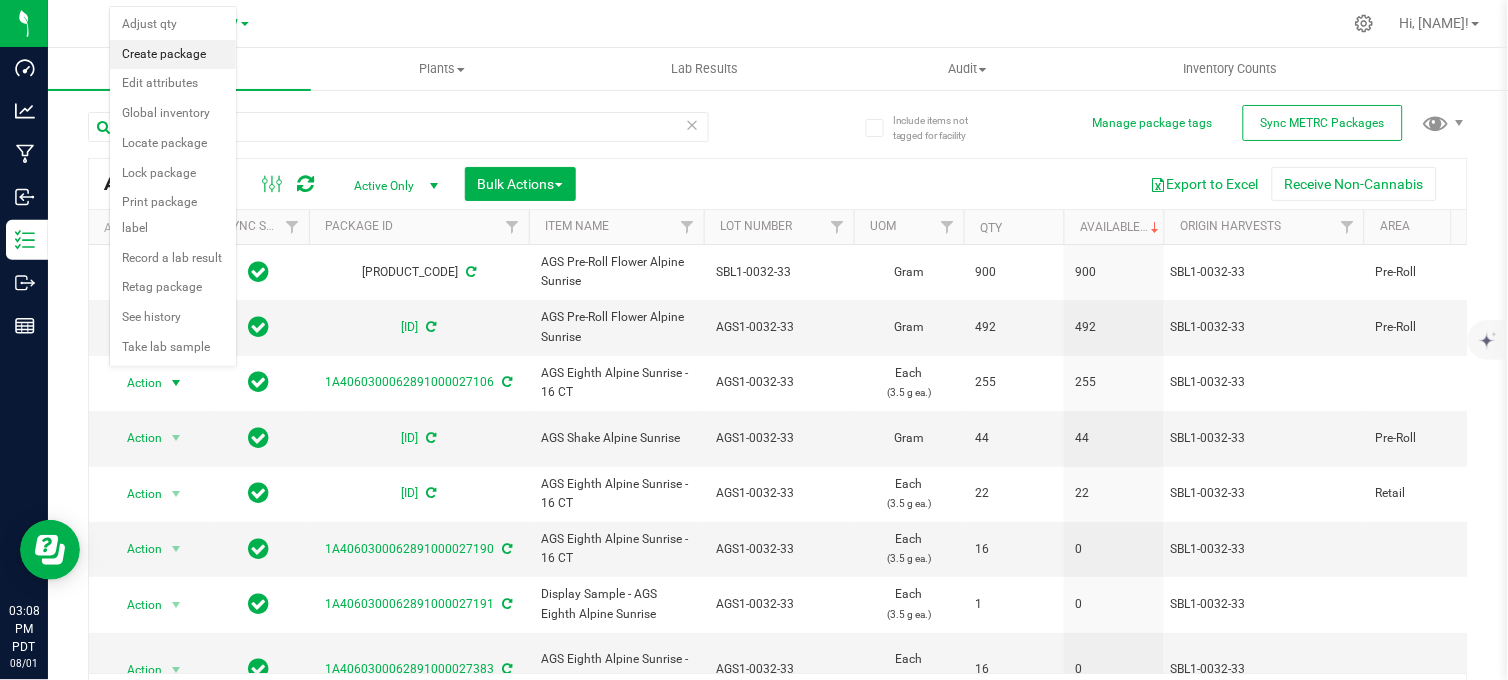 click on "Create package" at bounding box center [173, 55] 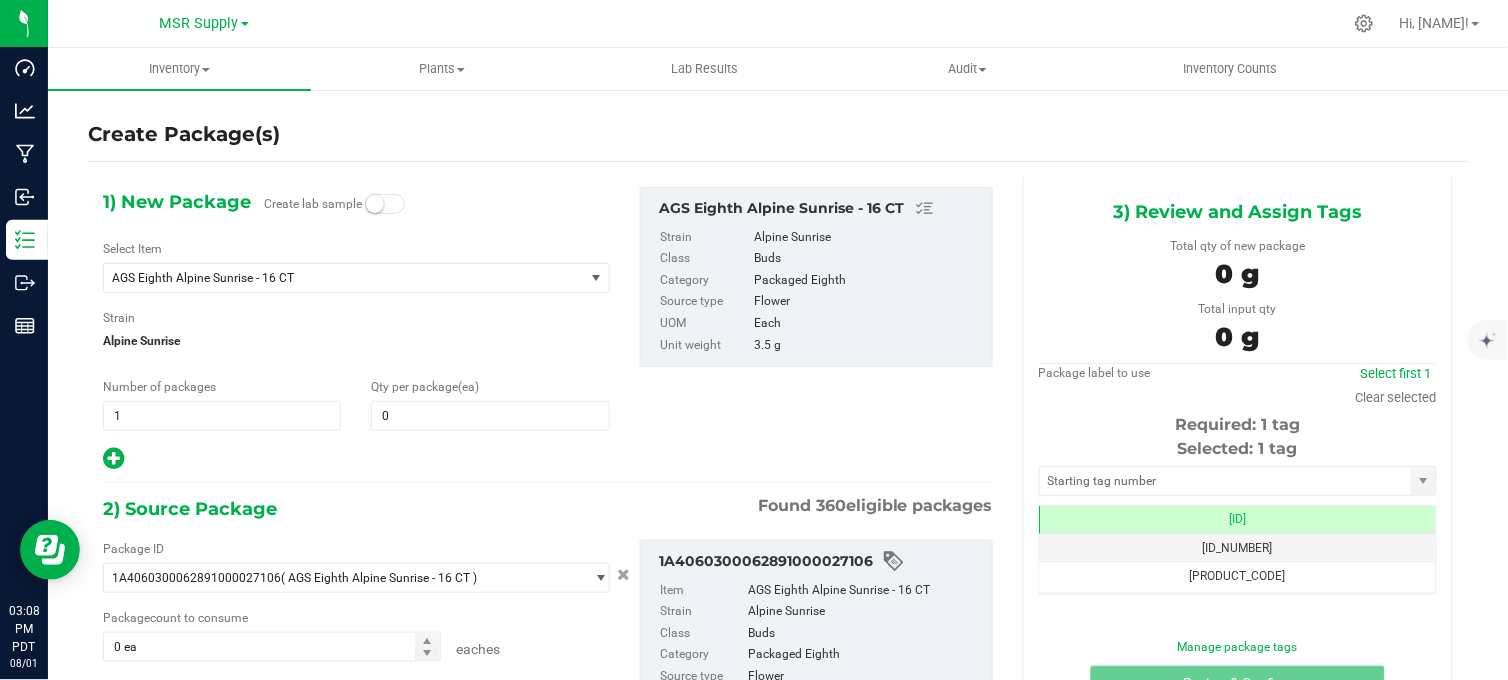 type on "0" 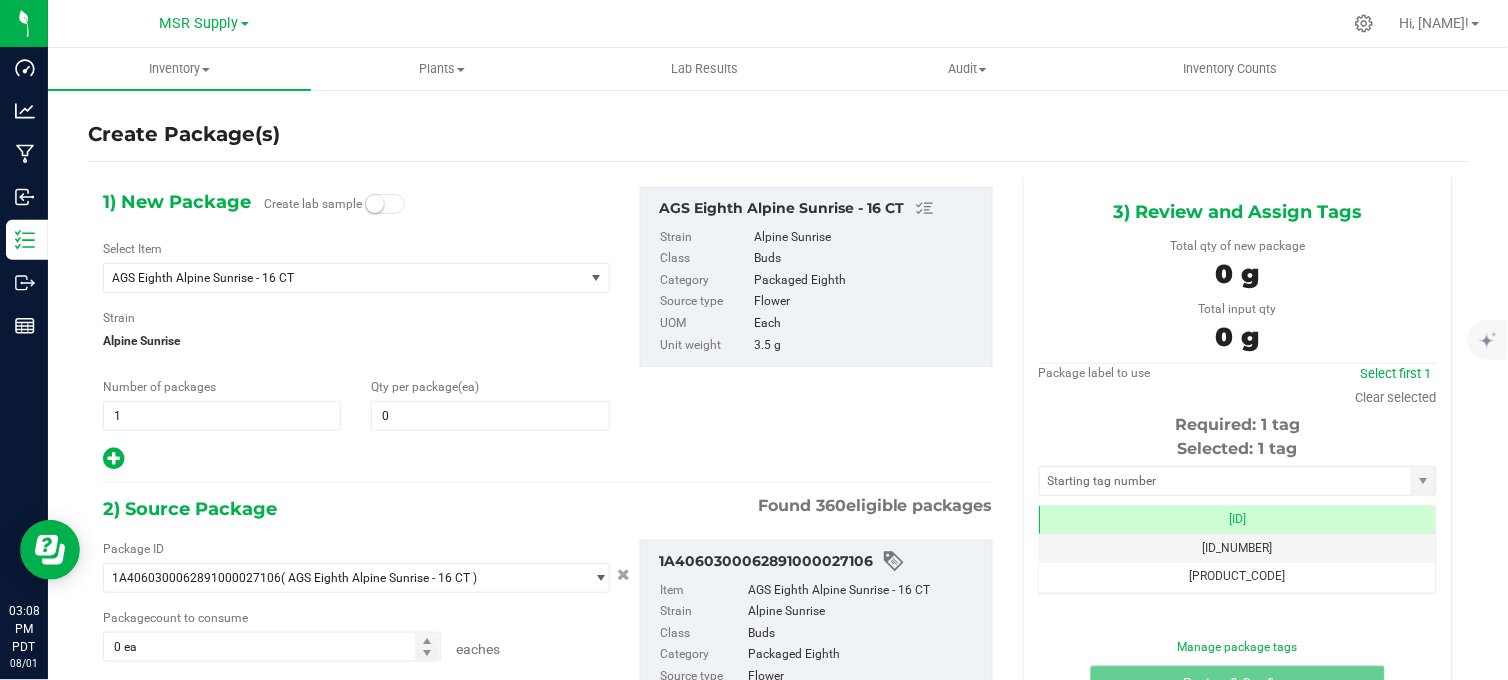 scroll, scrollTop: 0, scrollLeft: -1, axis: horizontal 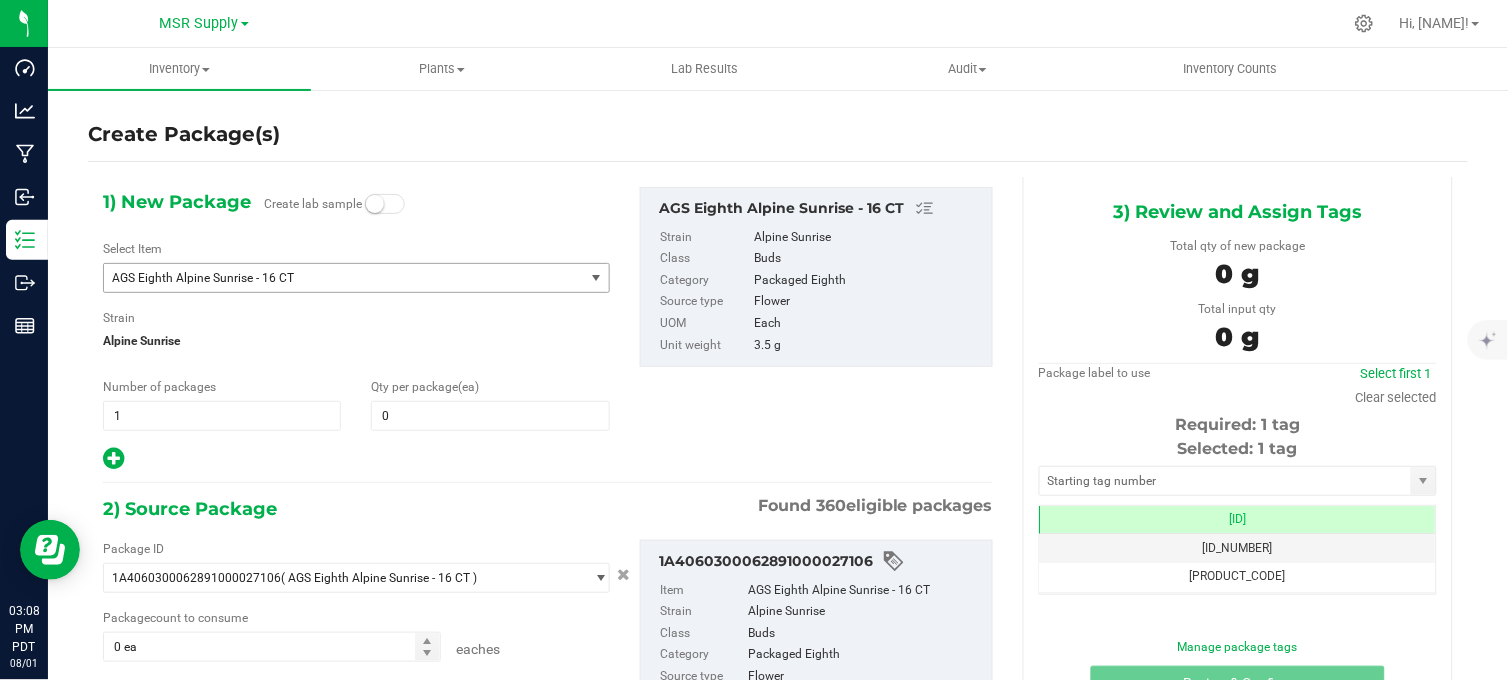 click on "AGS Eighth Alpine Sunrise - 16 CT" at bounding box center [334, 278] 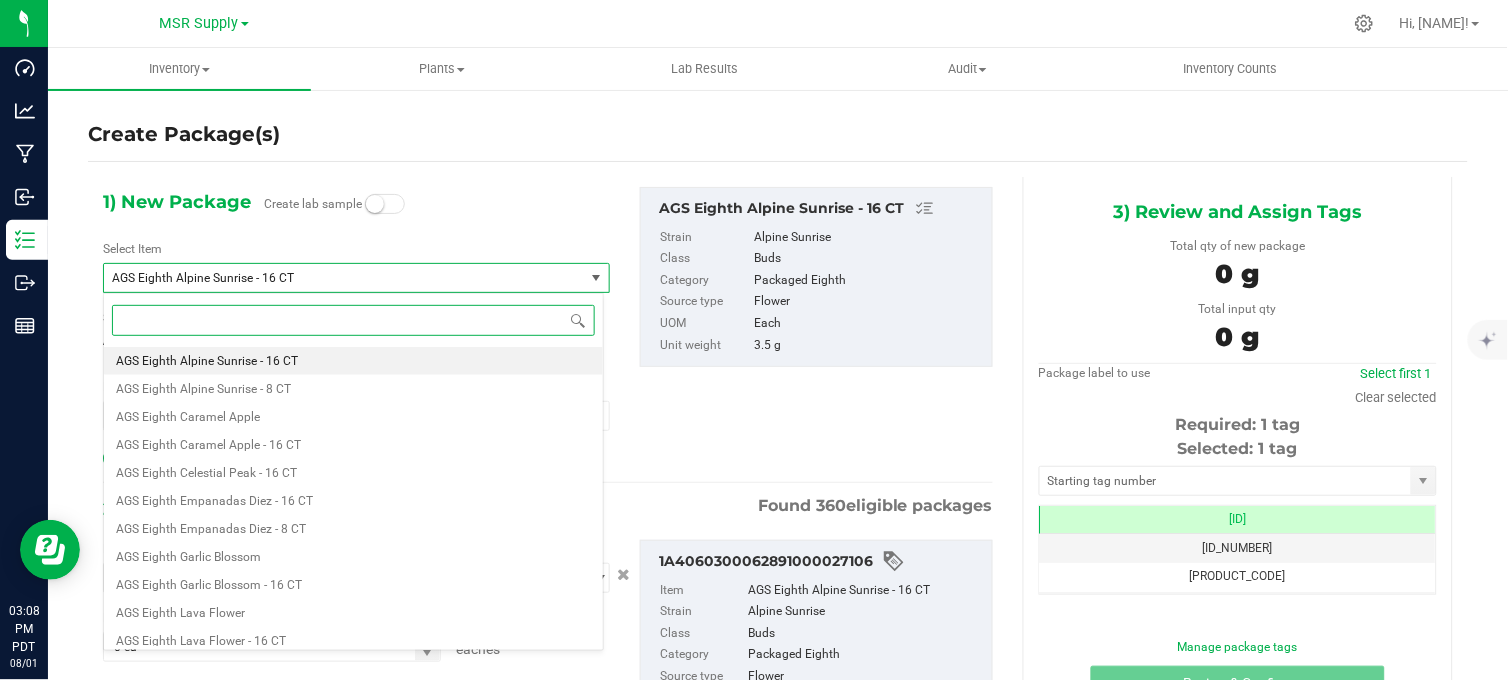 paste on "Staff Sample - AGS Eighth Alpine Sunrise" 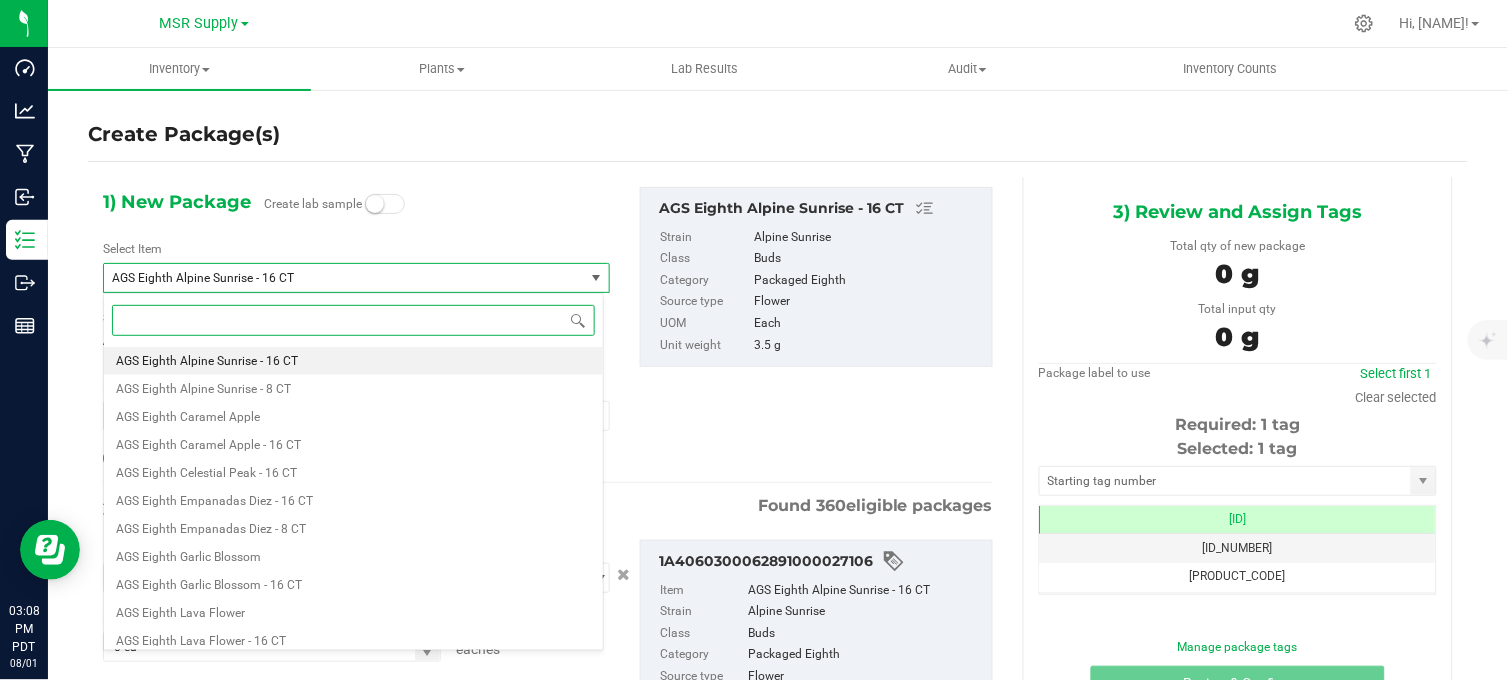 type on "Staff Sample - AGS Eighth Alpine Sunrise" 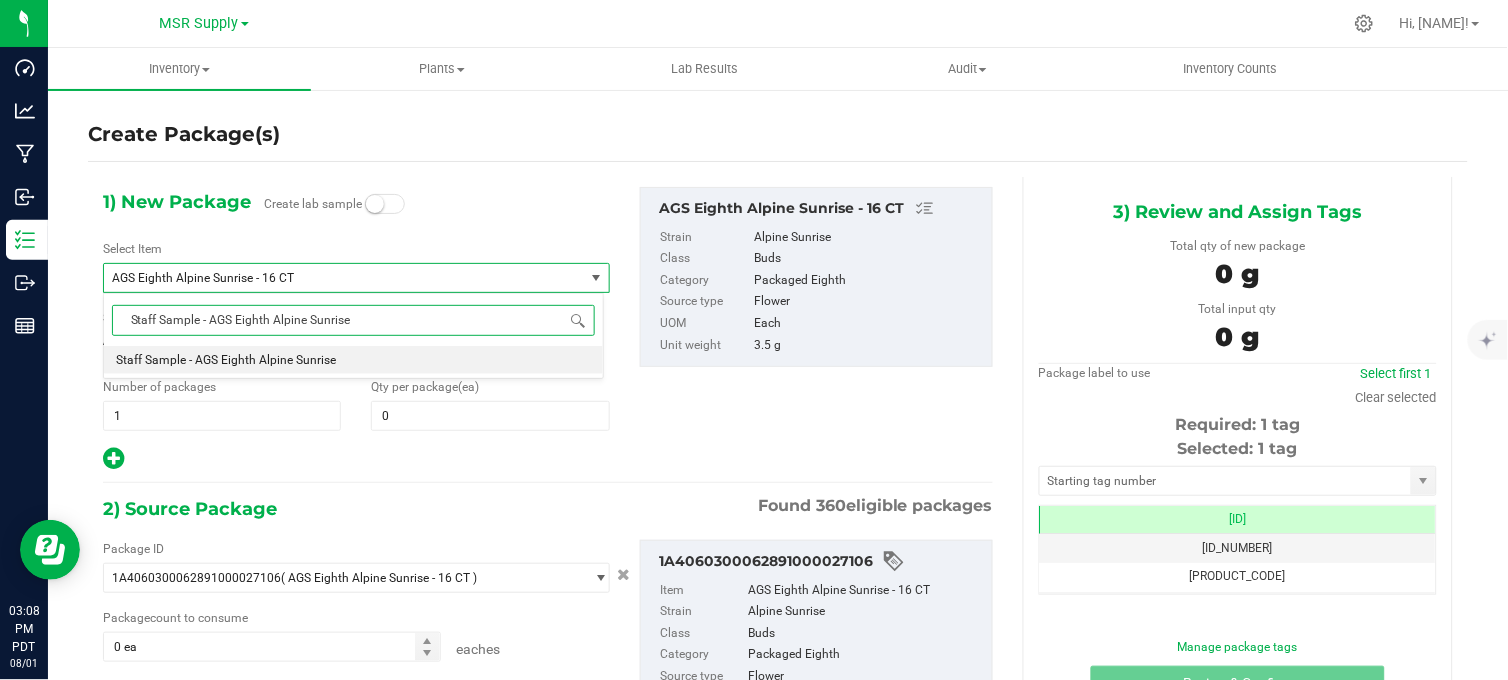 click on "Staff Sample - AGS Eighth Alpine Sunrise" at bounding box center (353, 360) 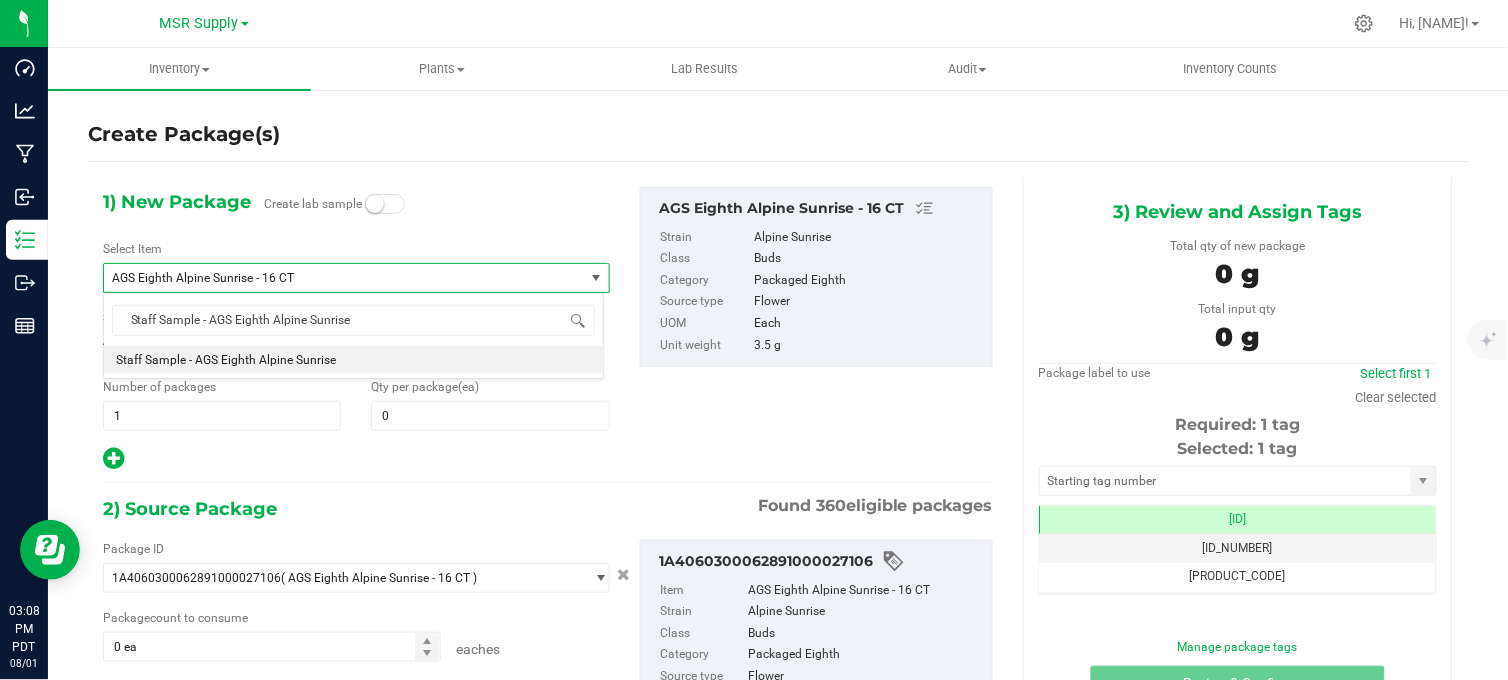type 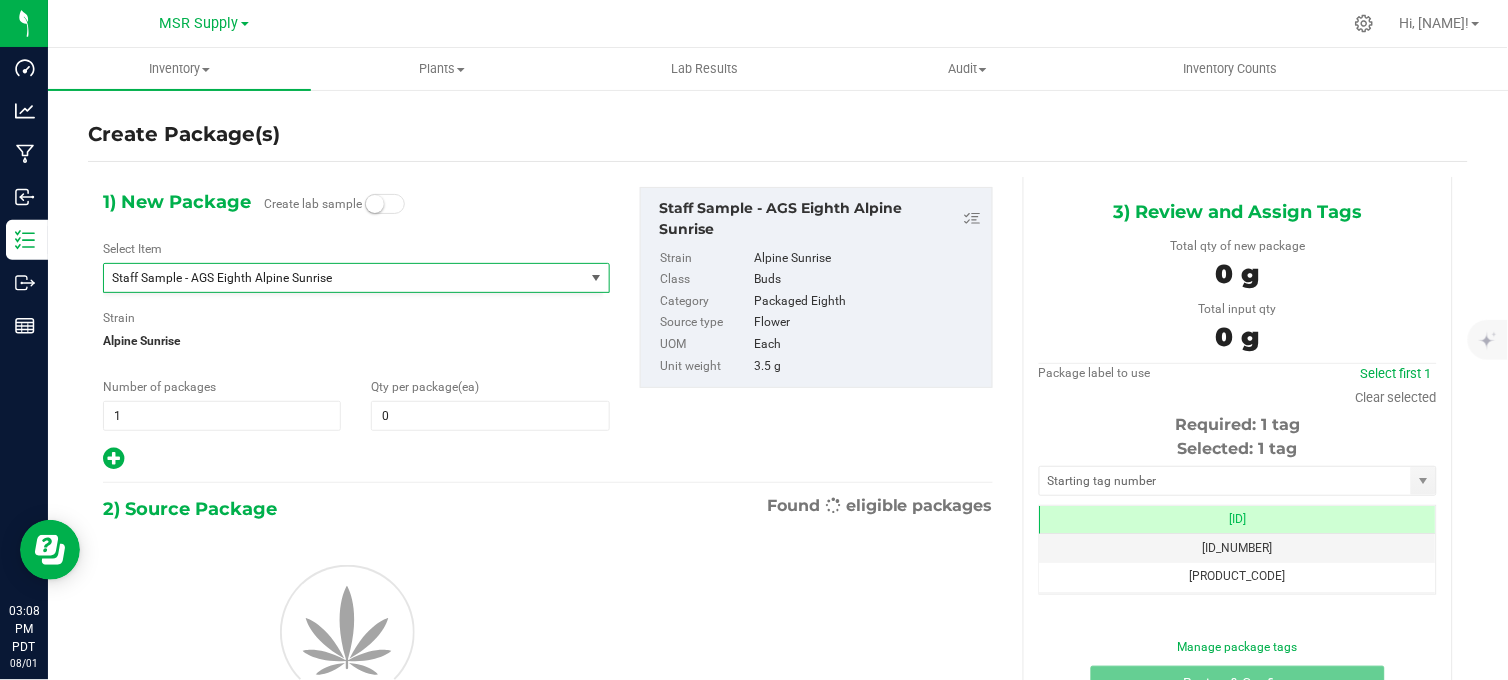 type on "0" 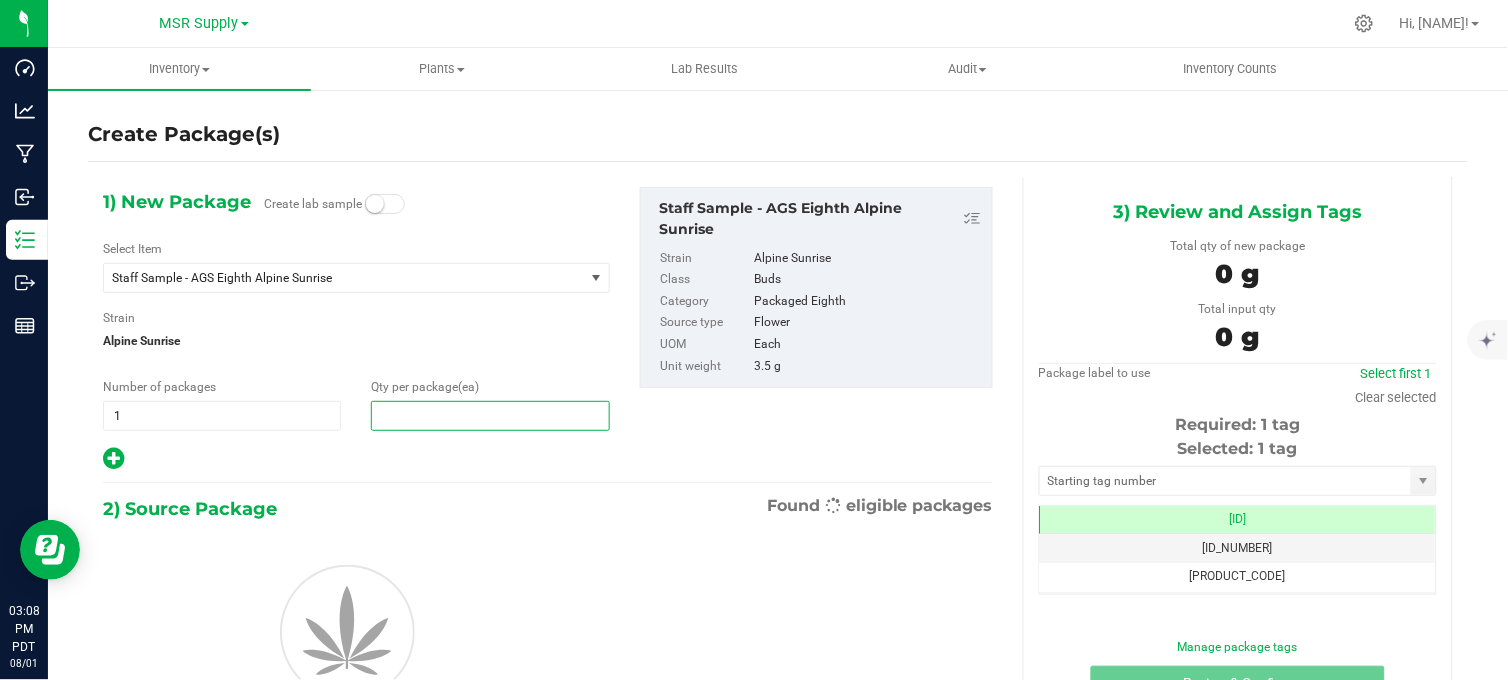 click at bounding box center [490, 416] 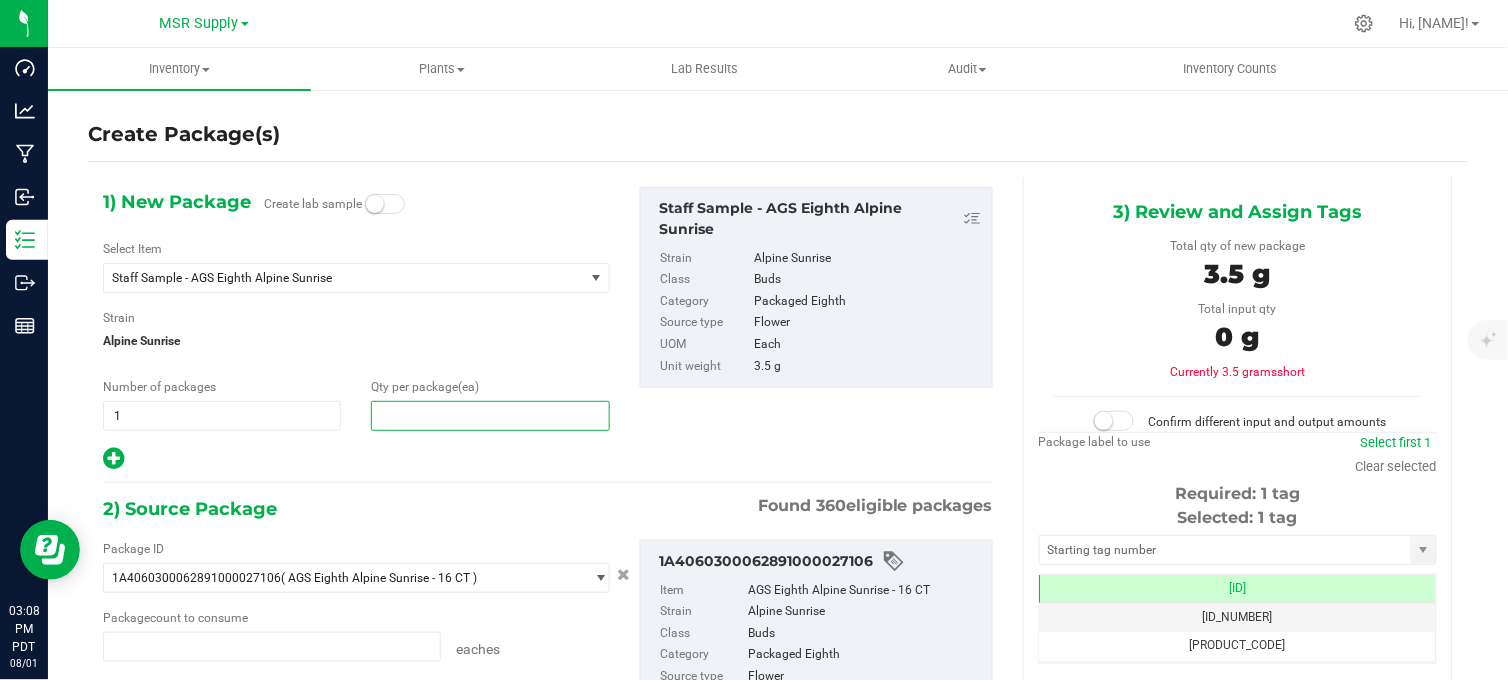 type on "1" 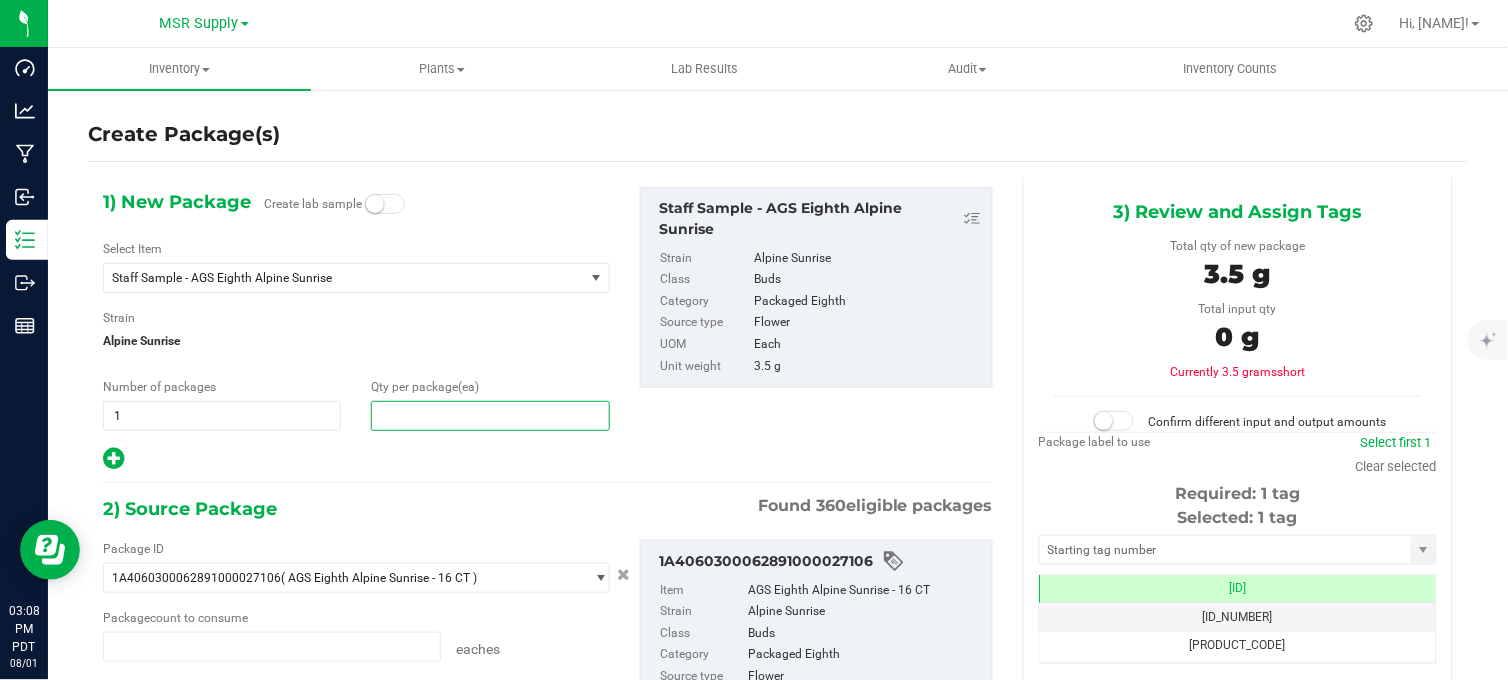 type on "0 ea" 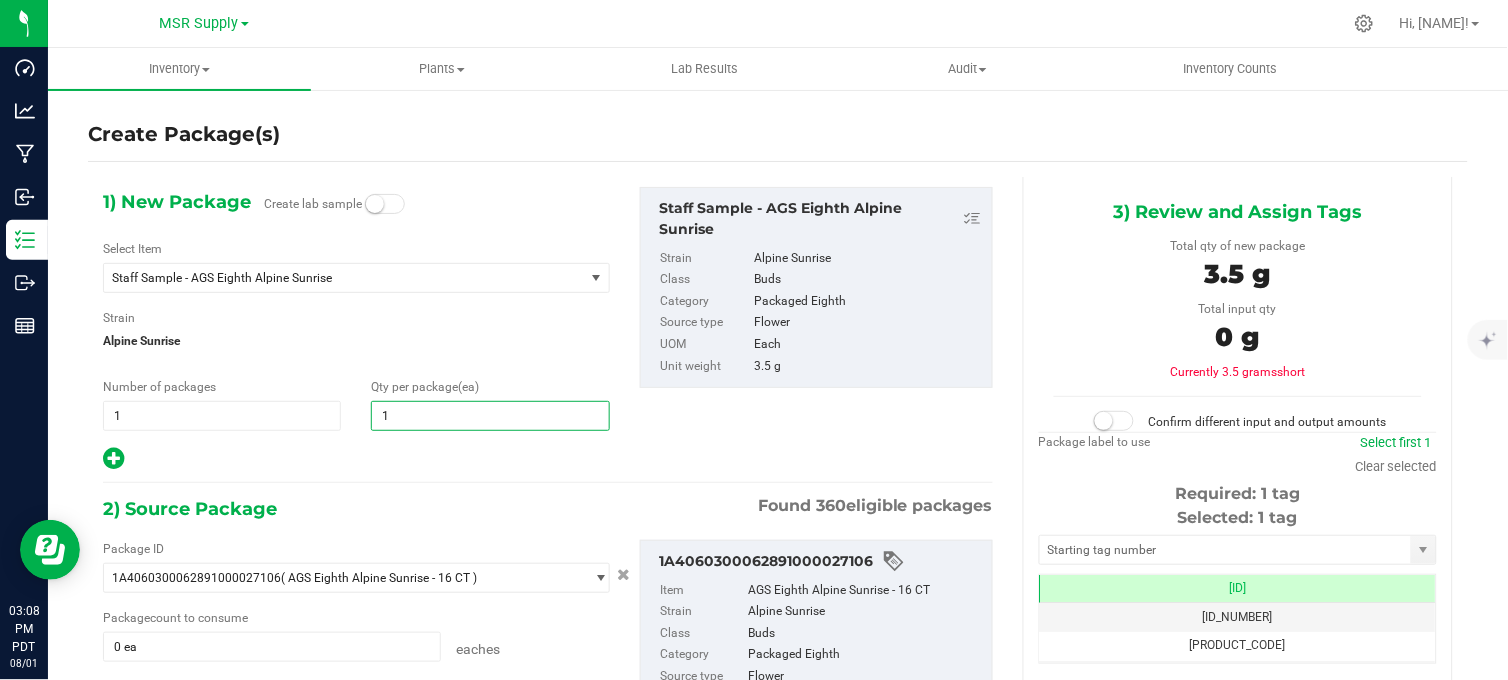 type on "15" 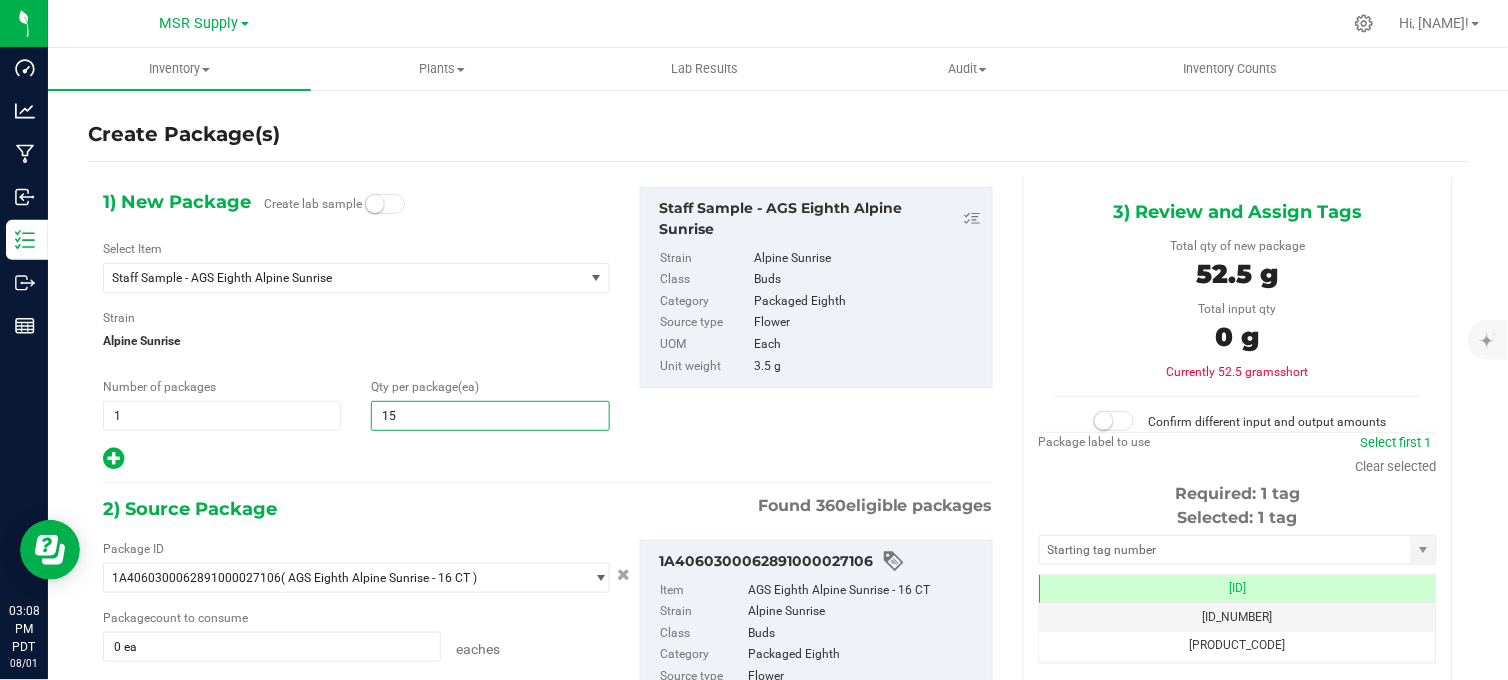 type on "15" 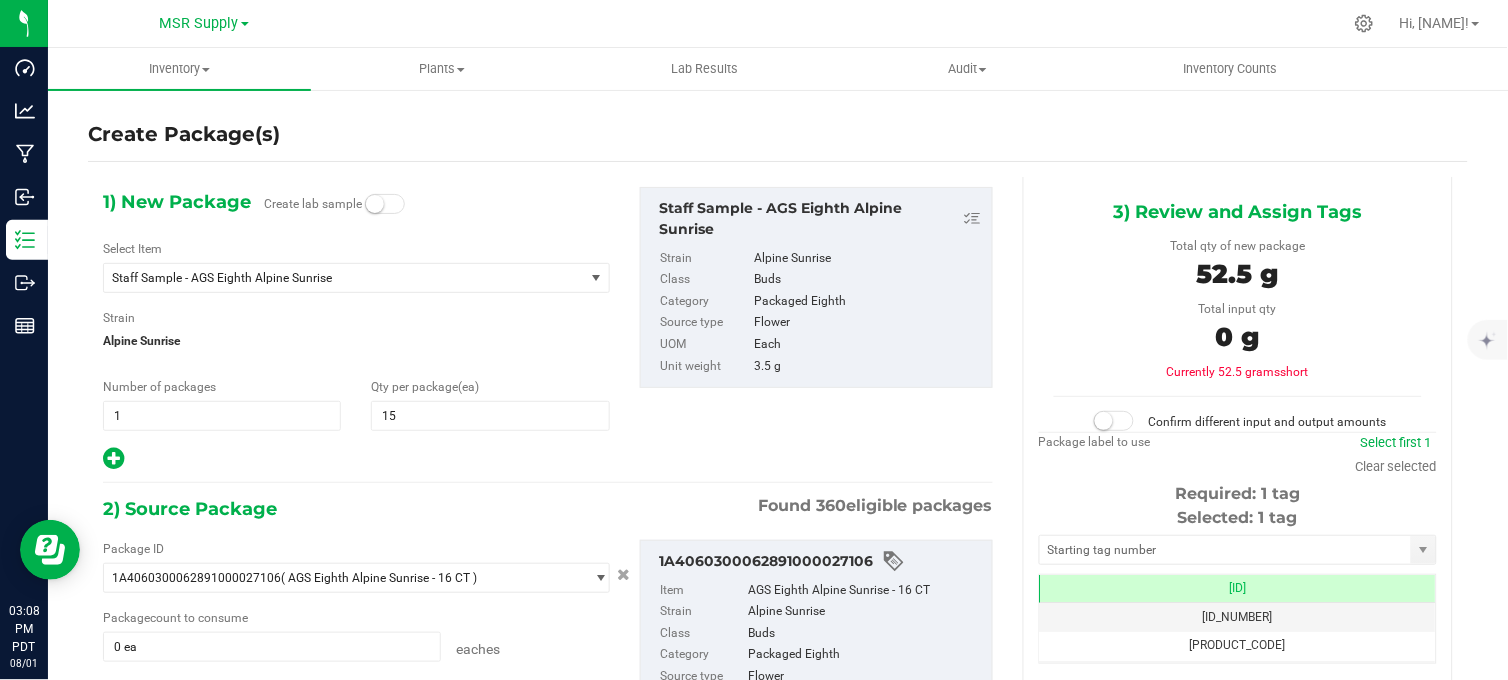drag, startPoint x: 377, startPoint y: 453, endPoint x: 345, endPoint y: 415, distance: 49.67897 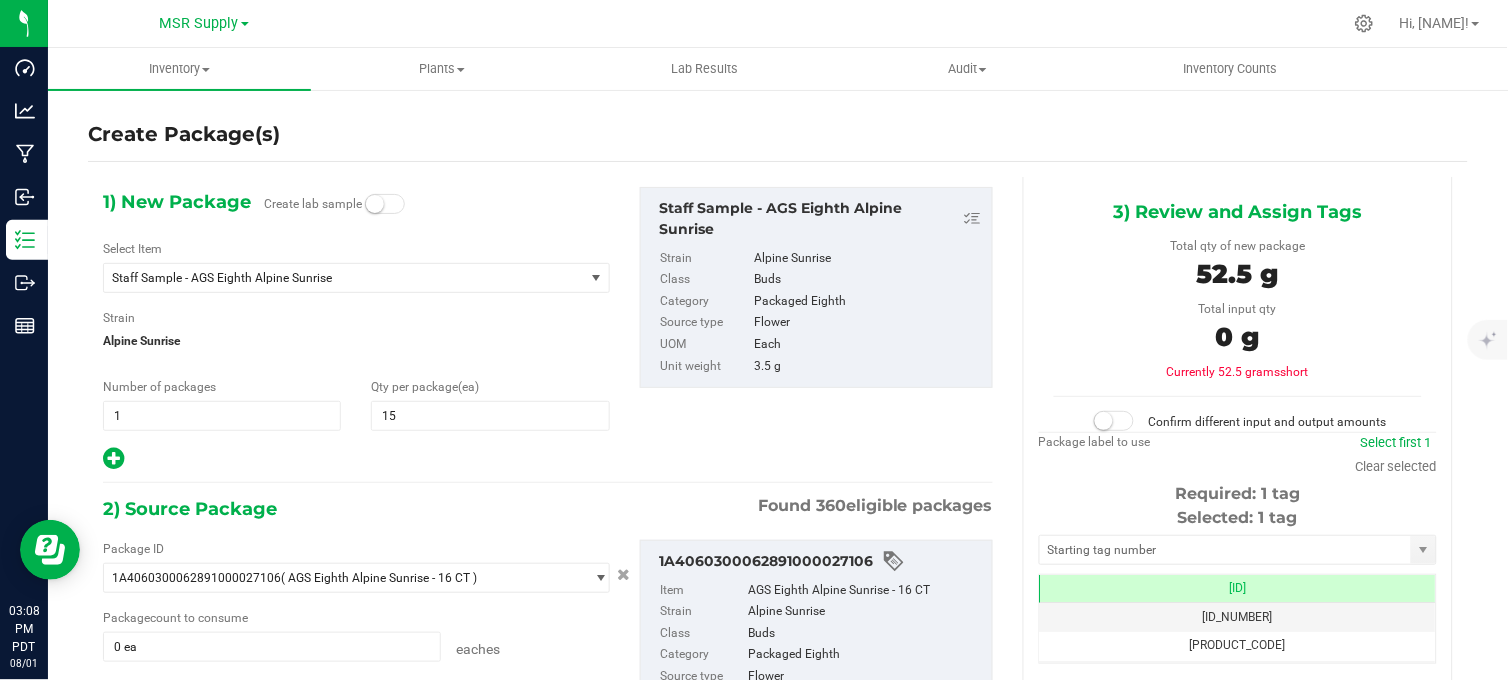 click on "1) New Package
Create lab sample
Select Item
Staff Sample - AGS Eighth Alpine Sunrise
Staff Sample - AGS 0.3 g (x 5) Preroll Minipack Sliver Cloud 1.5 g Staff Sample - AGS 0.3 g (x 5) Preroll Minipack Snow Dream 1.5 g Staff Sample - AGS 0.3 g (x 5) Preroll Minipack Sunbeam1.5 g Staff Sample - AGS 0.3 g (x 5) Preroll Minipack Woods 1.5 g Staff Sample - AGS 0.3 g (x 5) Sweet Flower Preroll Minipack 1.5 g Staff Sample - AGS 0.7 g (x 5) Preroll pack Caramel Apple 3.5 g Staff Sample - AGS 0.7 g (x 5) Preroll pack Silver Cloud 3.5 g Staff Sample - AGS Eighth Manzanita" at bounding box center (356, 329) 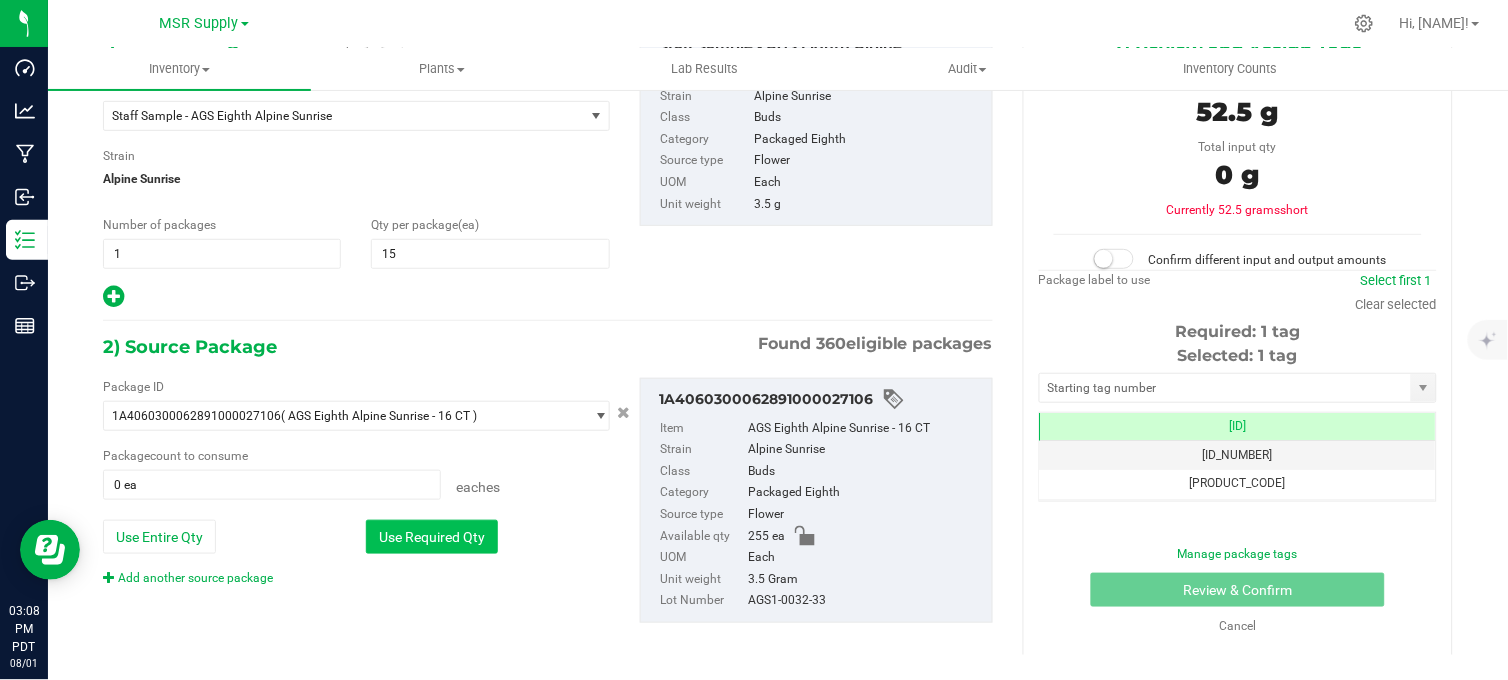 click on "Use Required Qty" at bounding box center [432, 537] 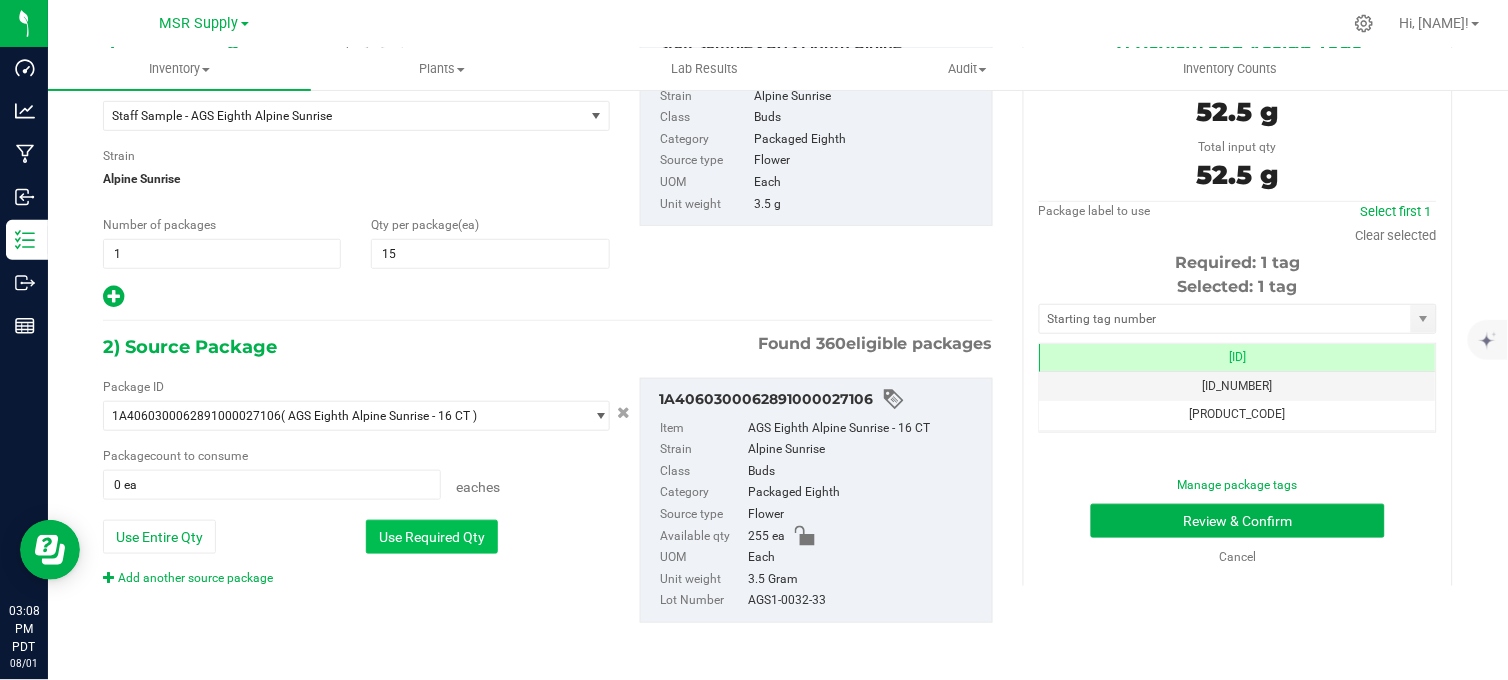 type on "15 ea" 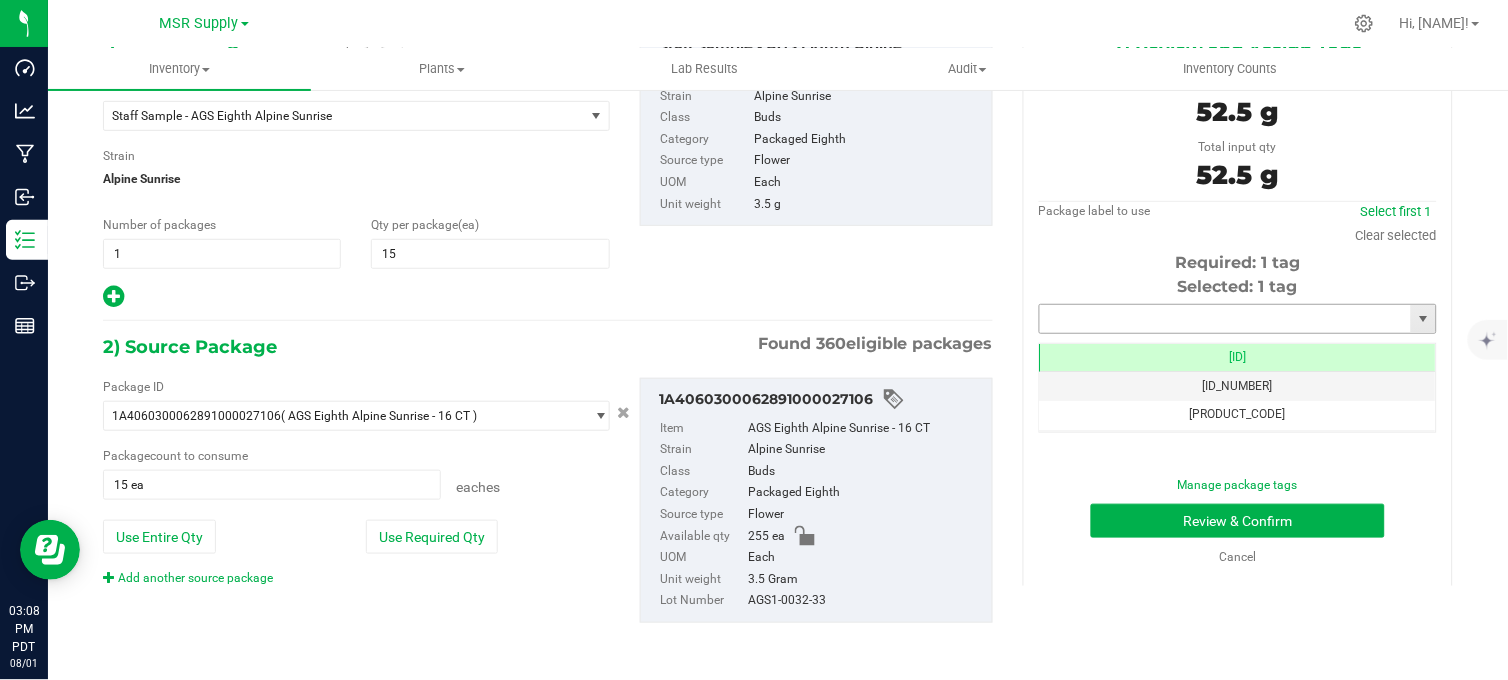 click at bounding box center (1225, 319) 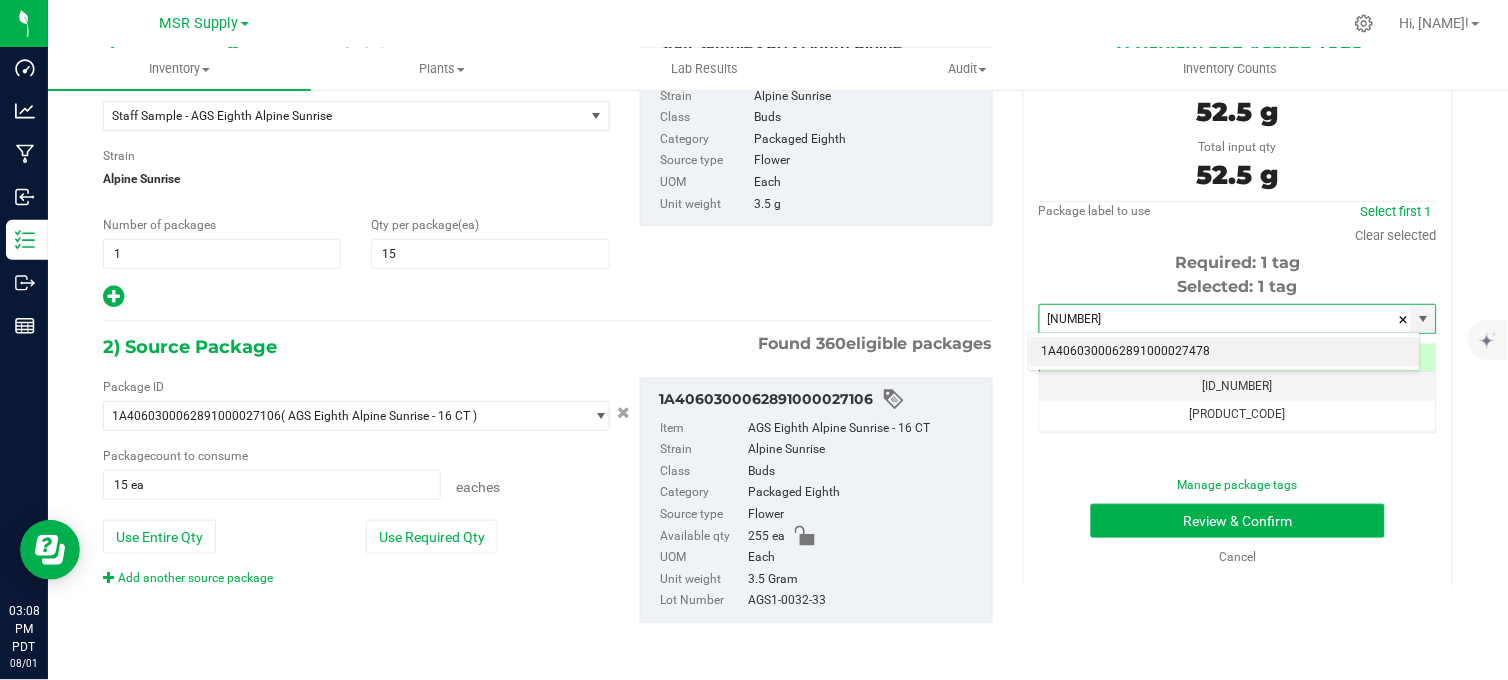 click on "1A4060300062891000027478" at bounding box center [1225, 352] 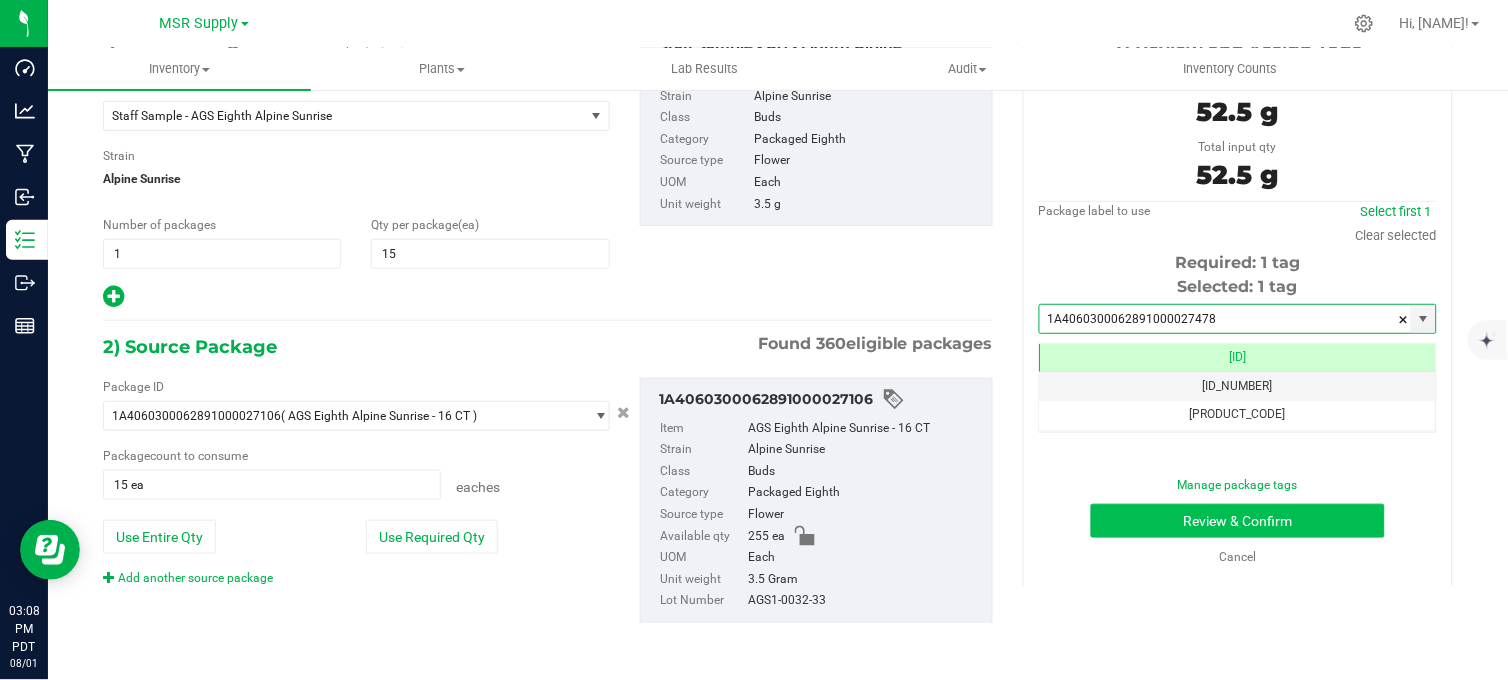 type on "1A4060300062891000027478" 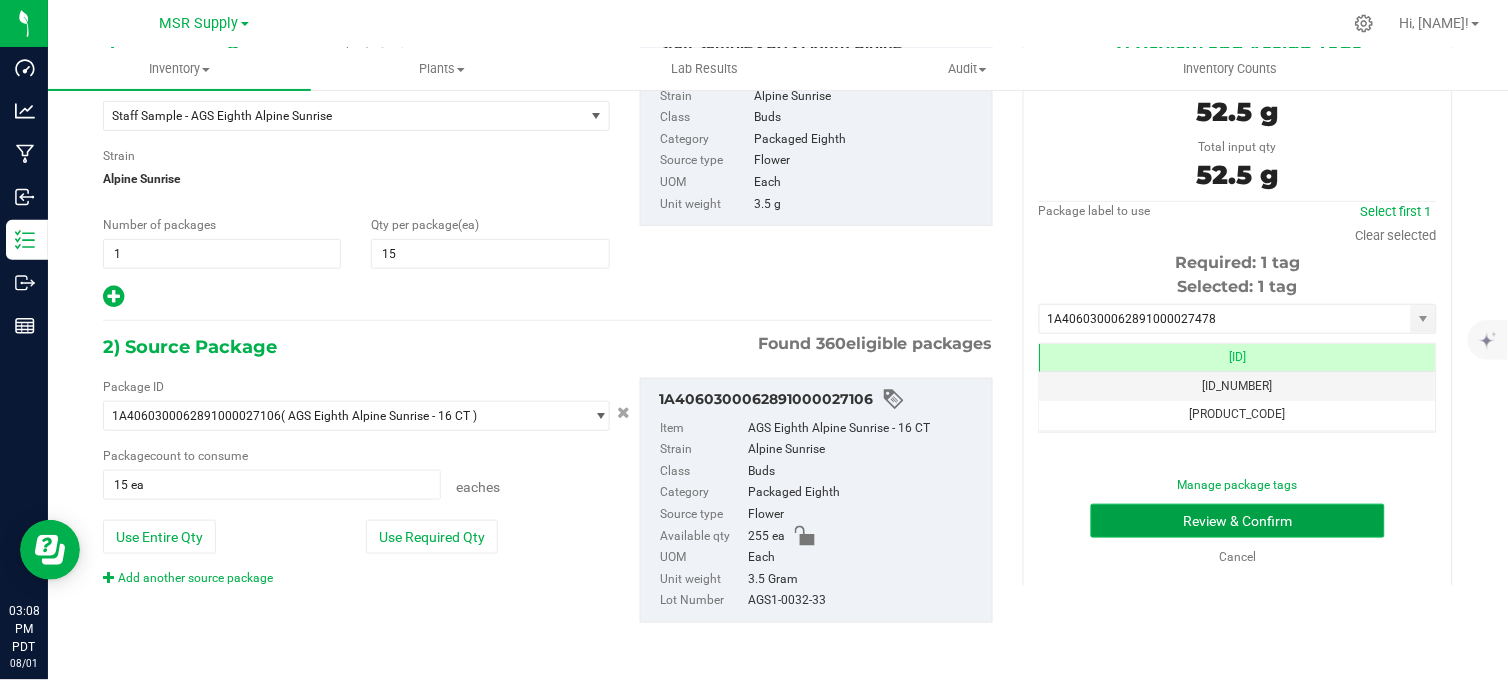 click on "Review & Confirm" at bounding box center (1238, 521) 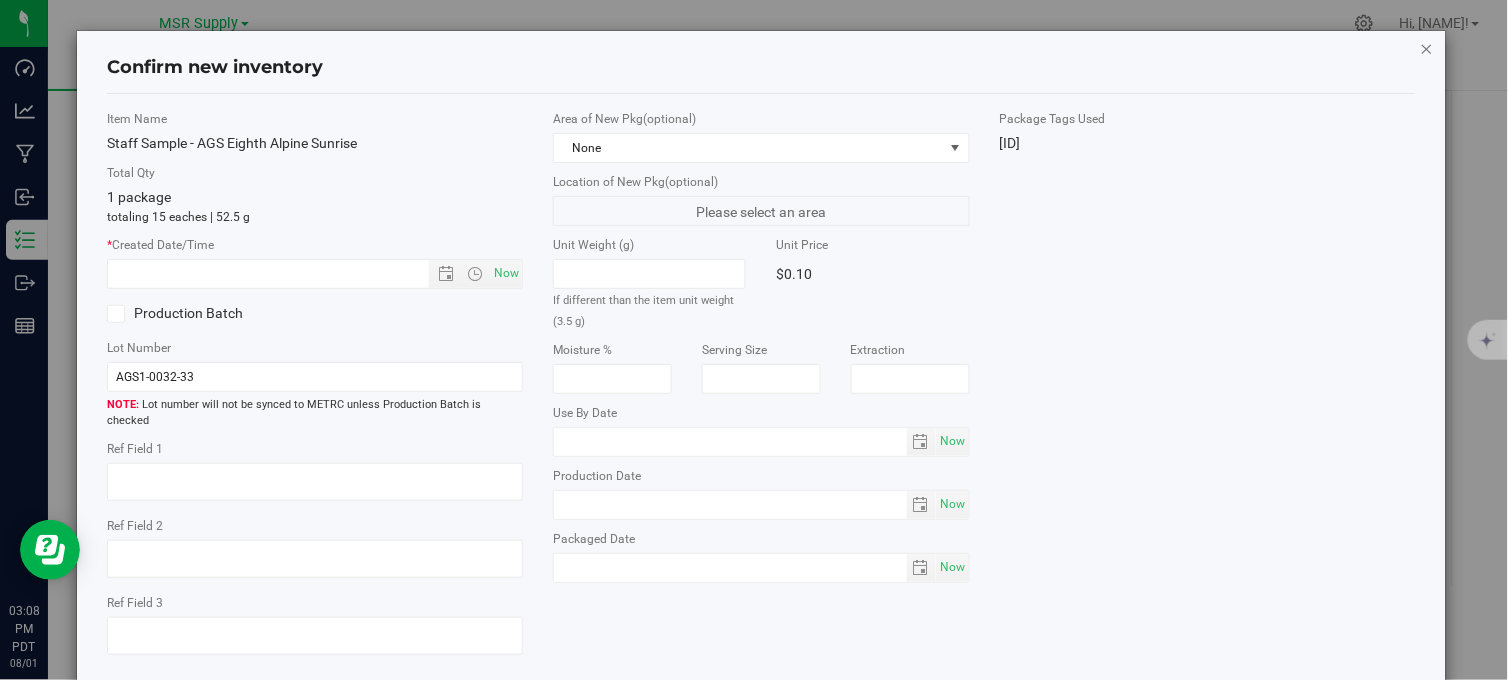 click at bounding box center [1427, 48] 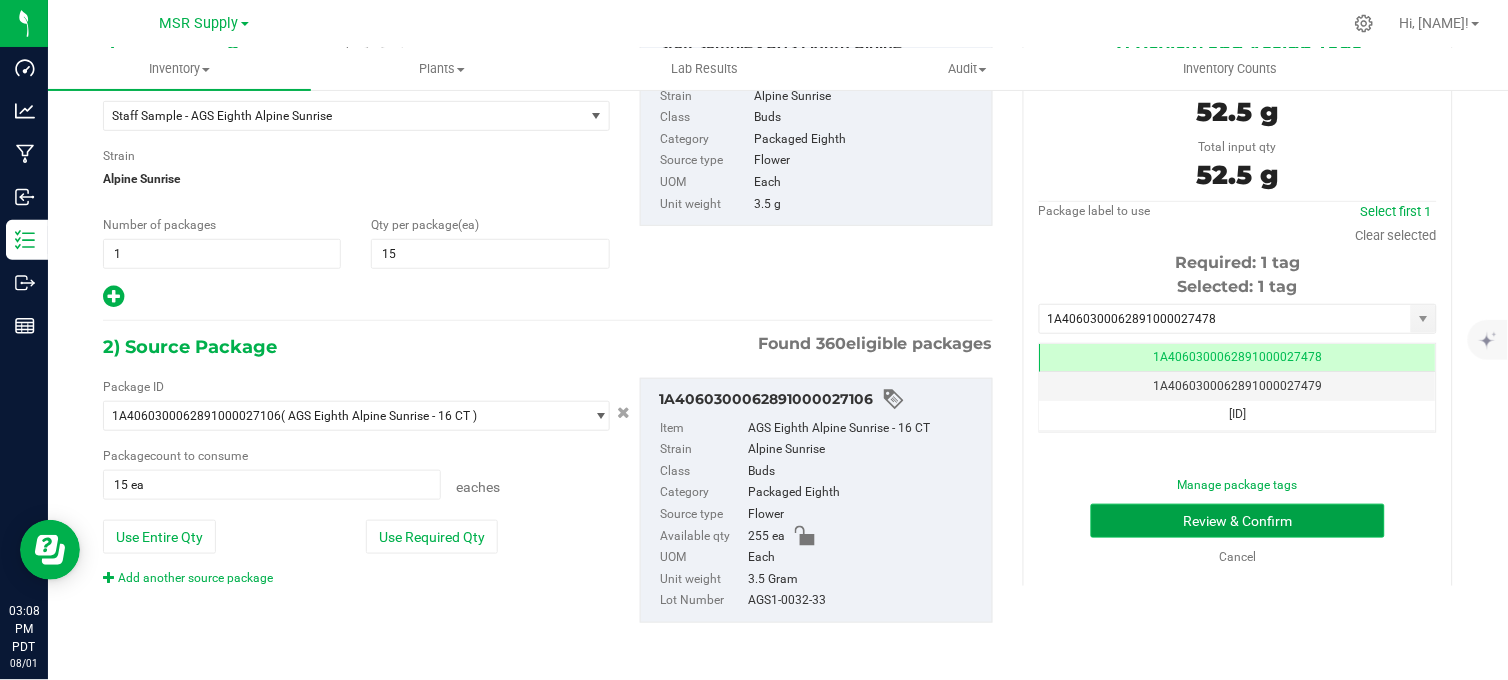 click on "Review & Confirm" at bounding box center [1238, 521] 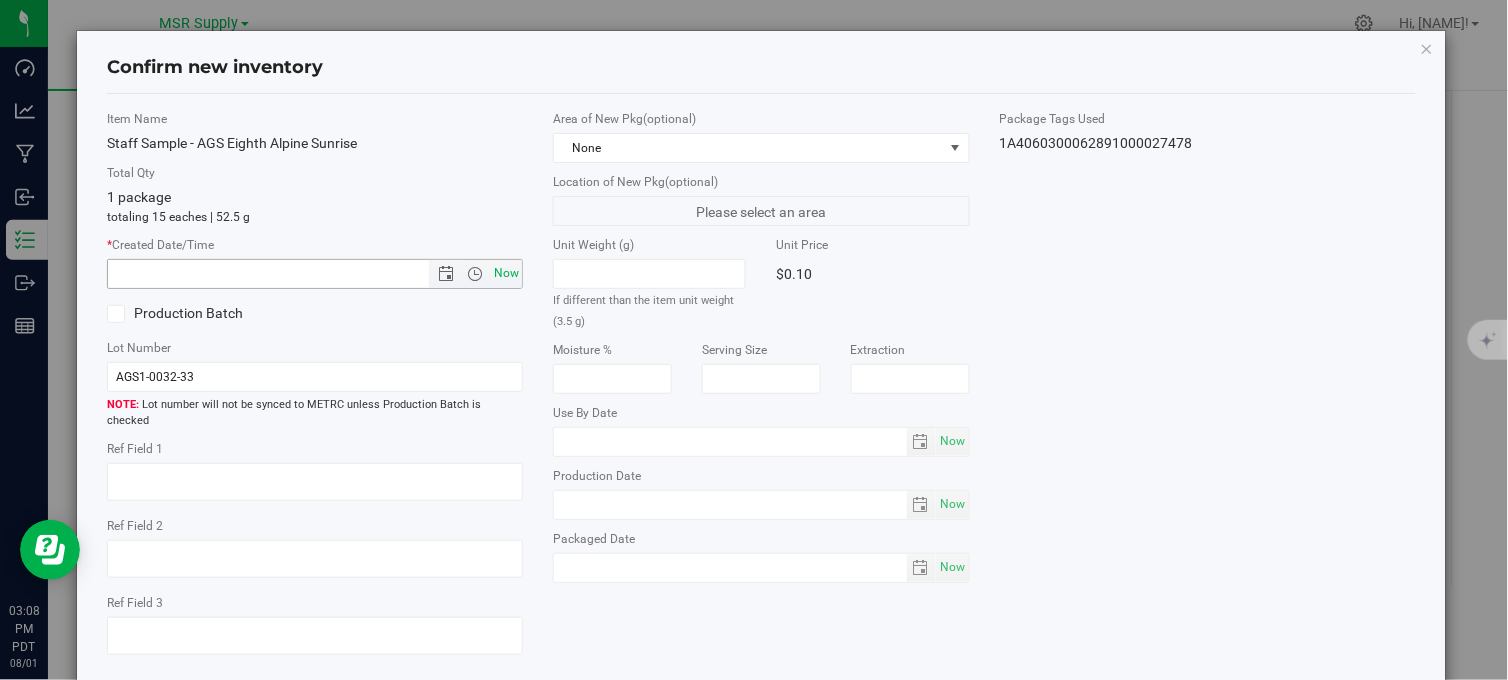 click on "Now" at bounding box center [507, 273] 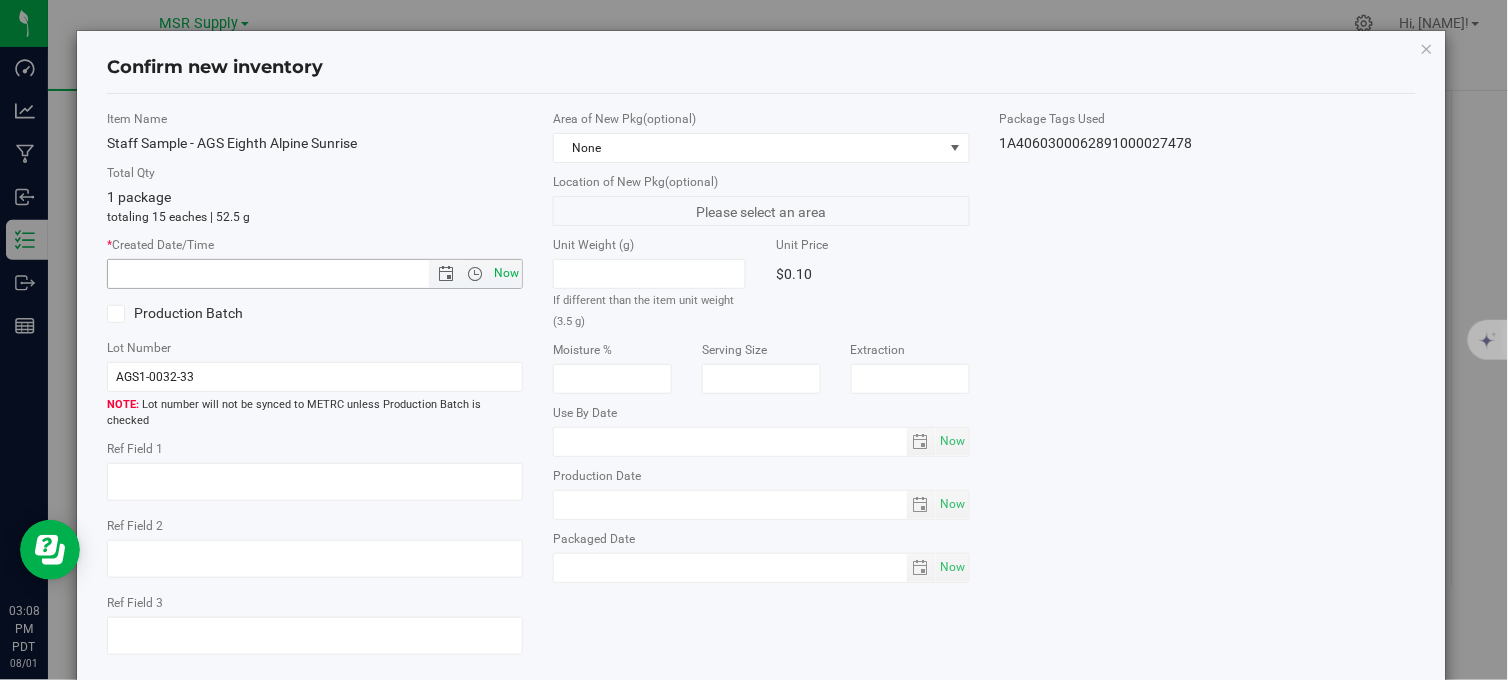 type on "[MONTH]/[DAY]/[YEAR] [HOUR]:[MINUTE] [TIME]" 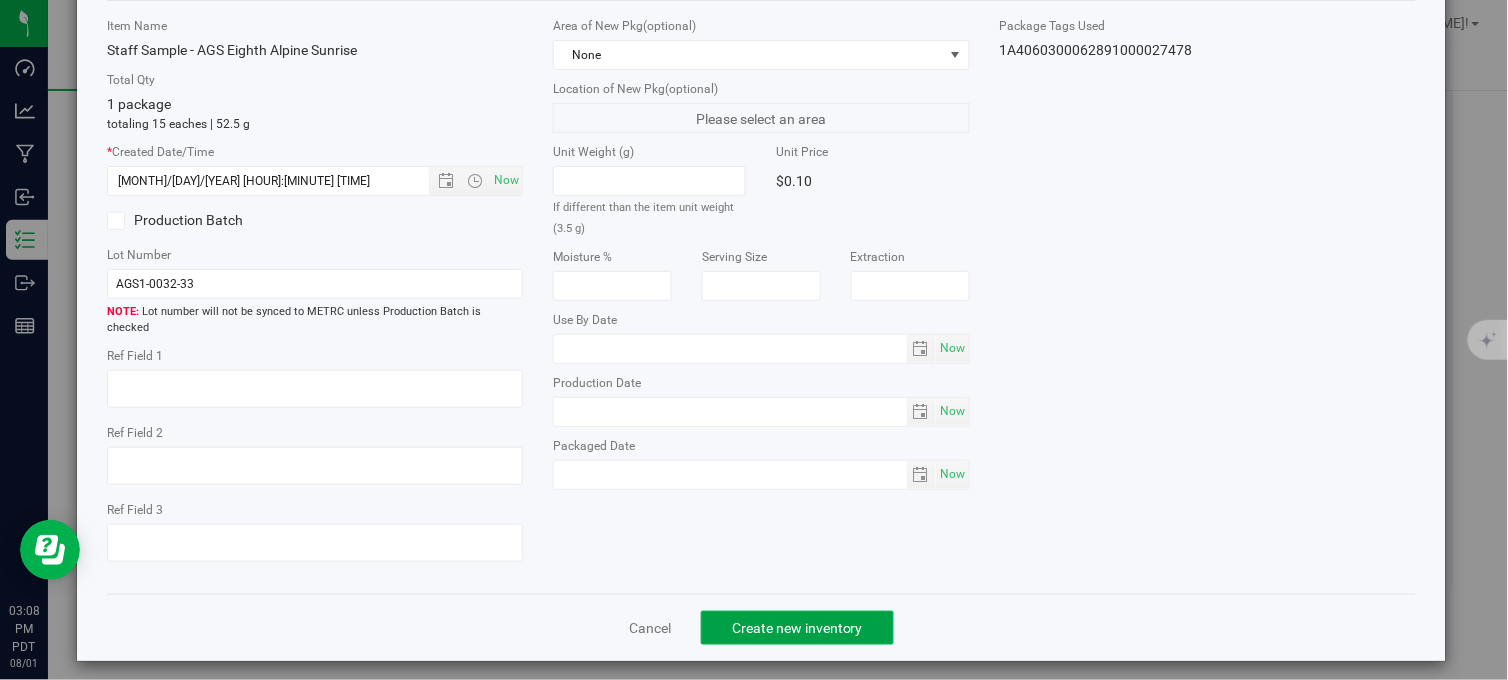 click on "Create new inventory" 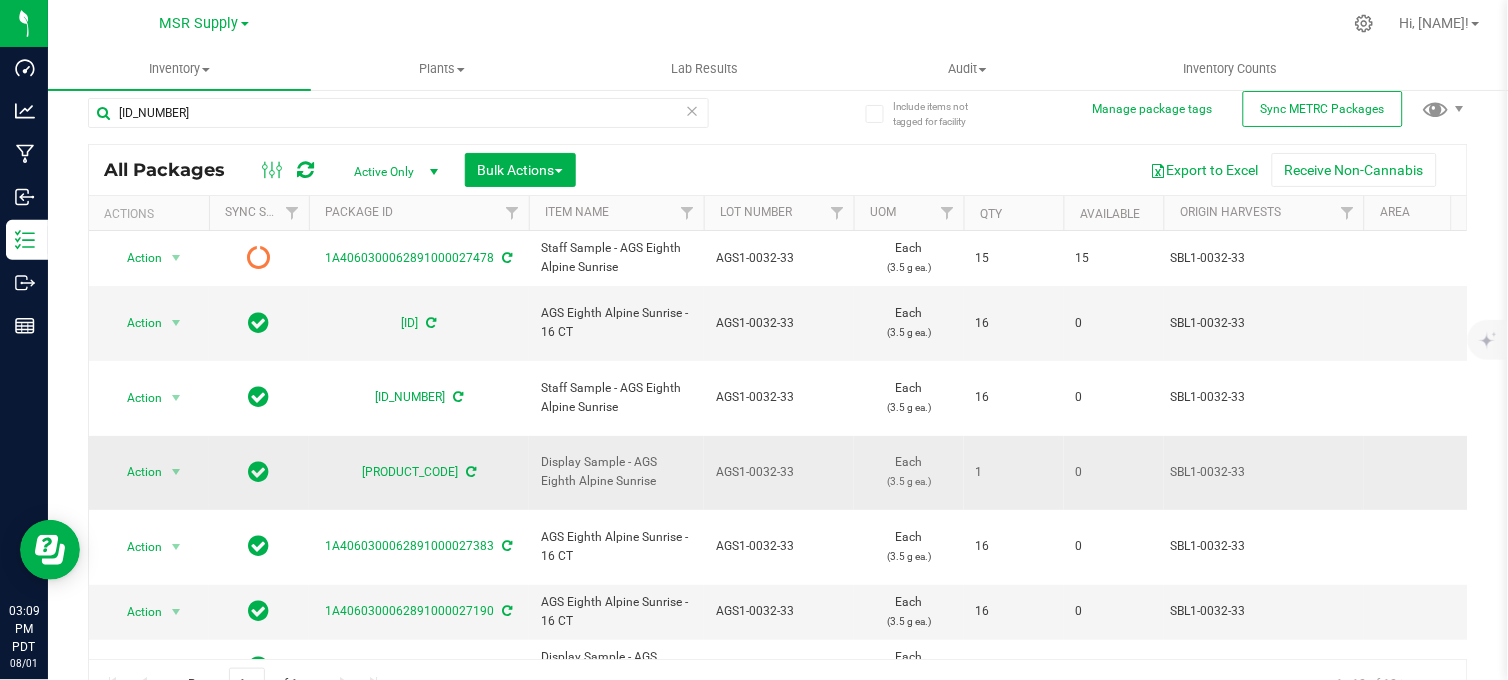 scroll, scrollTop: 0, scrollLeft: 0, axis: both 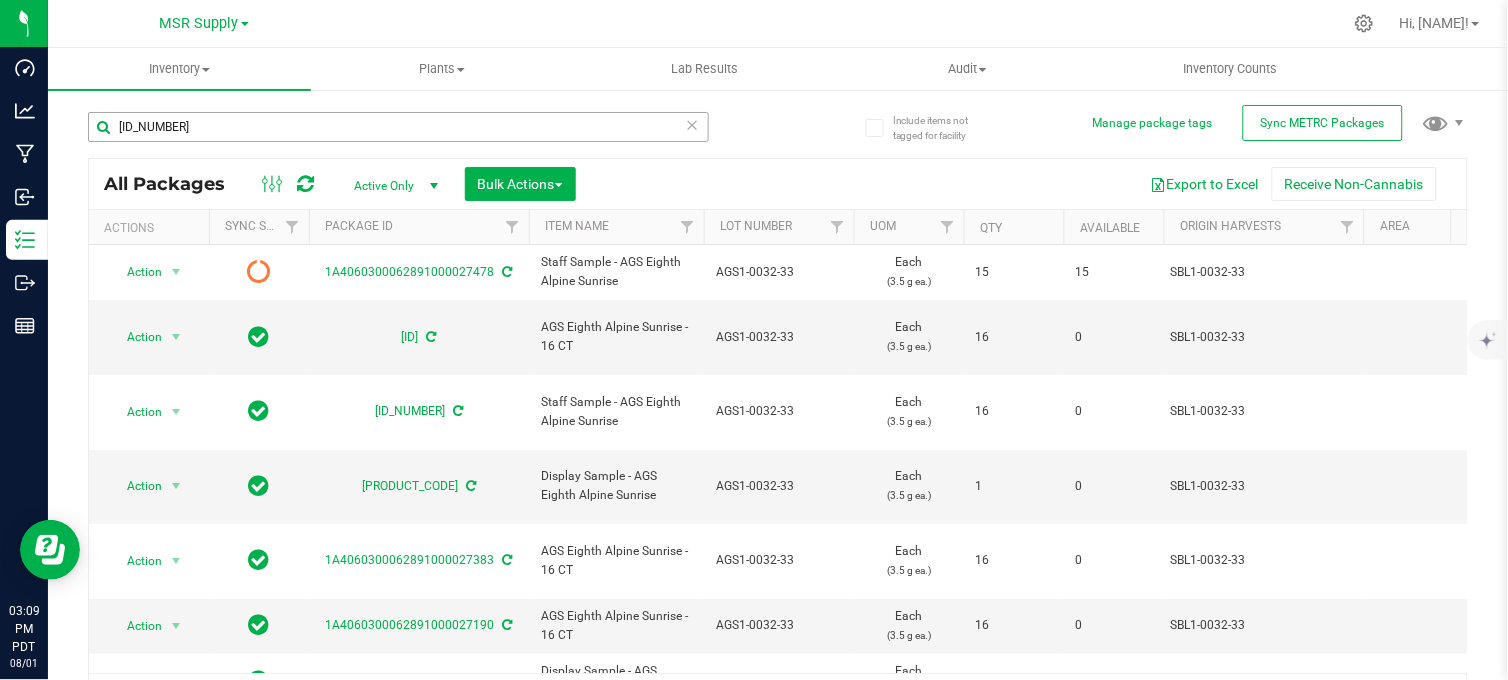 drag, startPoint x: 251, startPoint y: 145, endPoint x: 215, endPoint y: 140, distance: 36.345562 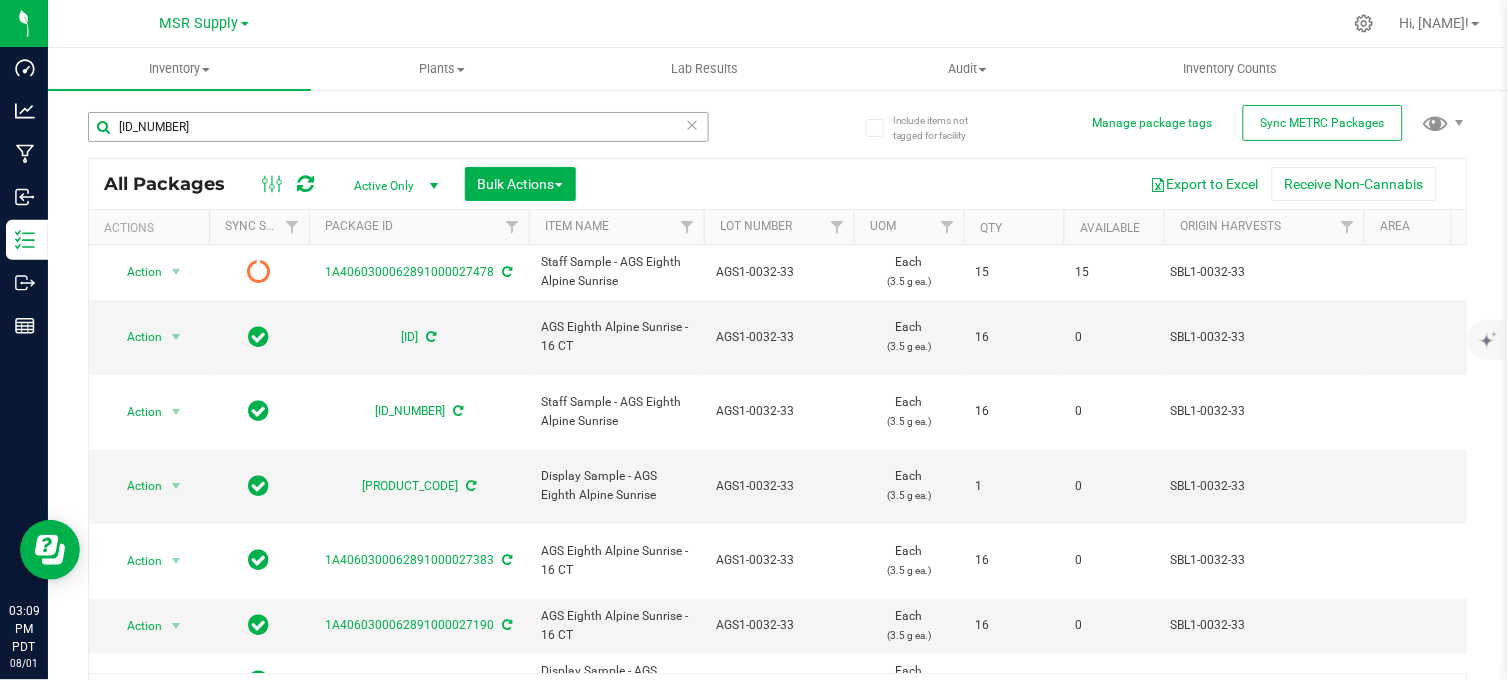 click on "[ID_NUMBER]" at bounding box center [398, 135] 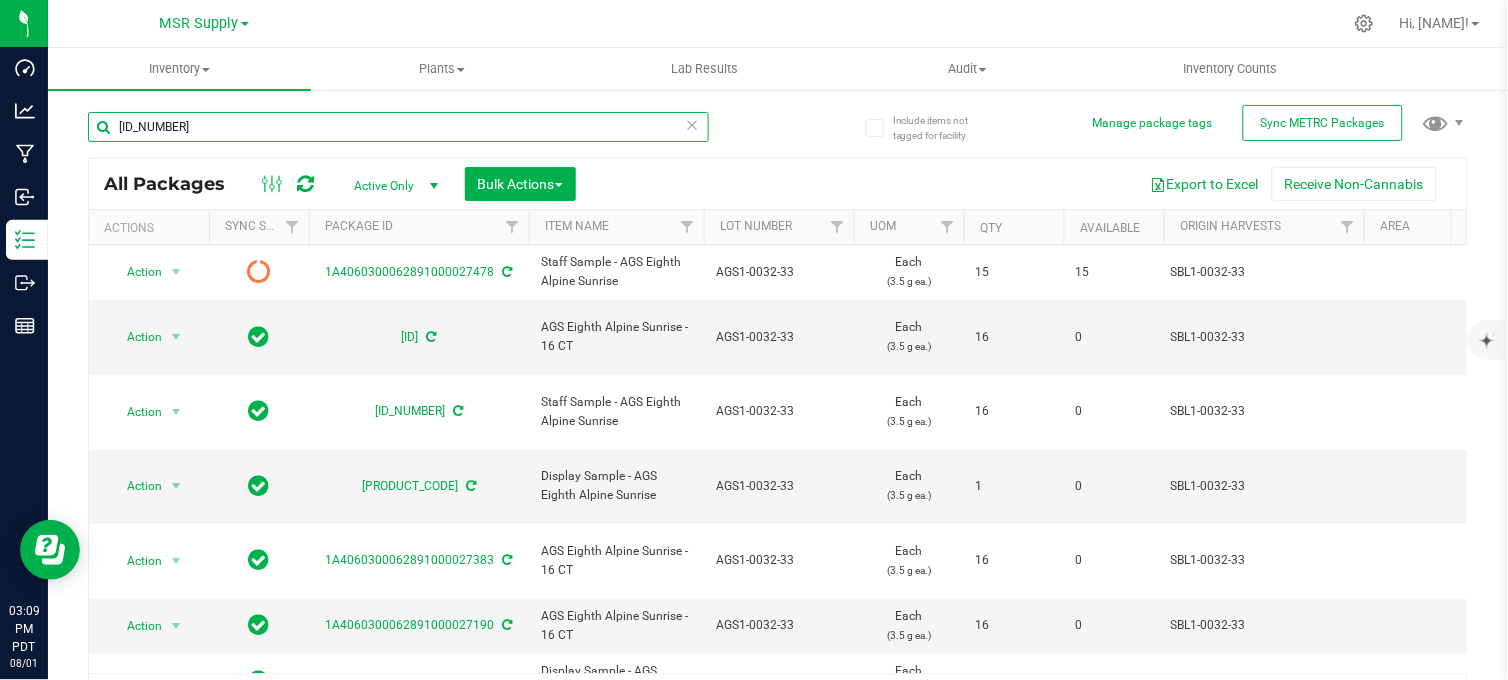 drag, startPoint x: 211, startPoint y: 136, endPoint x: 108, endPoint y: 136, distance: 103 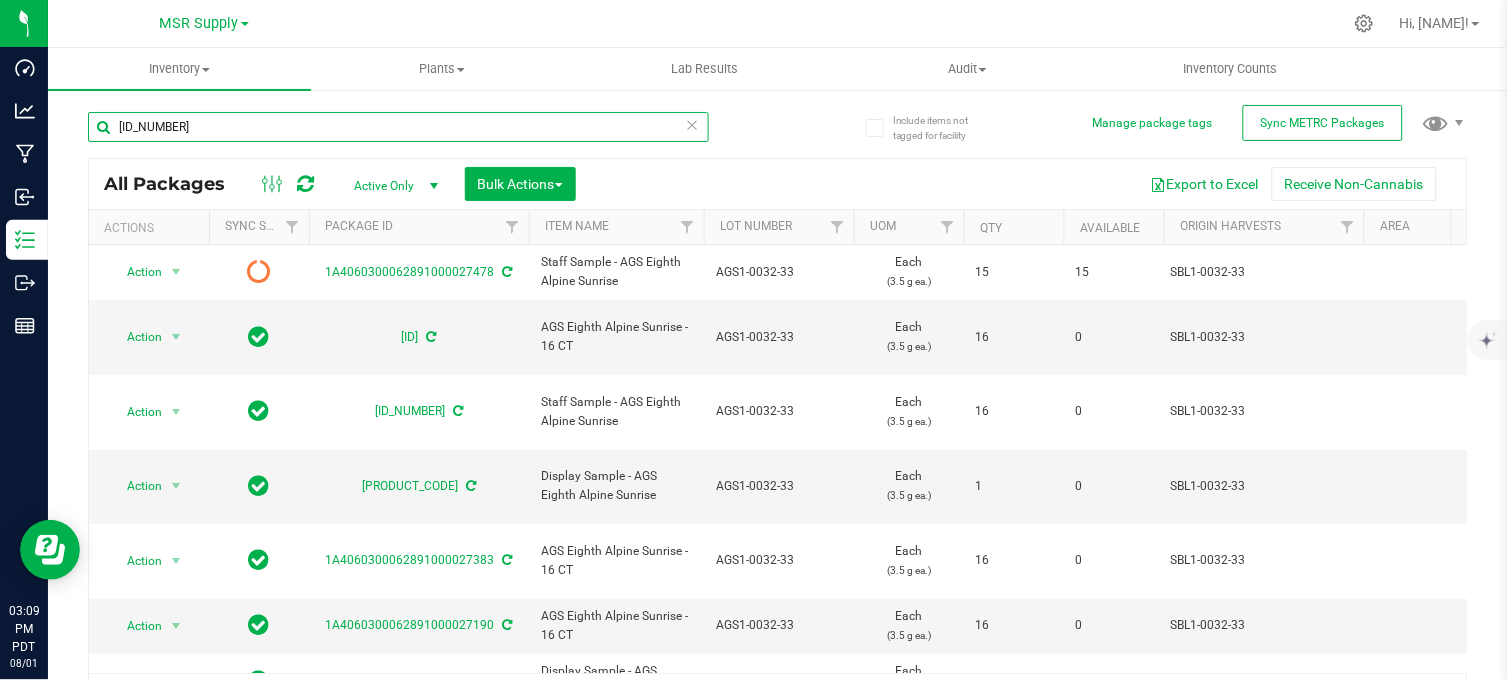 click on "[ID_NUMBER]" at bounding box center [398, 127] 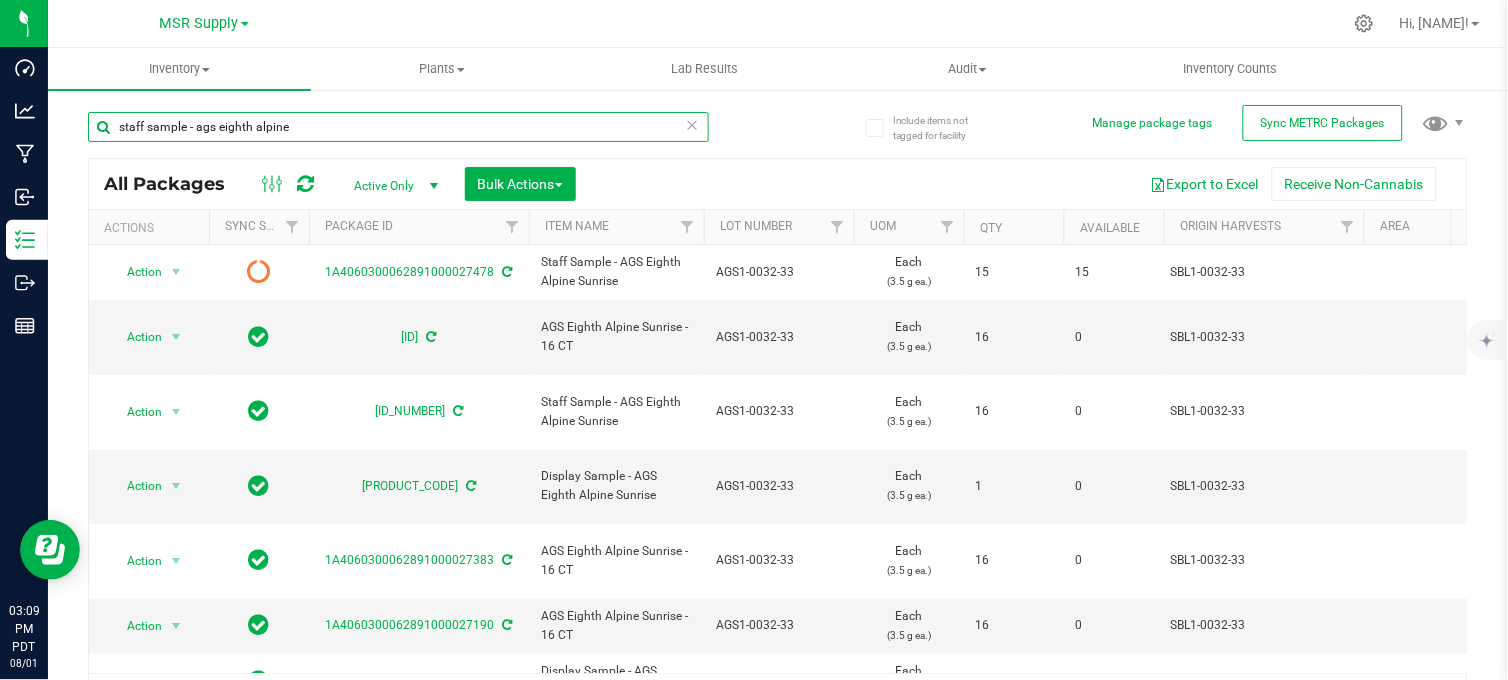 type on "staff sample - ags eighth alpine" 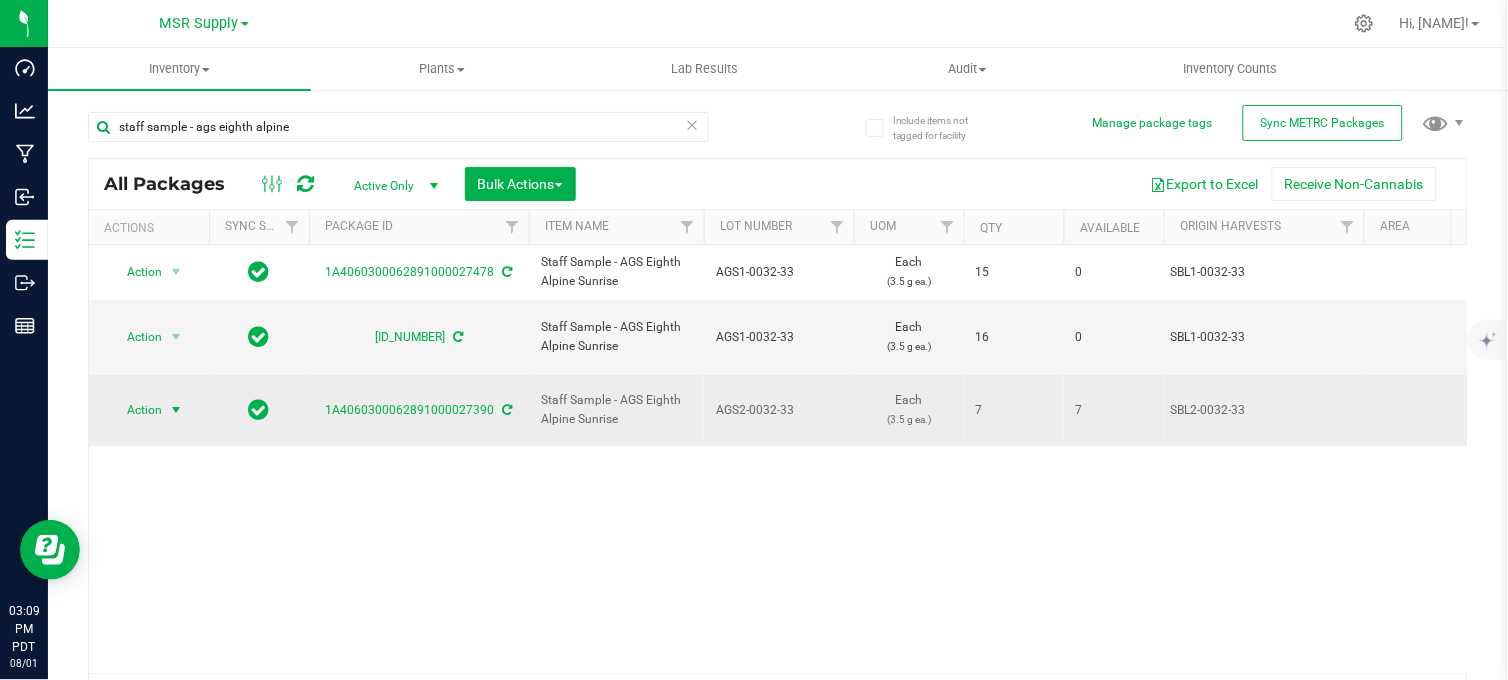 click on "Action" at bounding box center [136, 410] 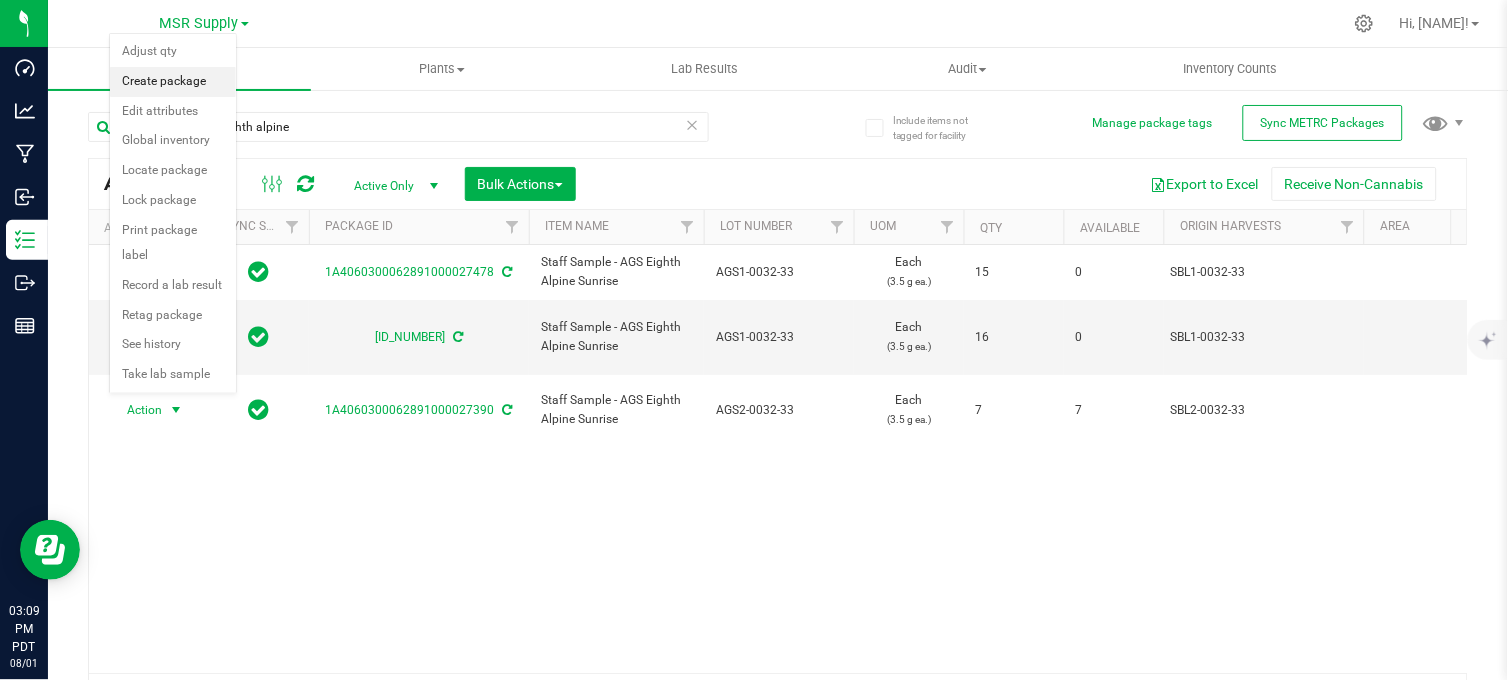 click on "Create package" at bounding box center [173, 82] 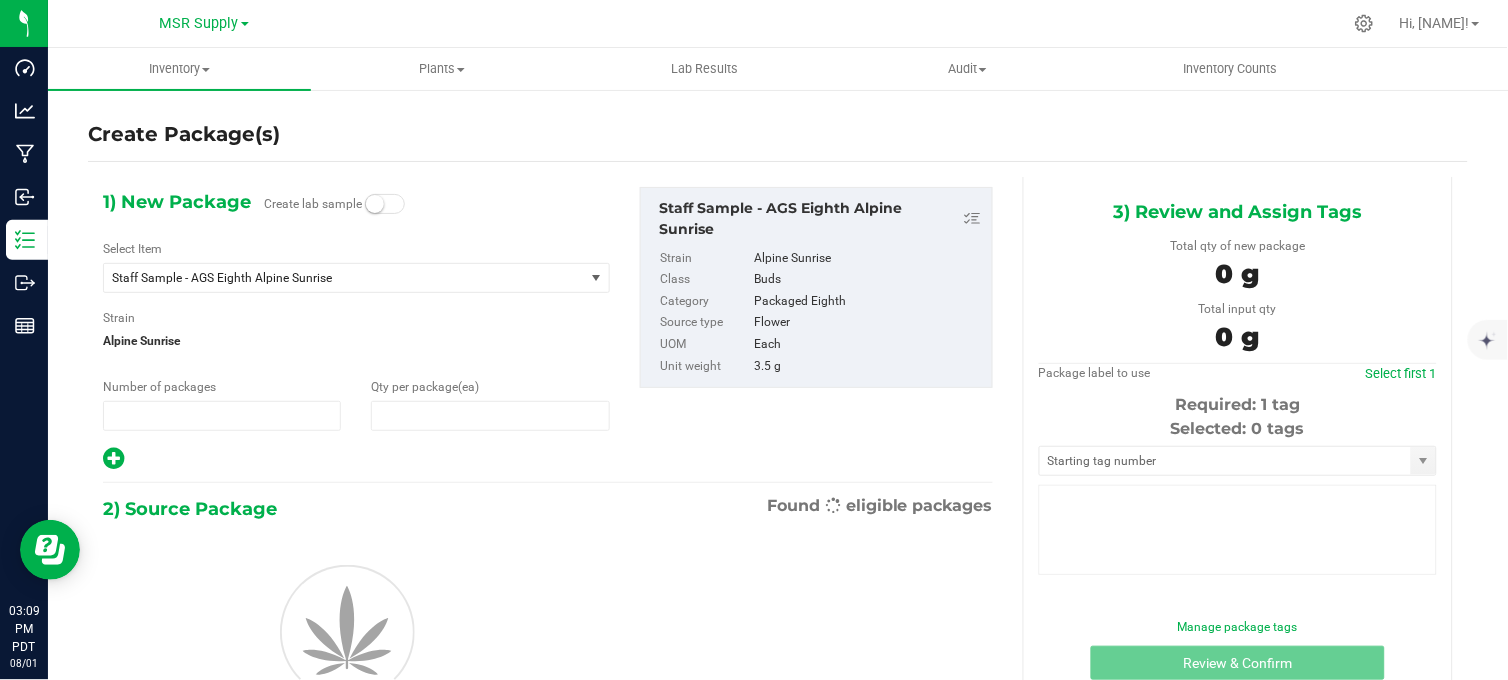type on "1" 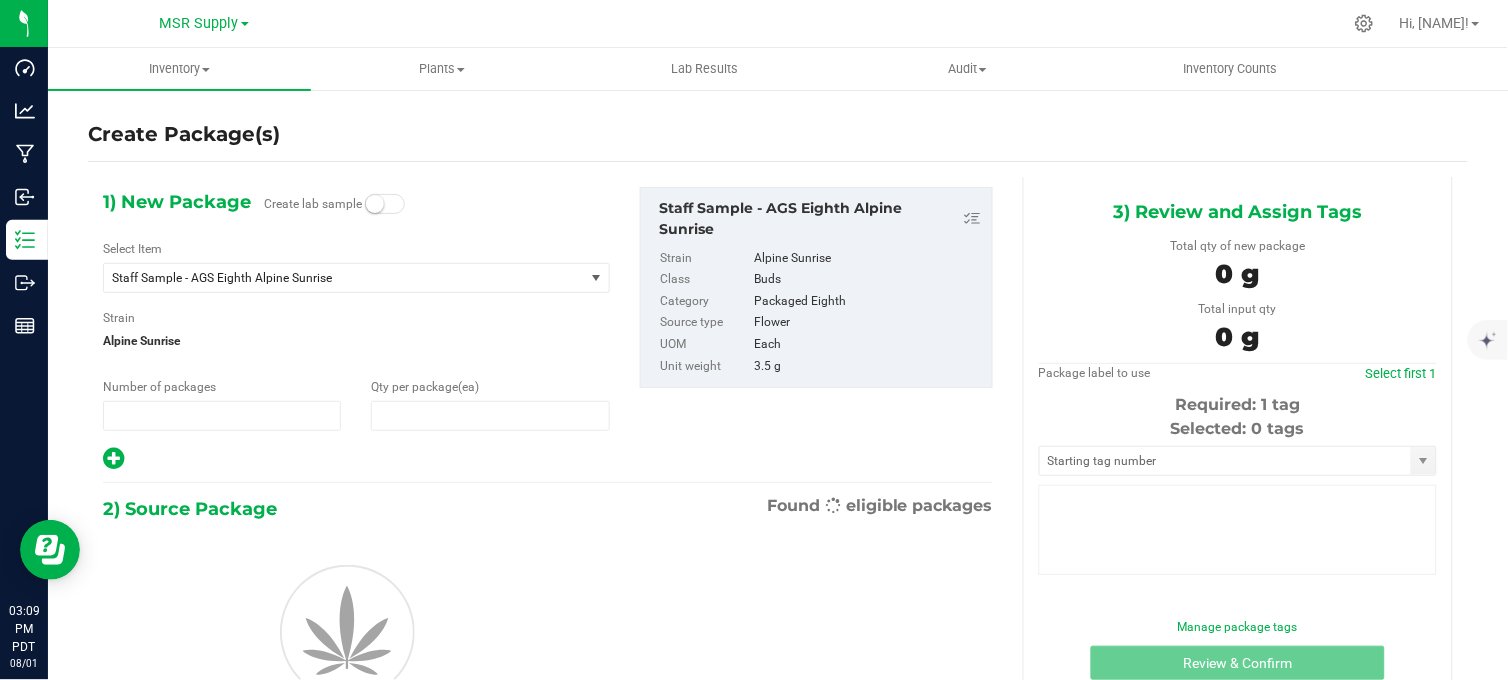type on "0" 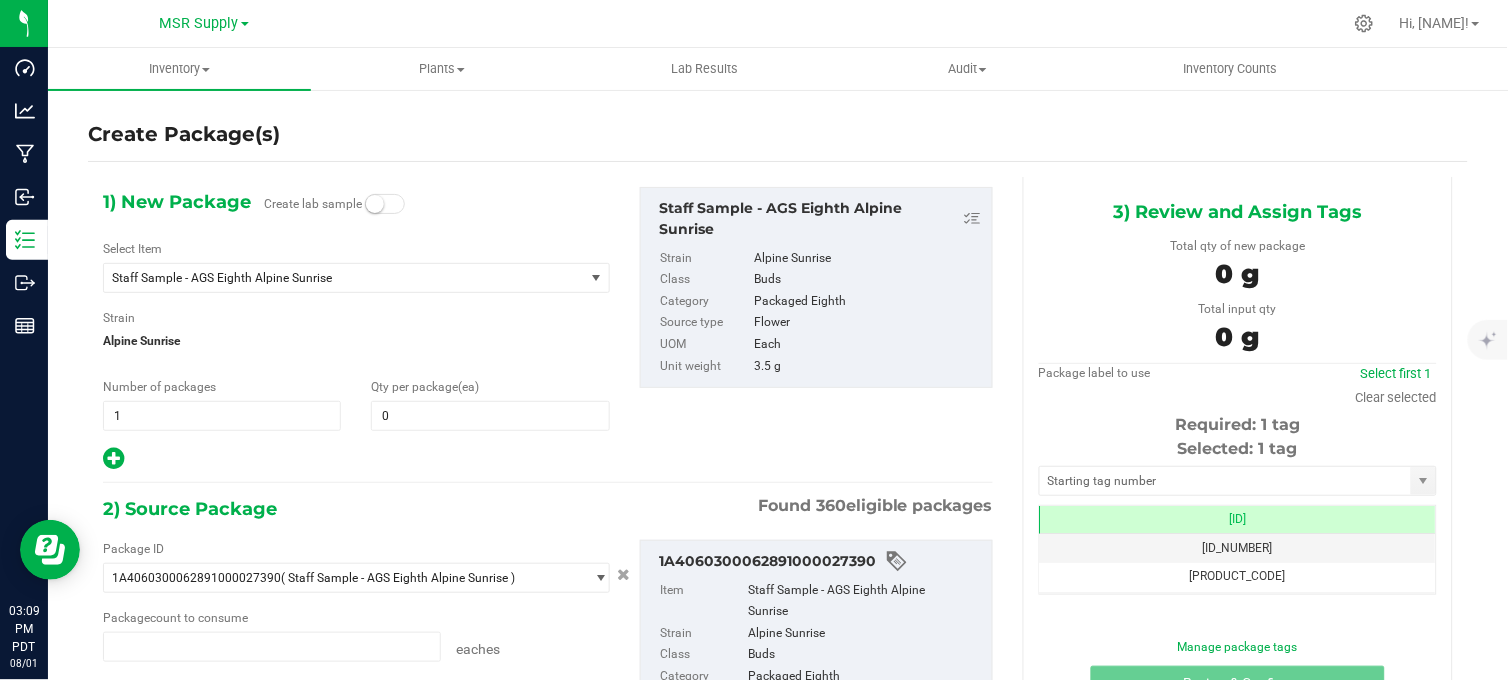 type on "0 ea" 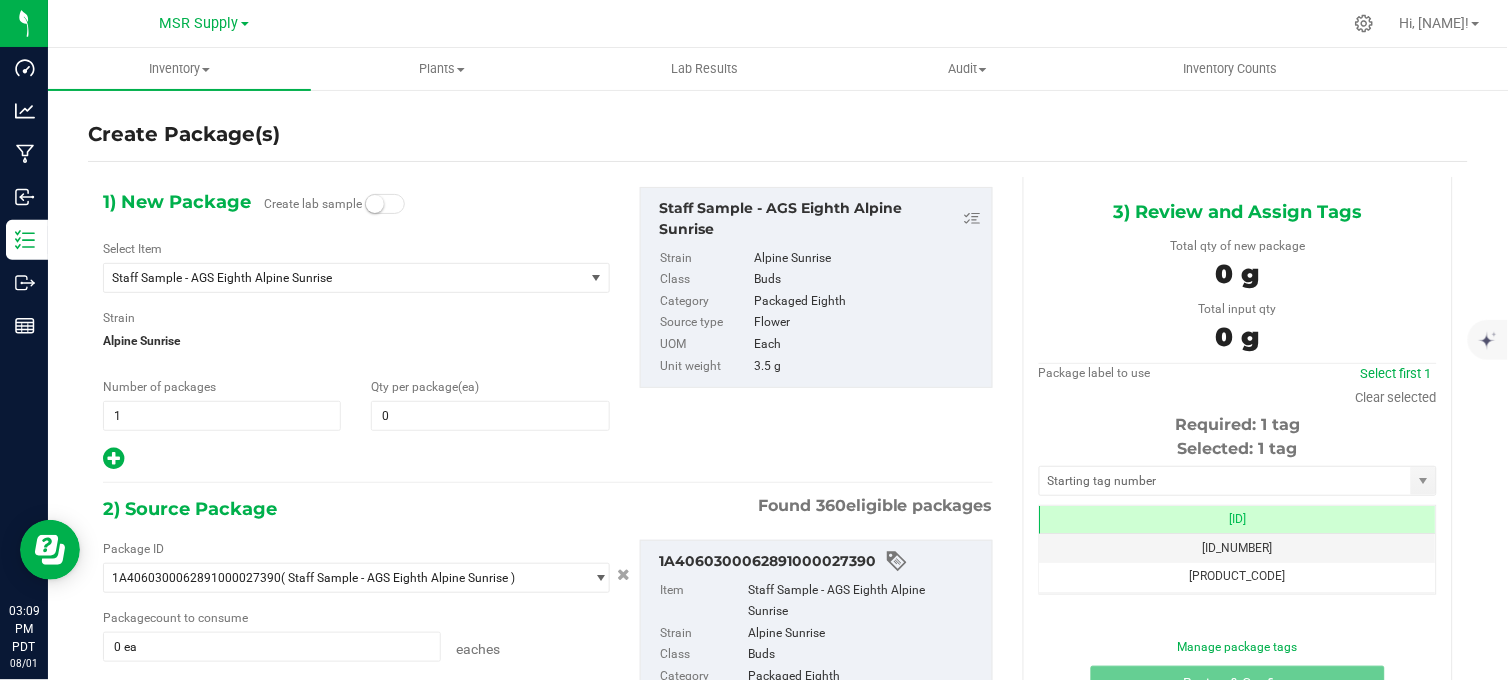 scroll, scrollTop: 0, scrollLeft: -1, axis: horizontal 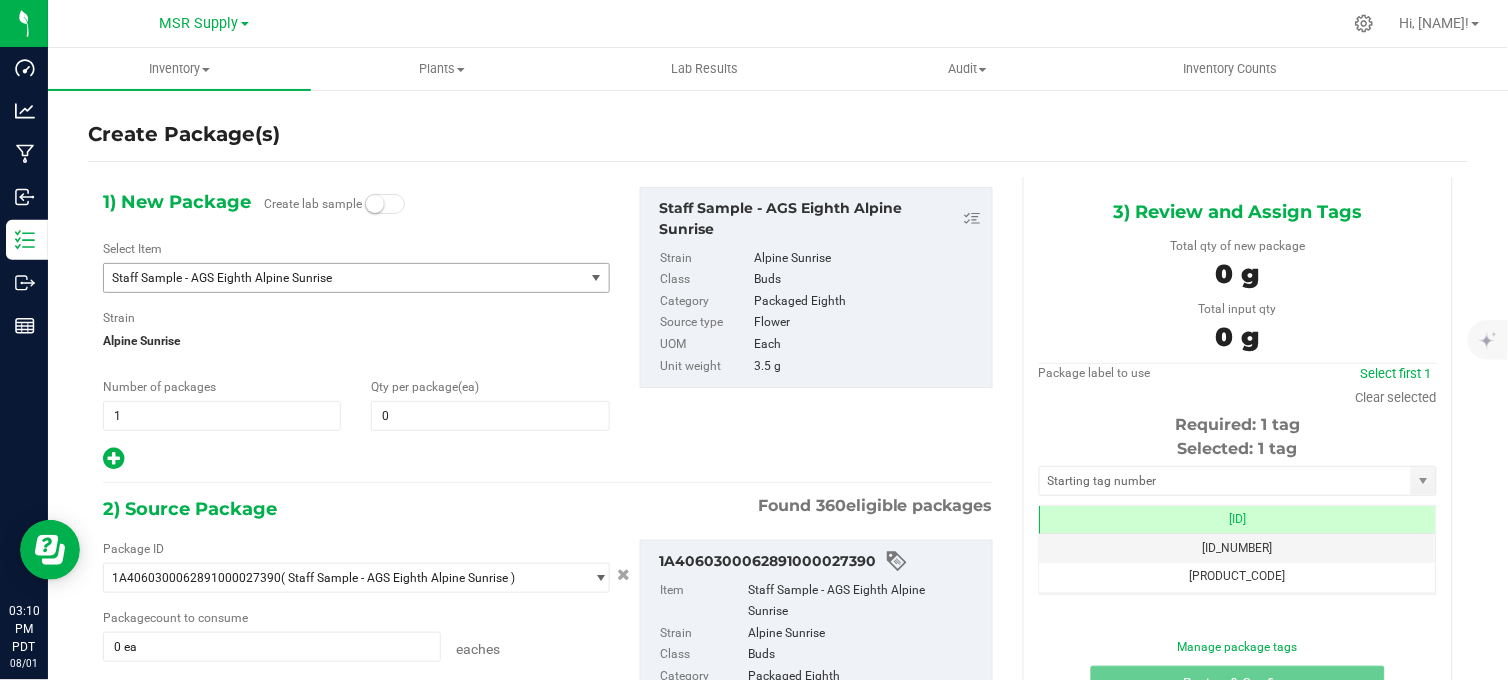click on "Staff Sample - AGS Eighth Alpine Sunrise" at bounding box center [334, 278] 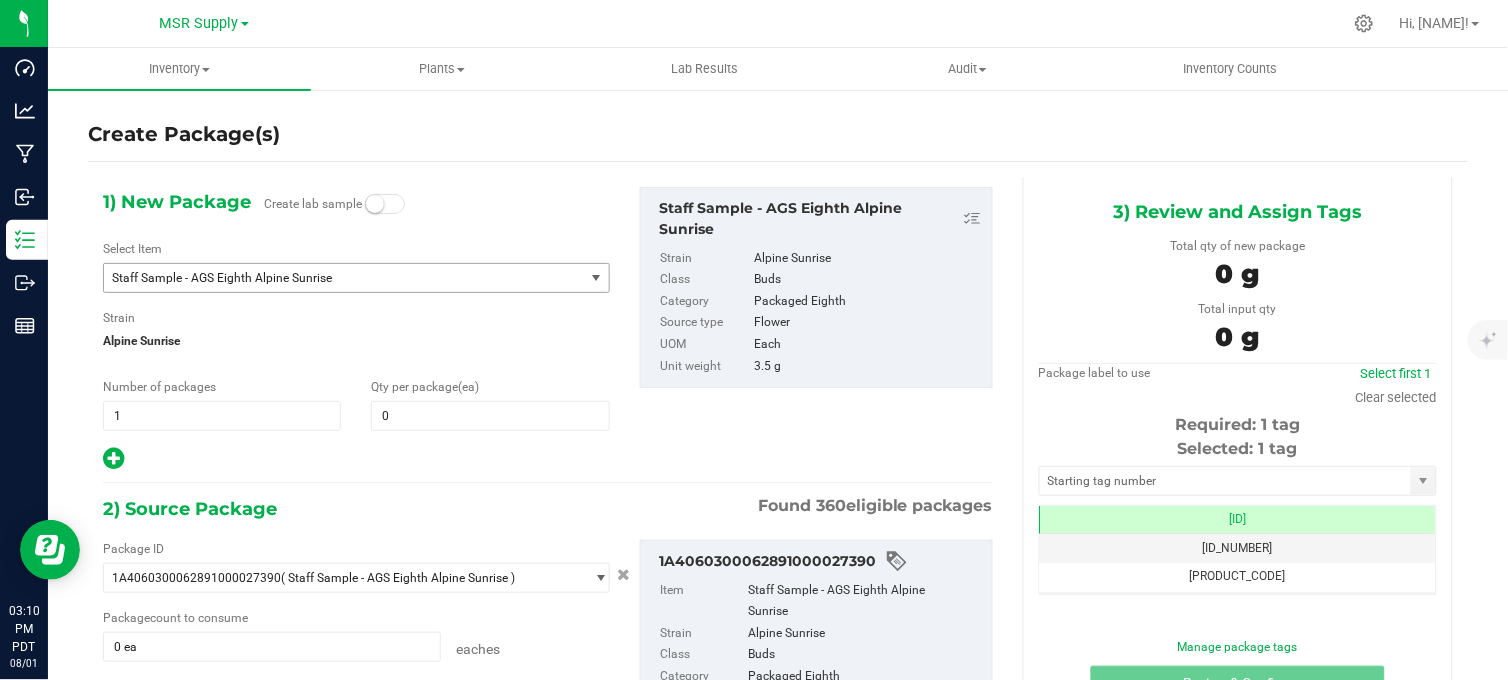 scroll, scrollTop: 54460, scrollLeft: 0, axis: vertical 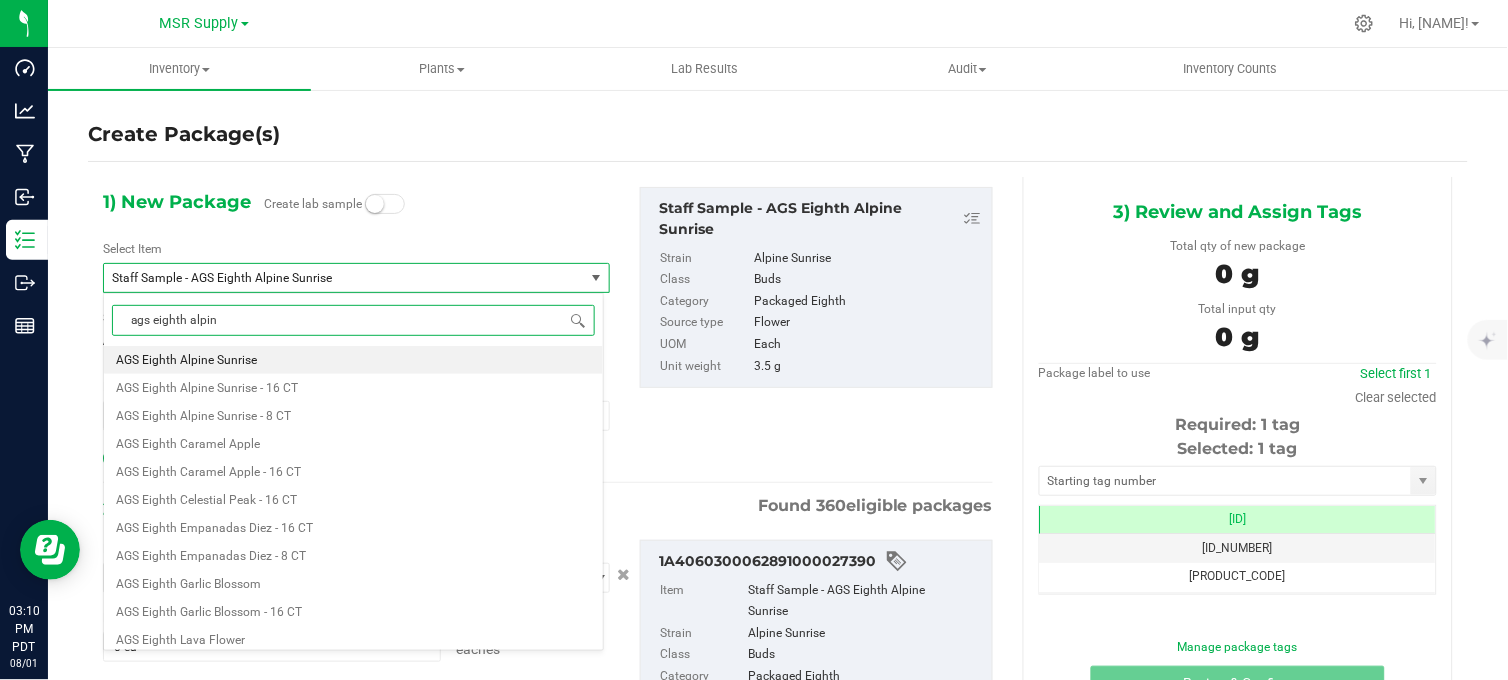 type on "ags eighth alpine" 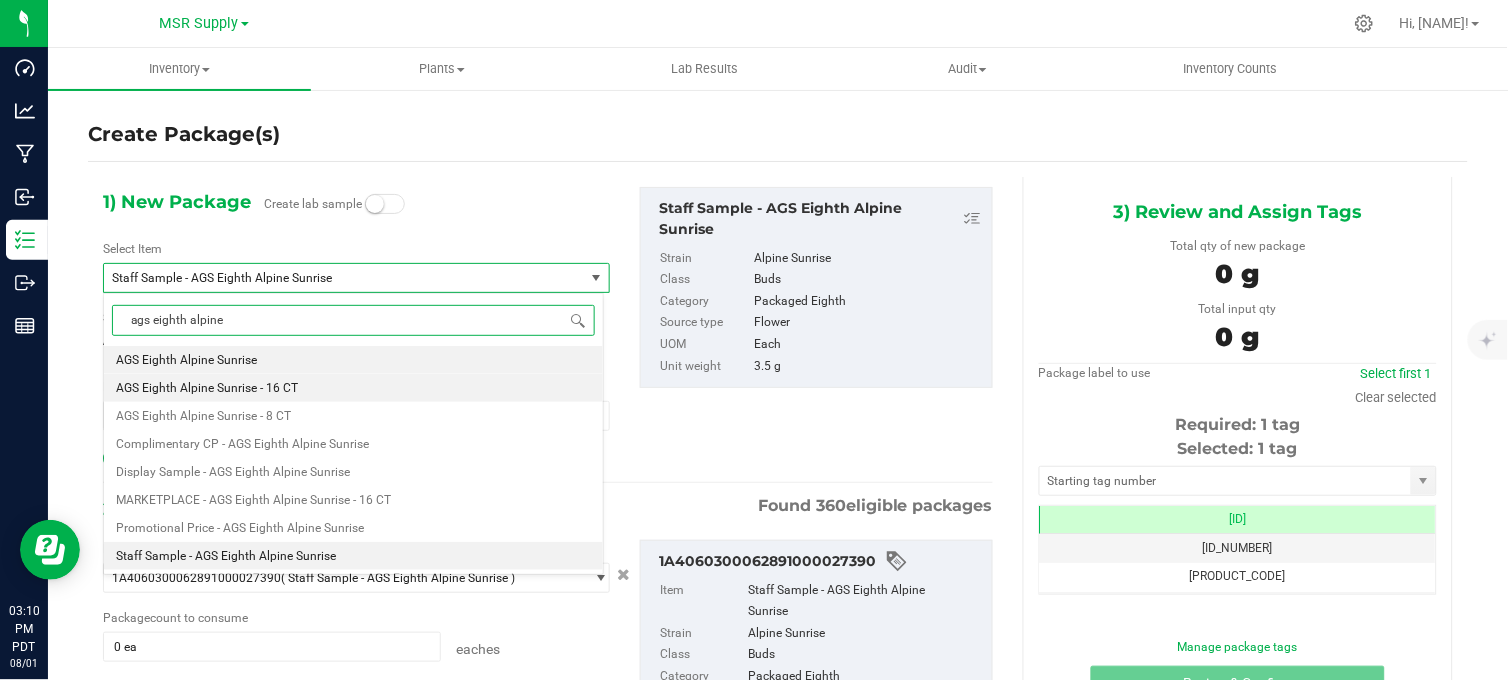 click on "AGS Eighth Alpine Sunrise - 16 CT" at bounding box center [353, 388] 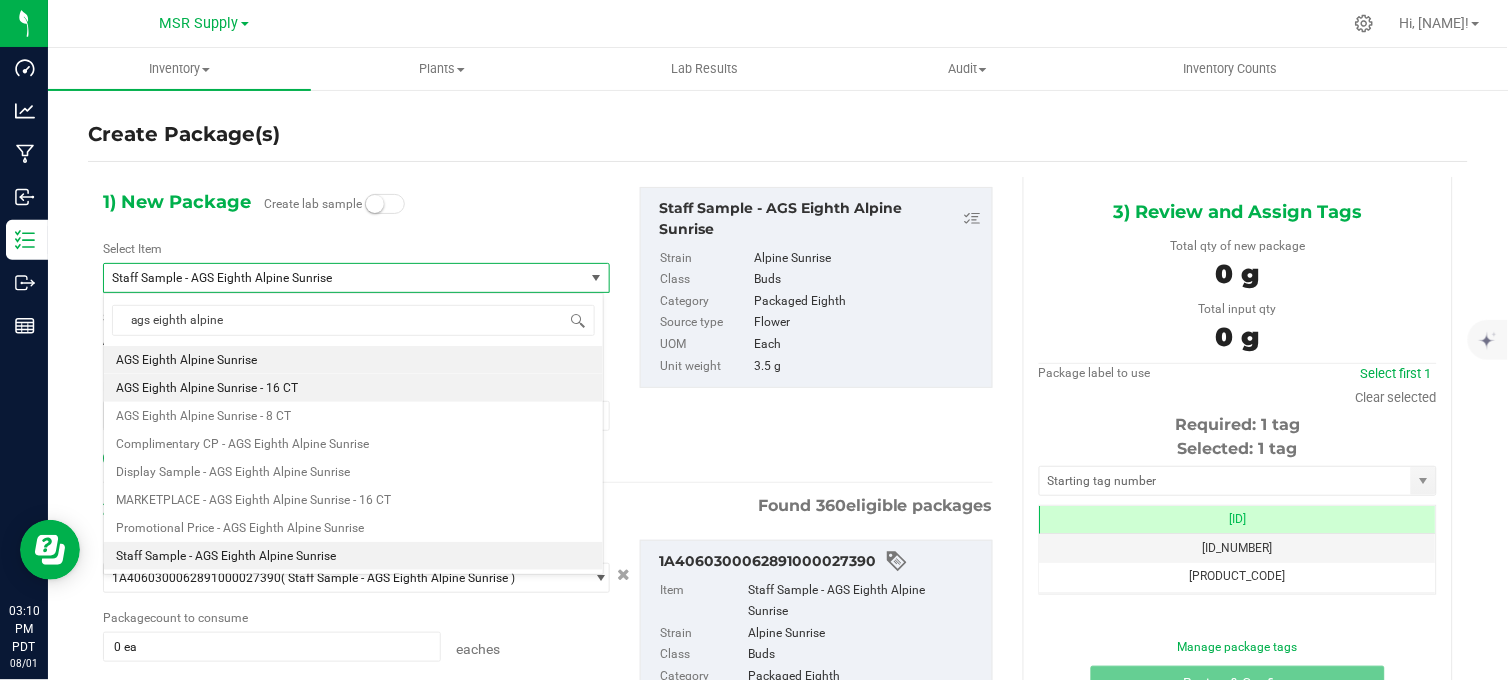 type 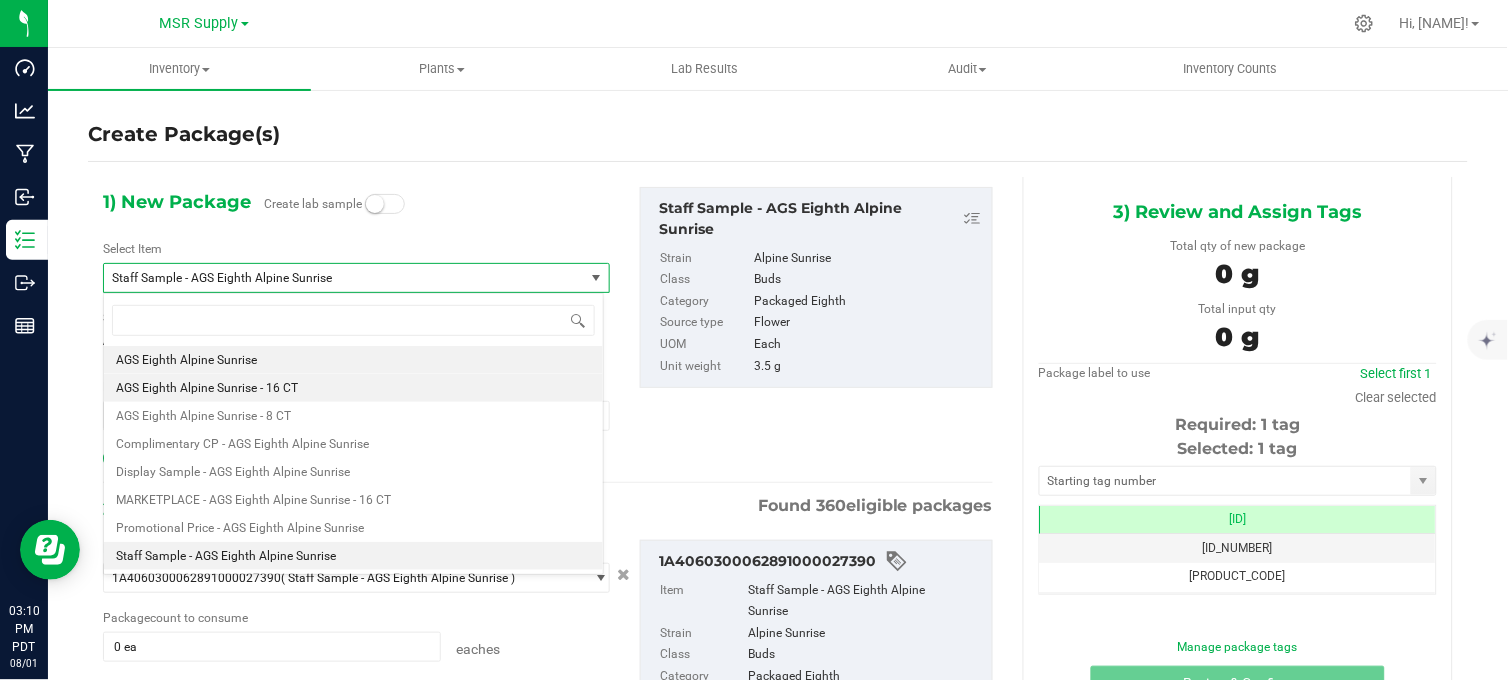 type on "0" 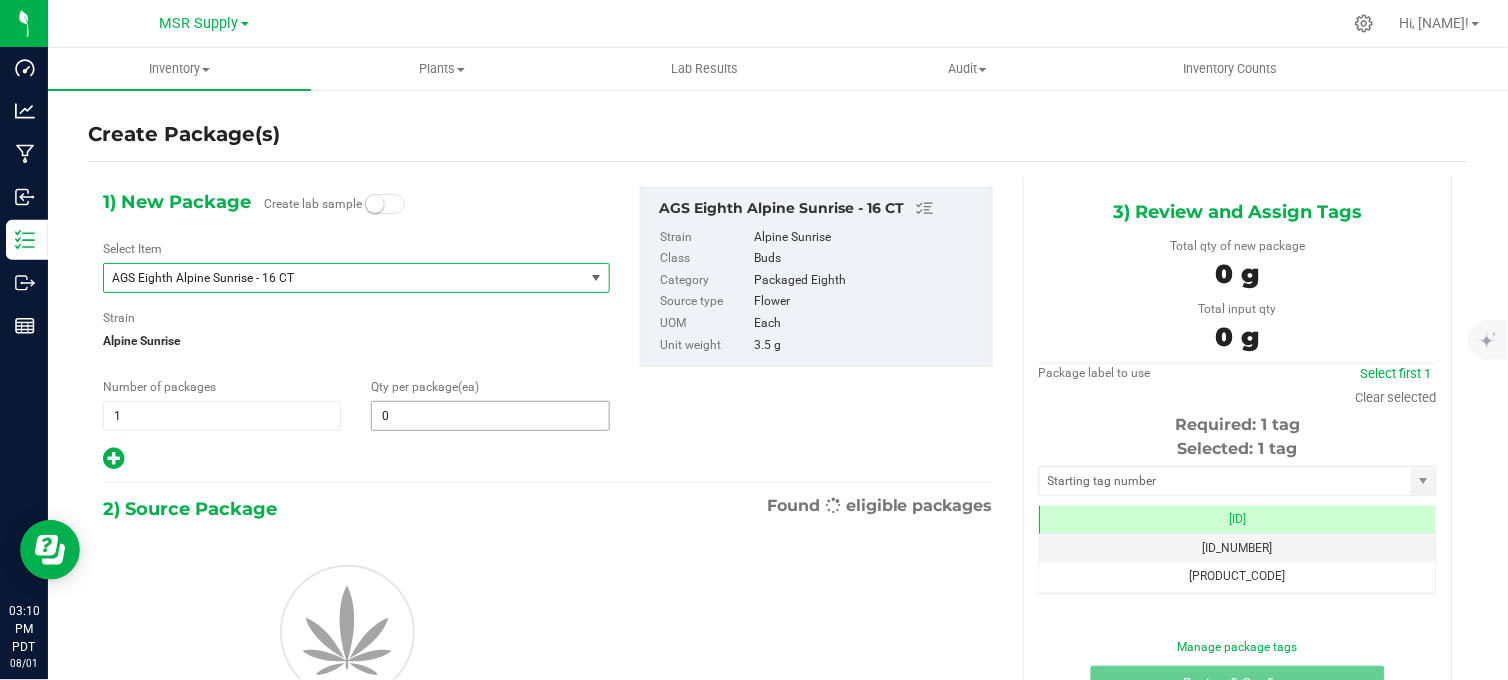 click on "0" at bounding box center (490, 416) 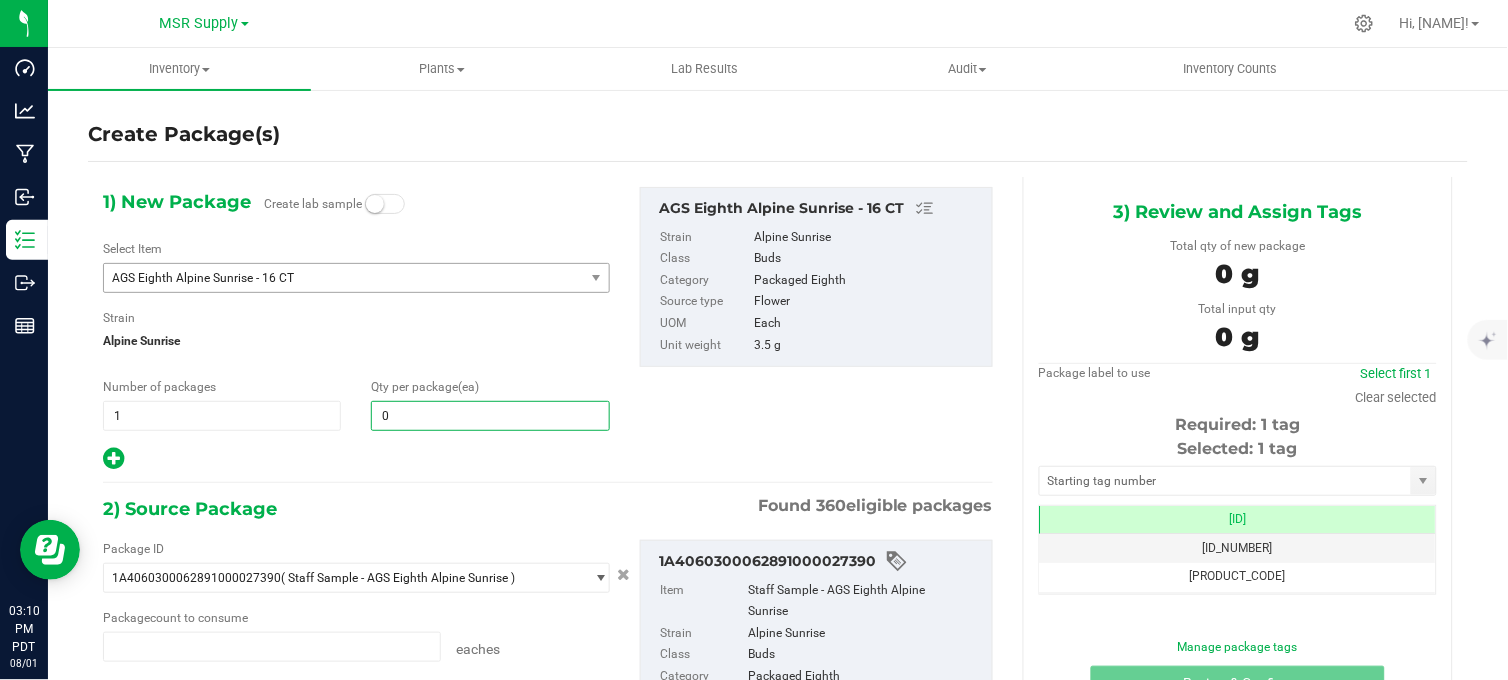 type 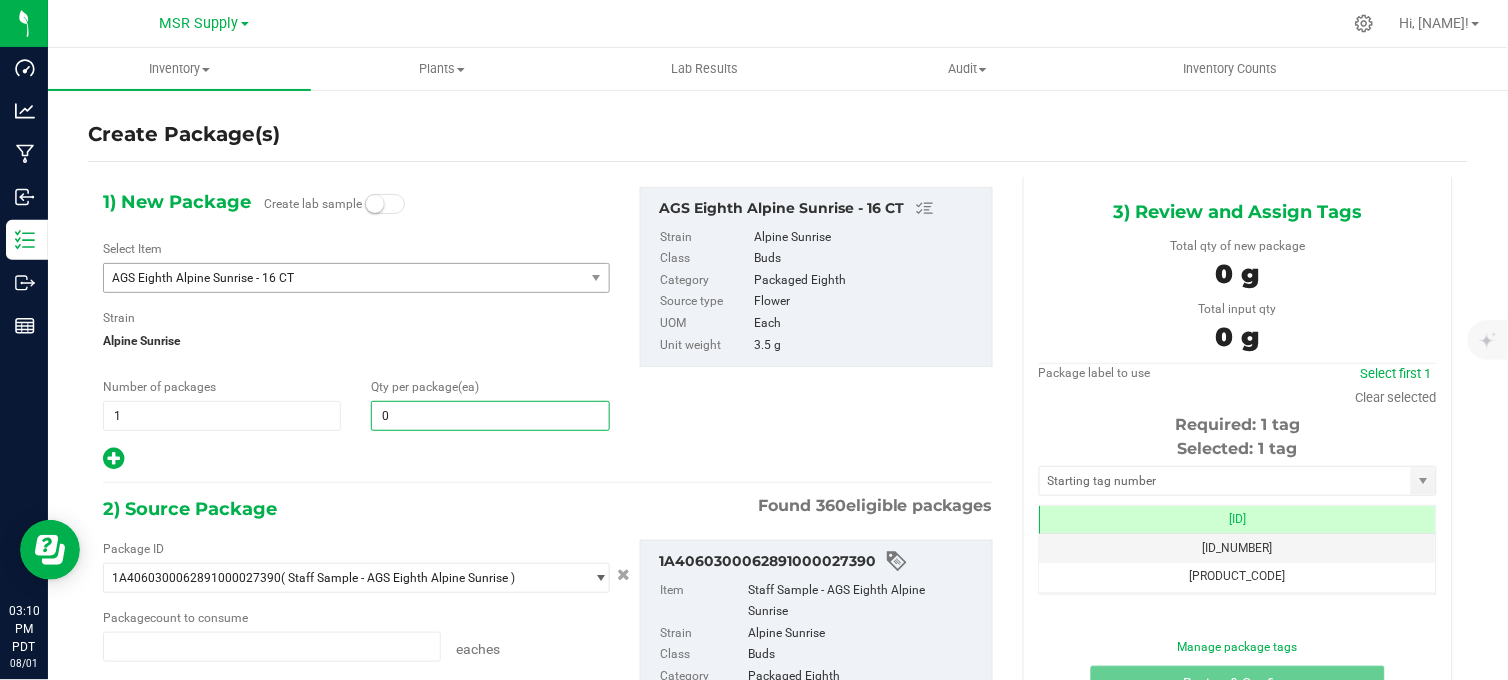 type 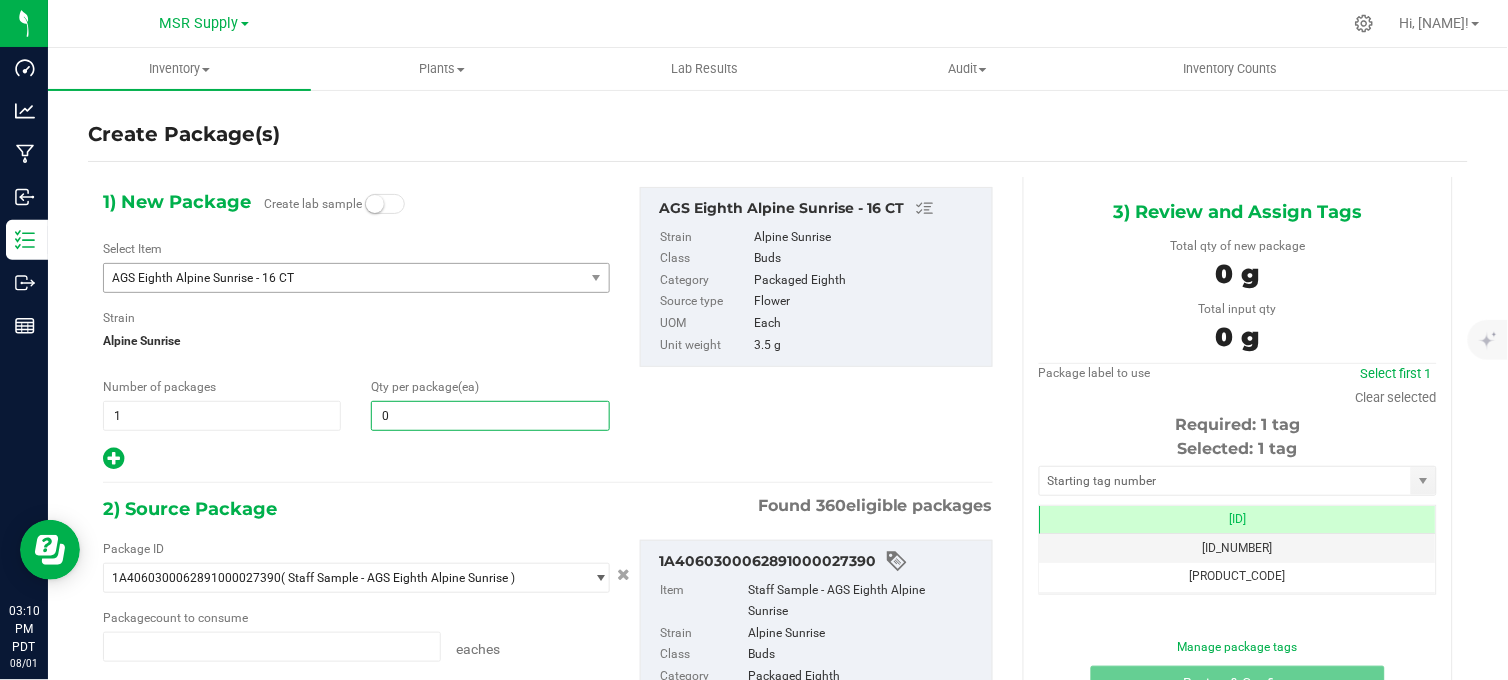 type on "0 ea" 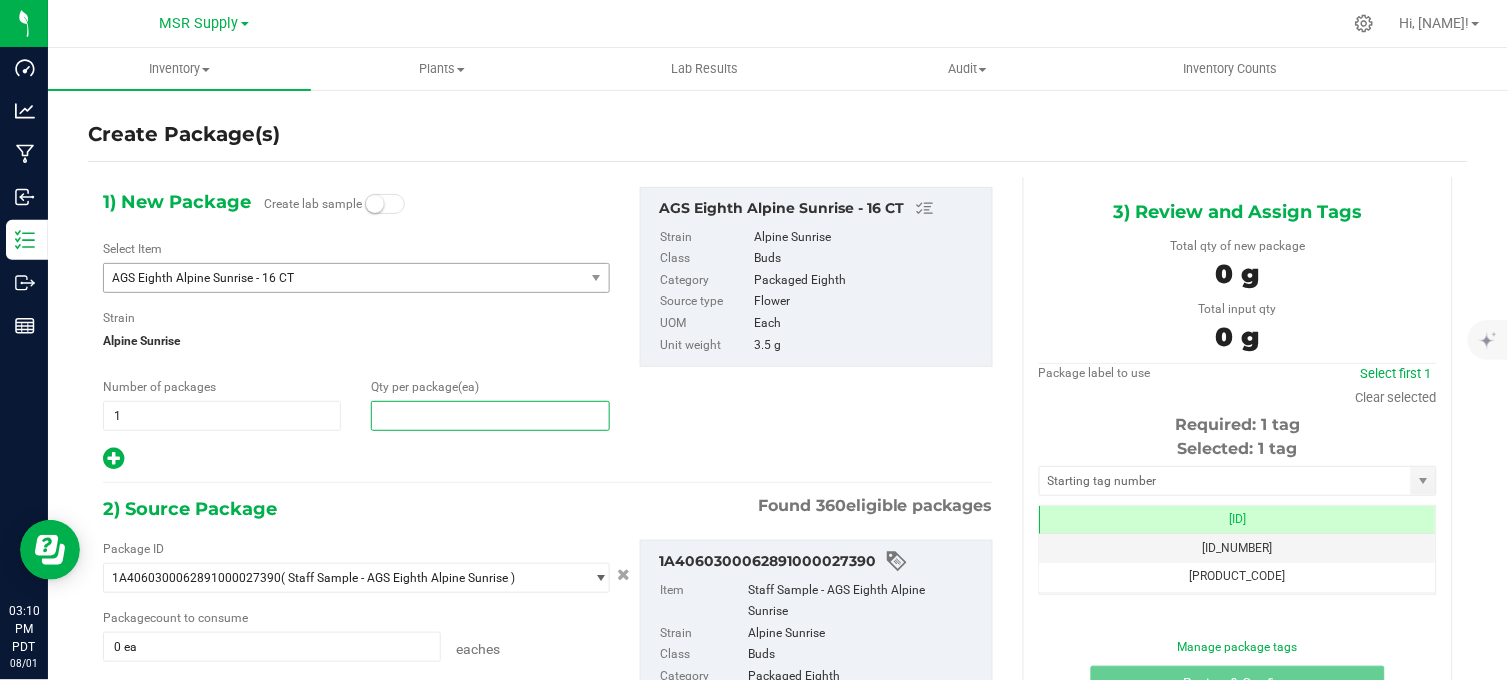 type on "7" 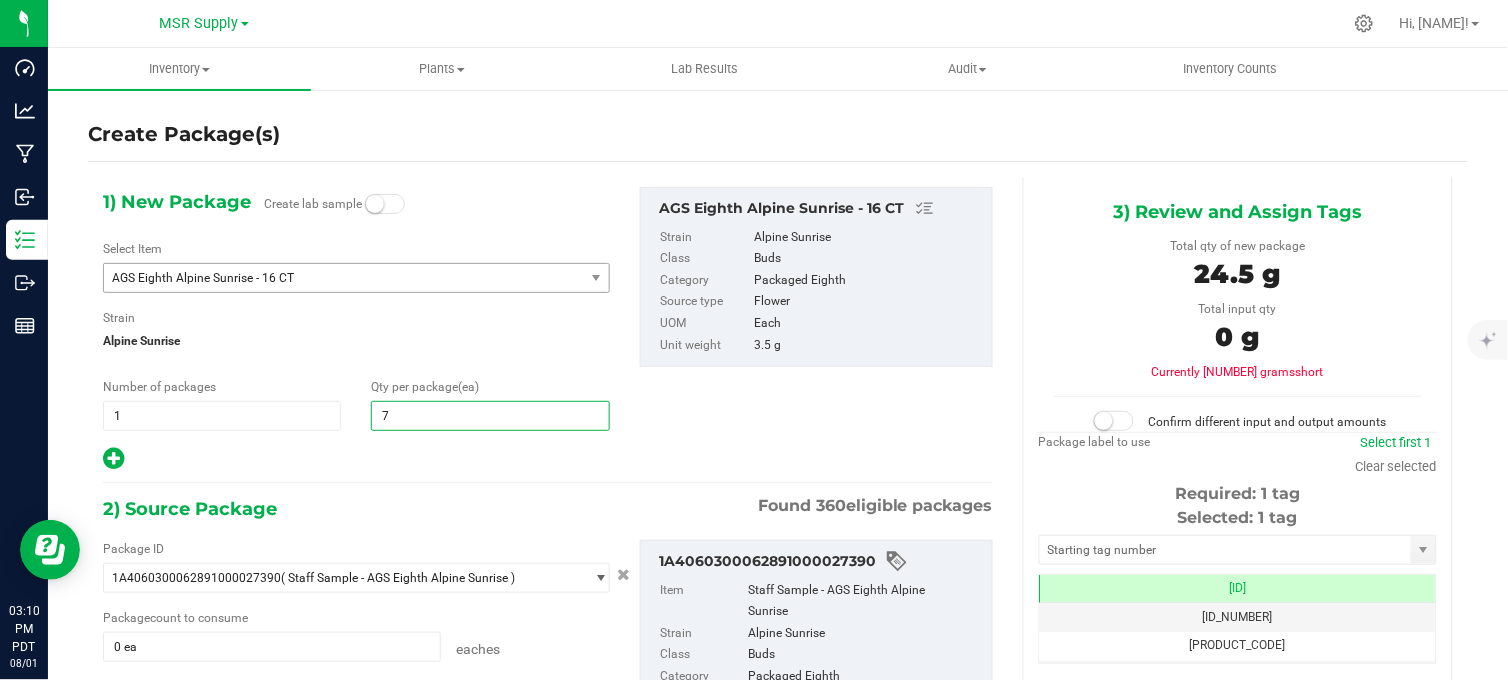 type on "7" 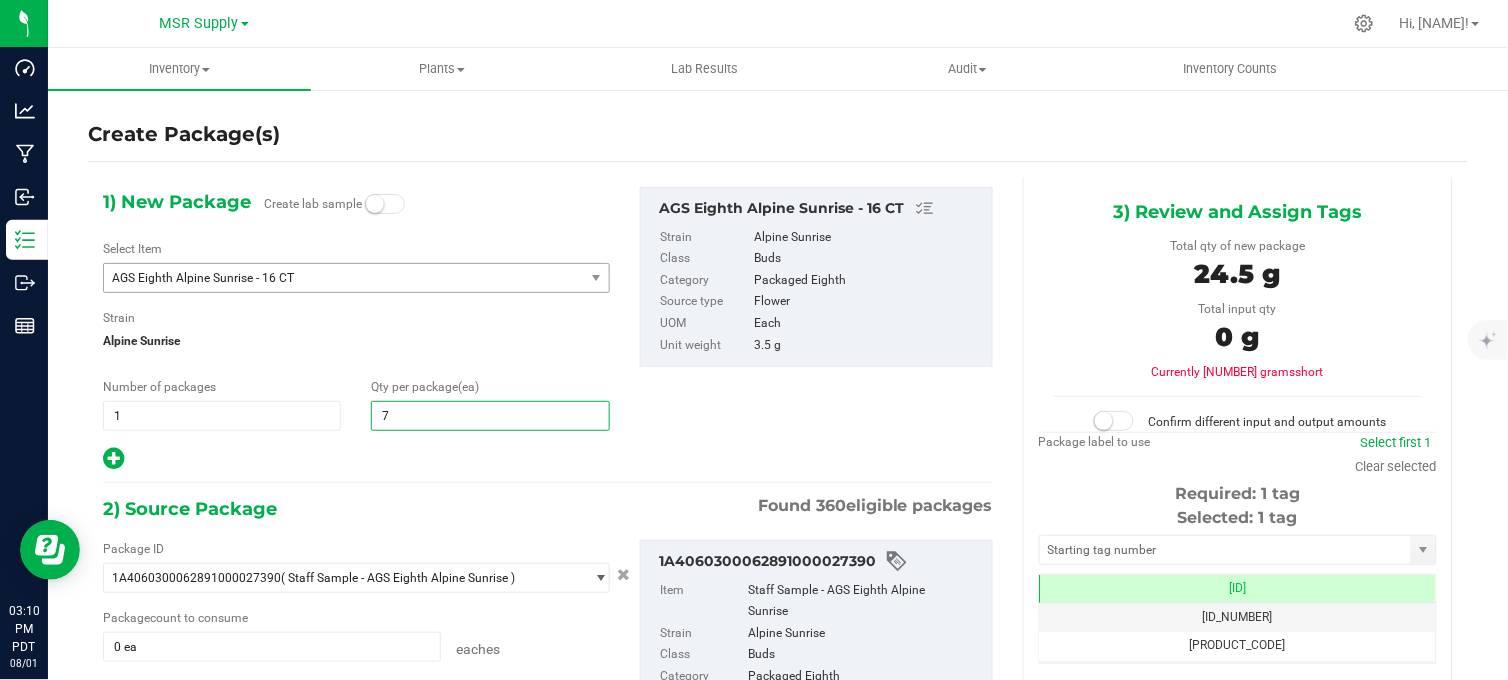 click at bounding box center (356, 459) 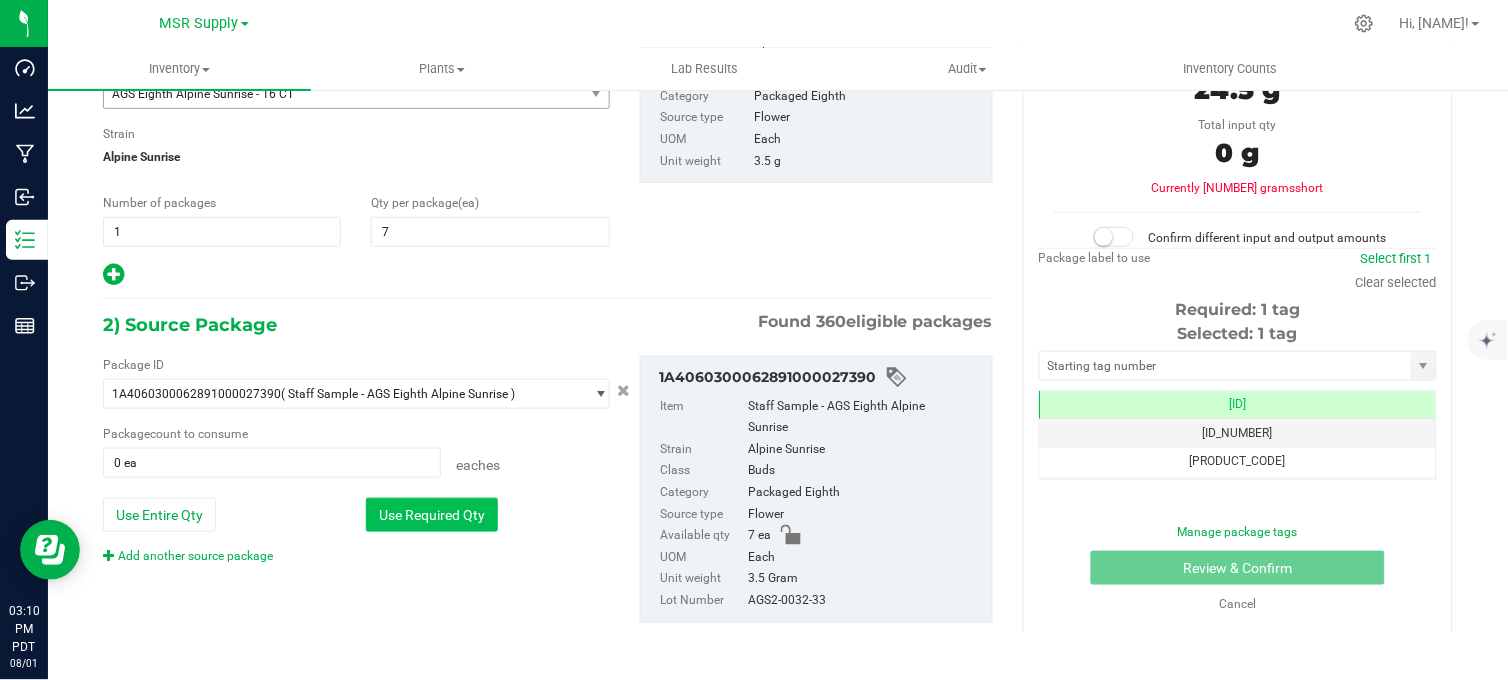 click on "Use Required Qty" at bounding box center (432, 515) 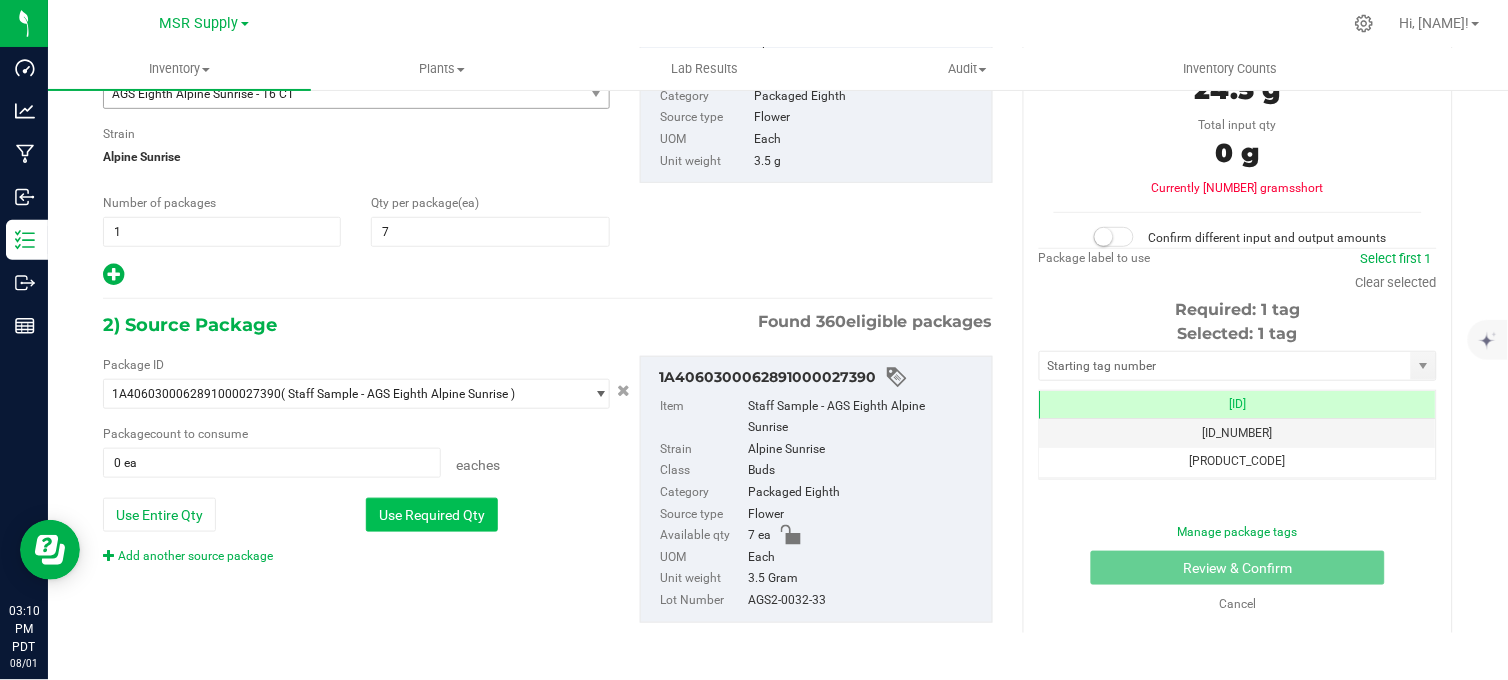 type on "7 ea" 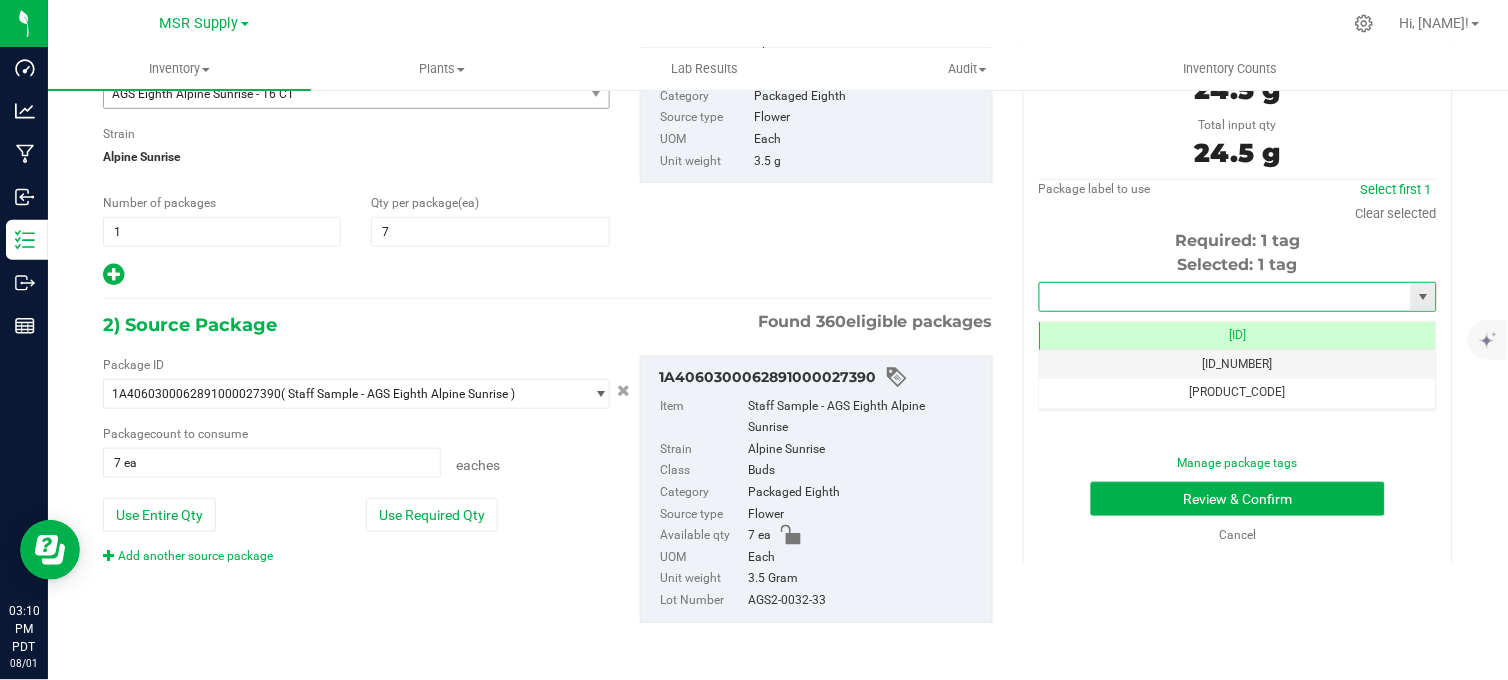 click at bounding box center (1225, 297) 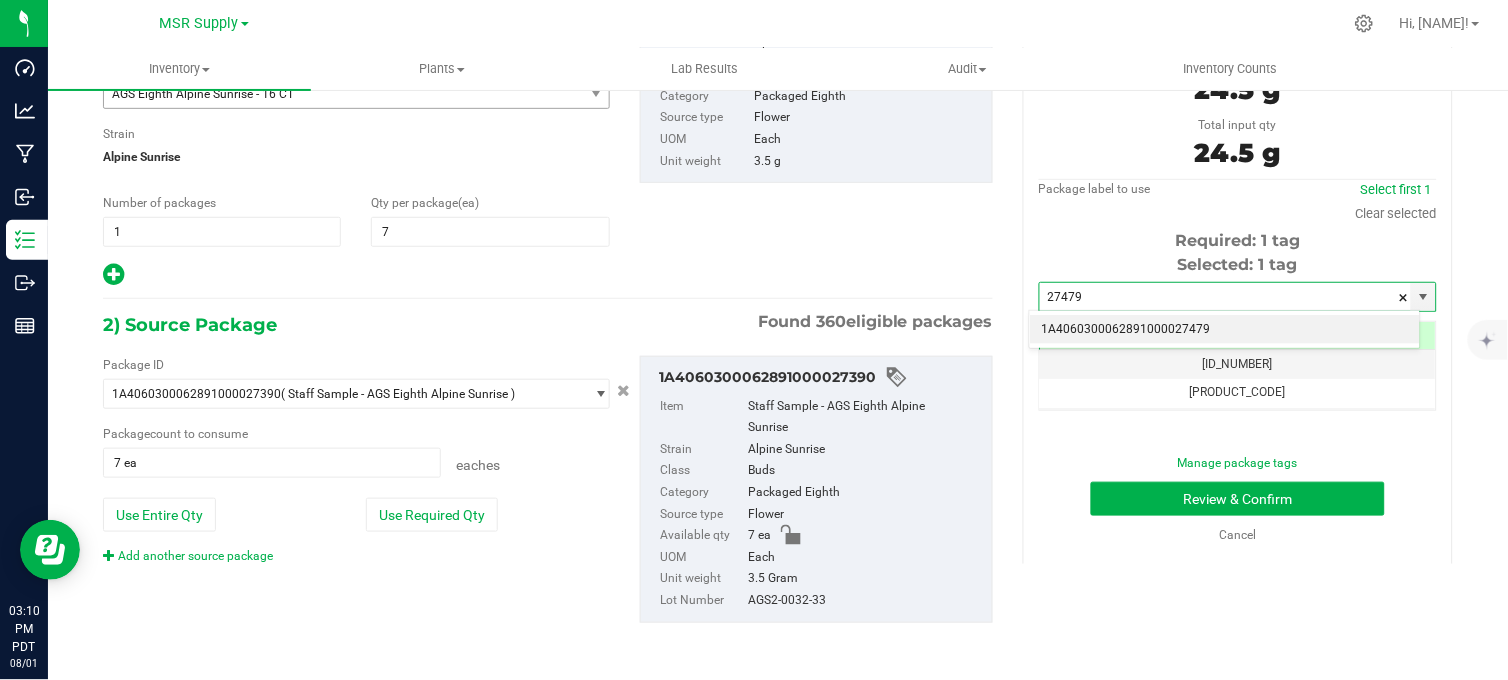 click on "1A4060300062891000027479" at bounding box center [1225, 330] 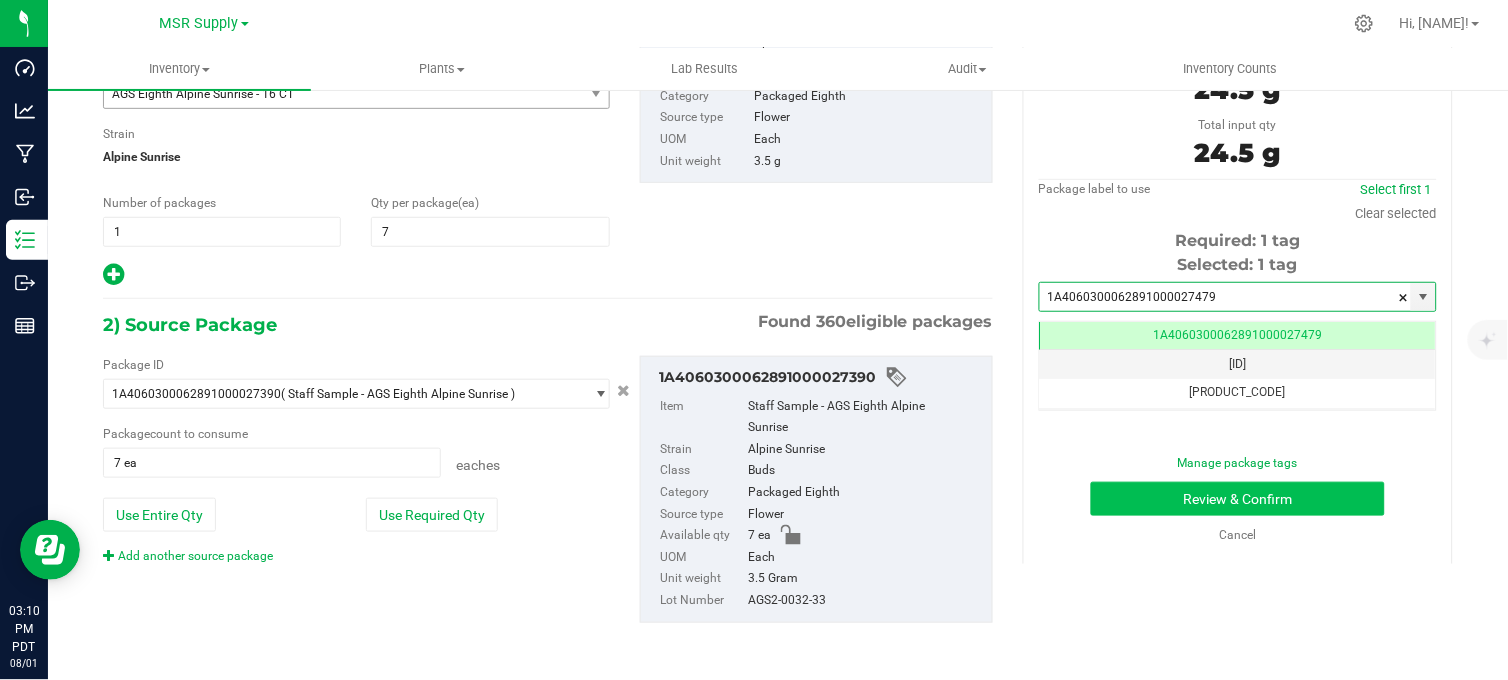 type on "1A4060300062891000027479" 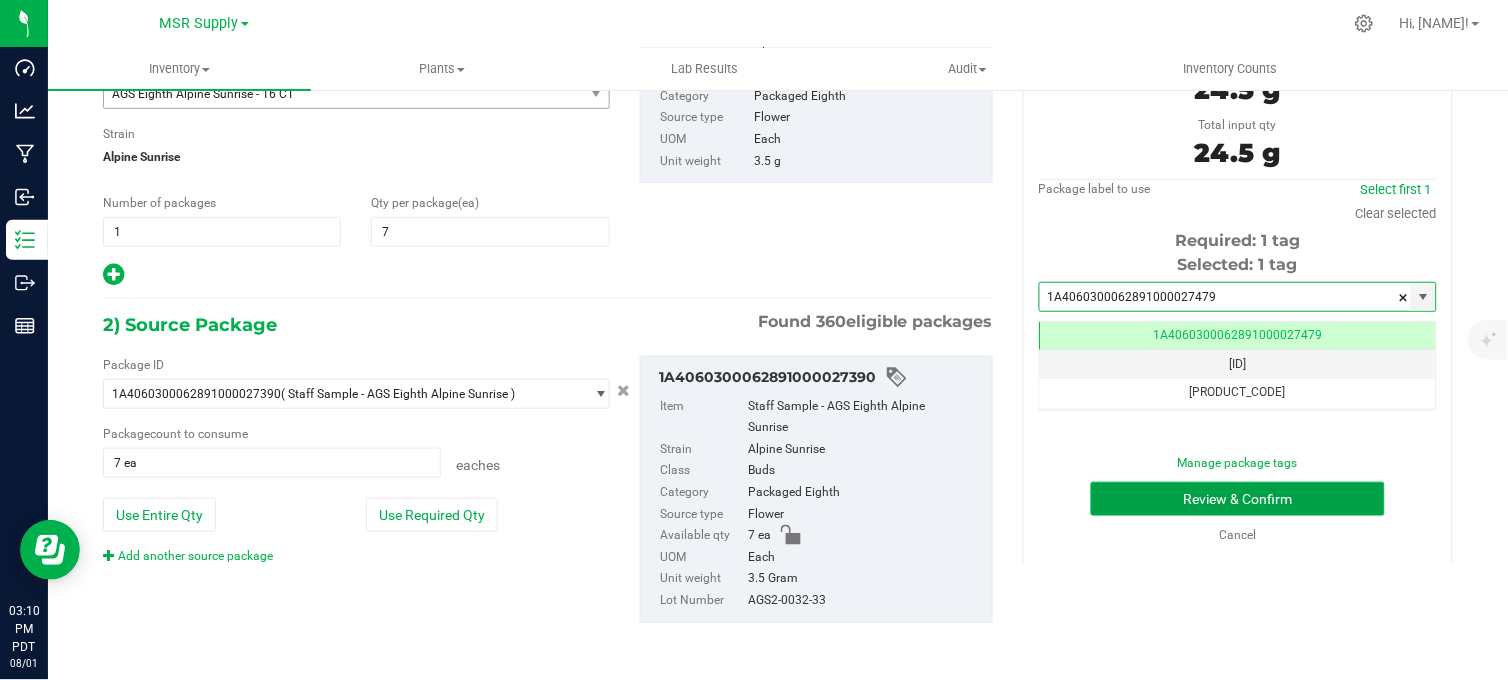 click on "Review & Confirm" at bounding box center (1238, 499) 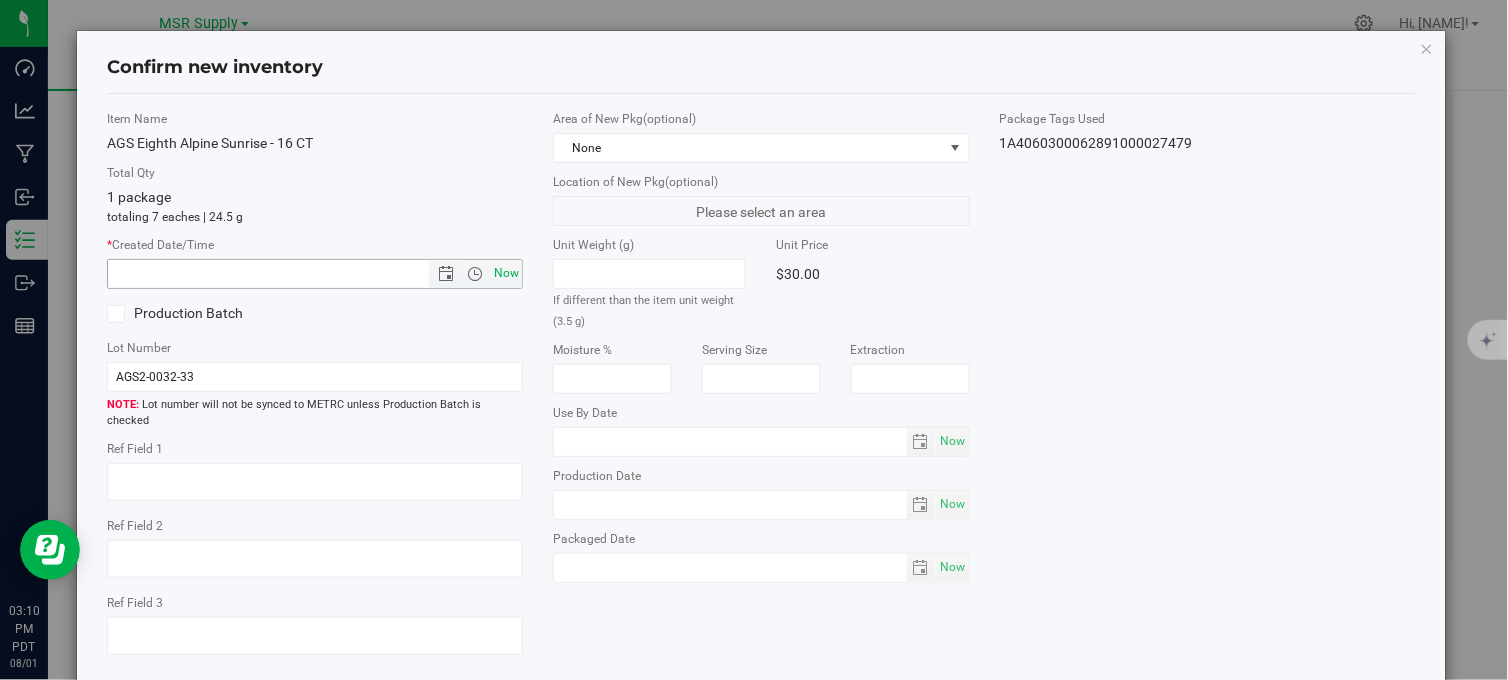 drag, startPoint x: 488, startPoint y: 268, endPoint x: 498, endPoint y: 272, distance: 10.770329 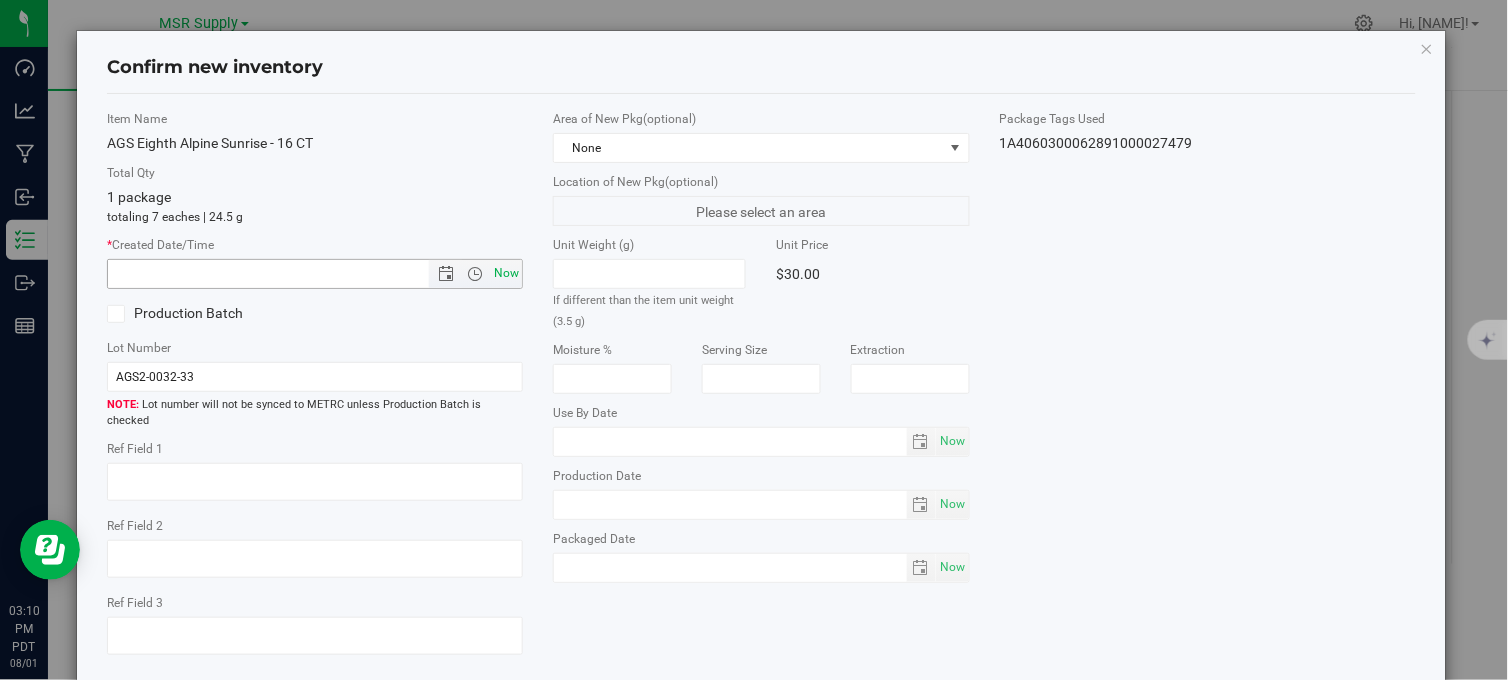 click on "Now" at bounding box center (507, 273) 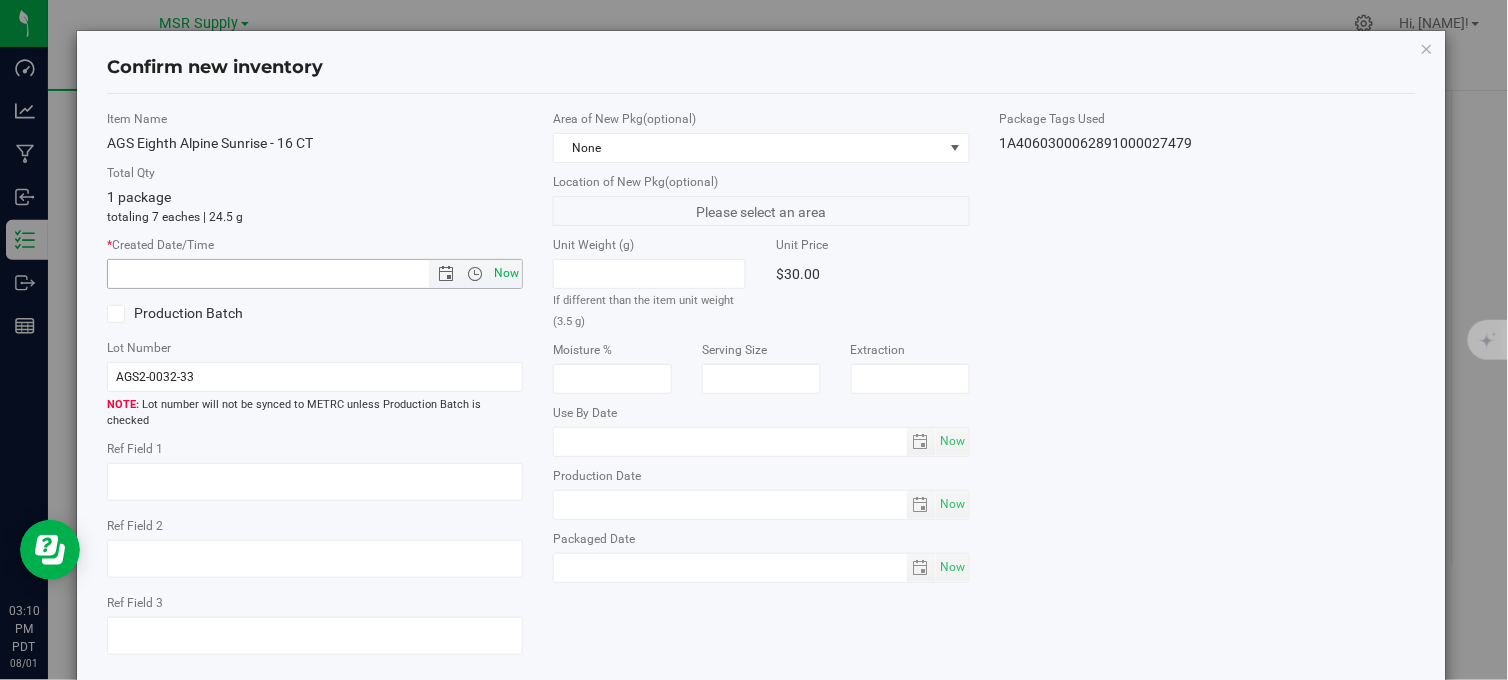 type on "[MONTH]/[DAY]/[YEAR] [HOUR]:[MINUTE] [TIME]" 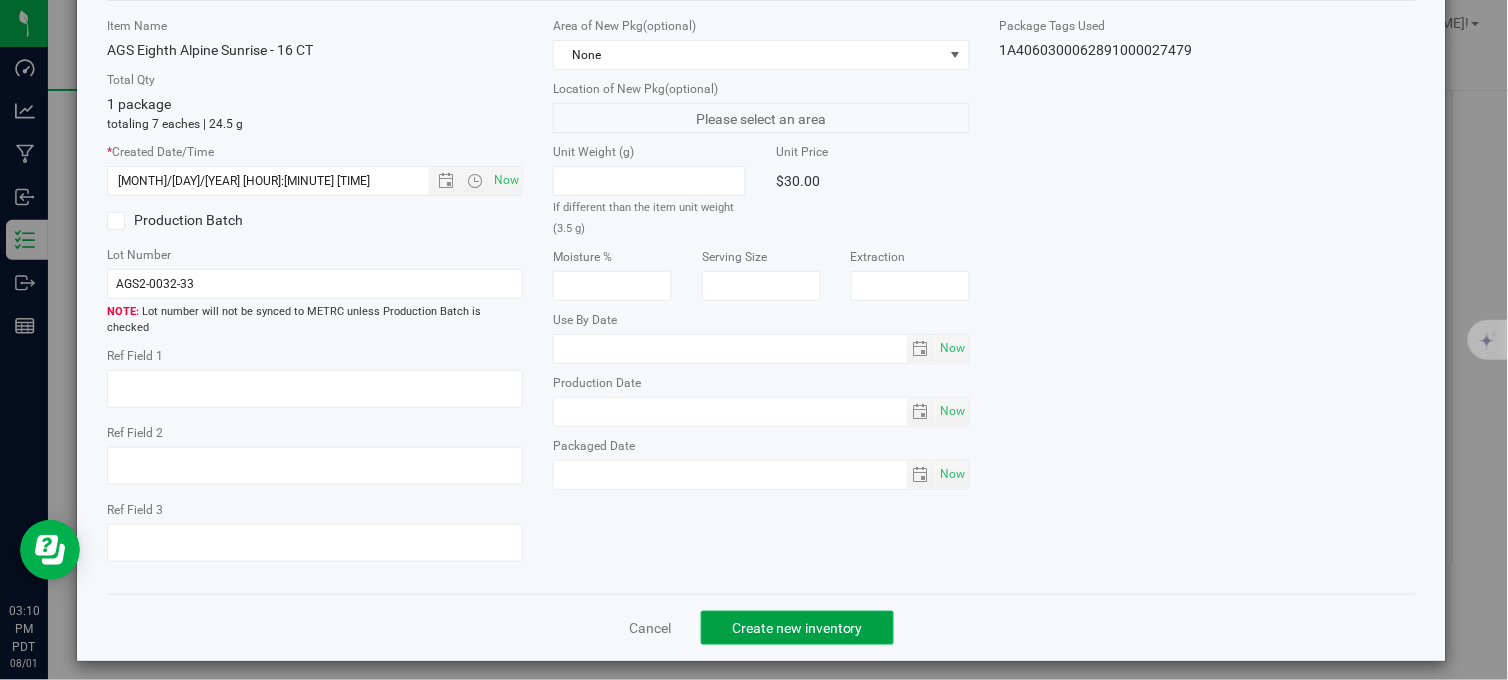 click on "Create new inventory" 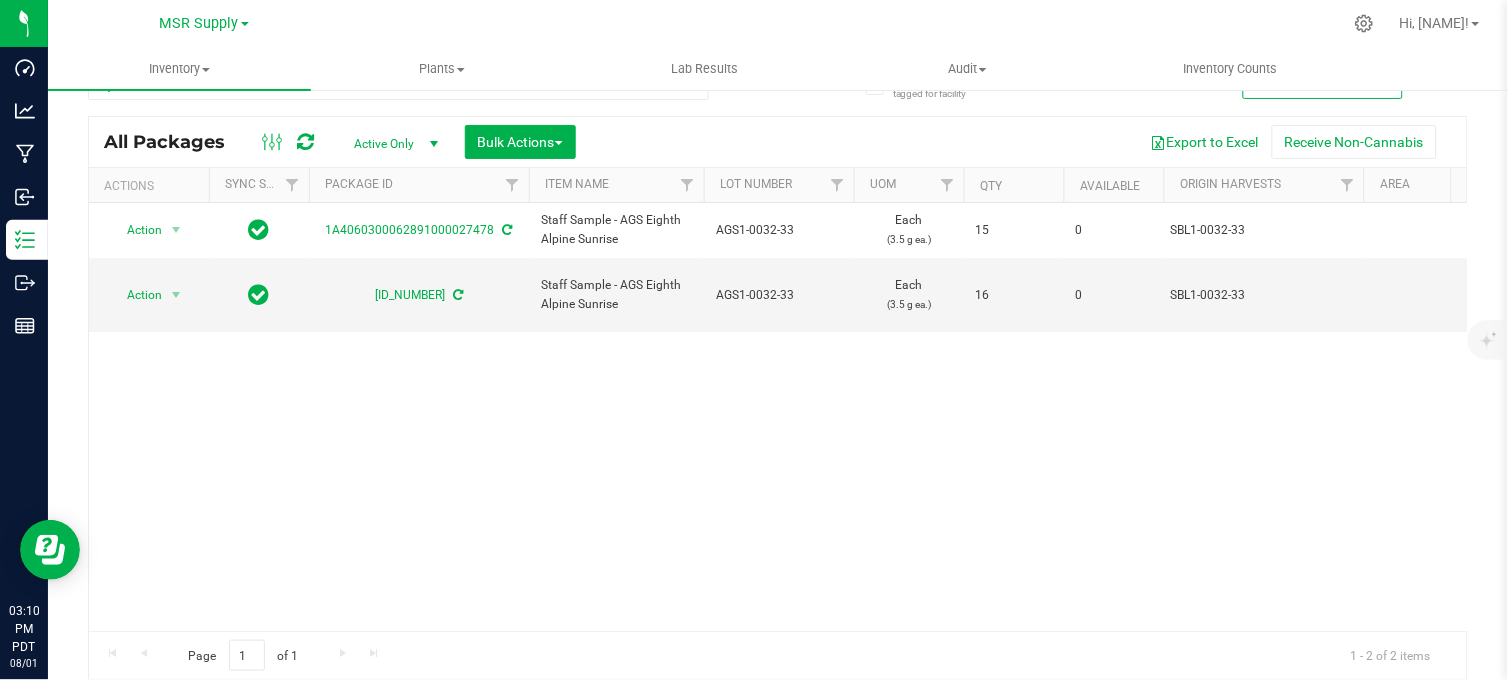 click on "Action Action Edit attributes Global inventory Locate package Print package label See history View package order
[ID]
Staff Sample - AGS Eighth Alpine Sunrise
[ID]
Each
([NUMBER] g ea.)
[NUMBER]
[NUMBER]
[ID]
Assigned to order
Alpine Sunrise
[ID] [YEAR][MONTH][DAY]-[NUMBER]
[ID]
[MONTH] [DAY], [YEAR] [HOUR]:[MINUTE]:[SECOND] [TIMEZONE]
Now" at bounding box center [778, 417] 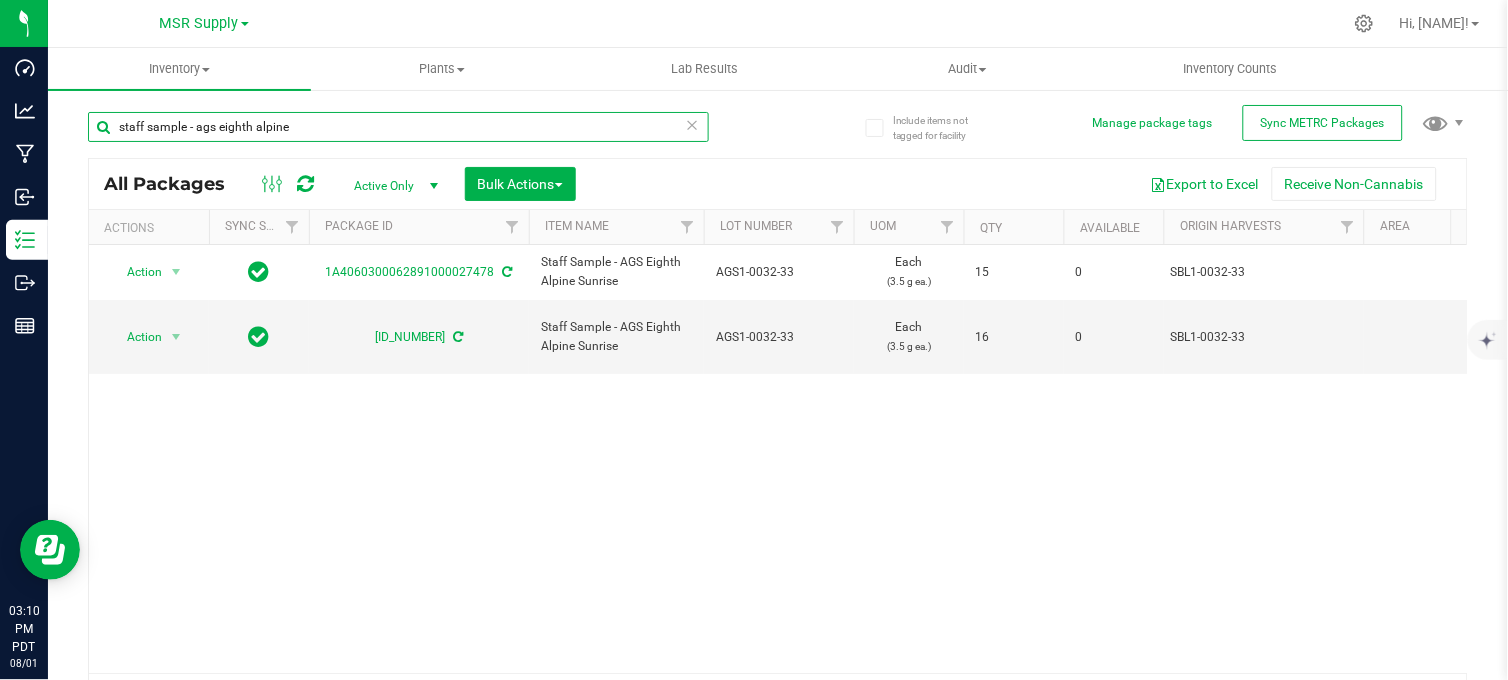 drag, startPoint x: 332, startPoint y: 120, endPoint x: 133, endPoint y: 161, distance: 203.17972 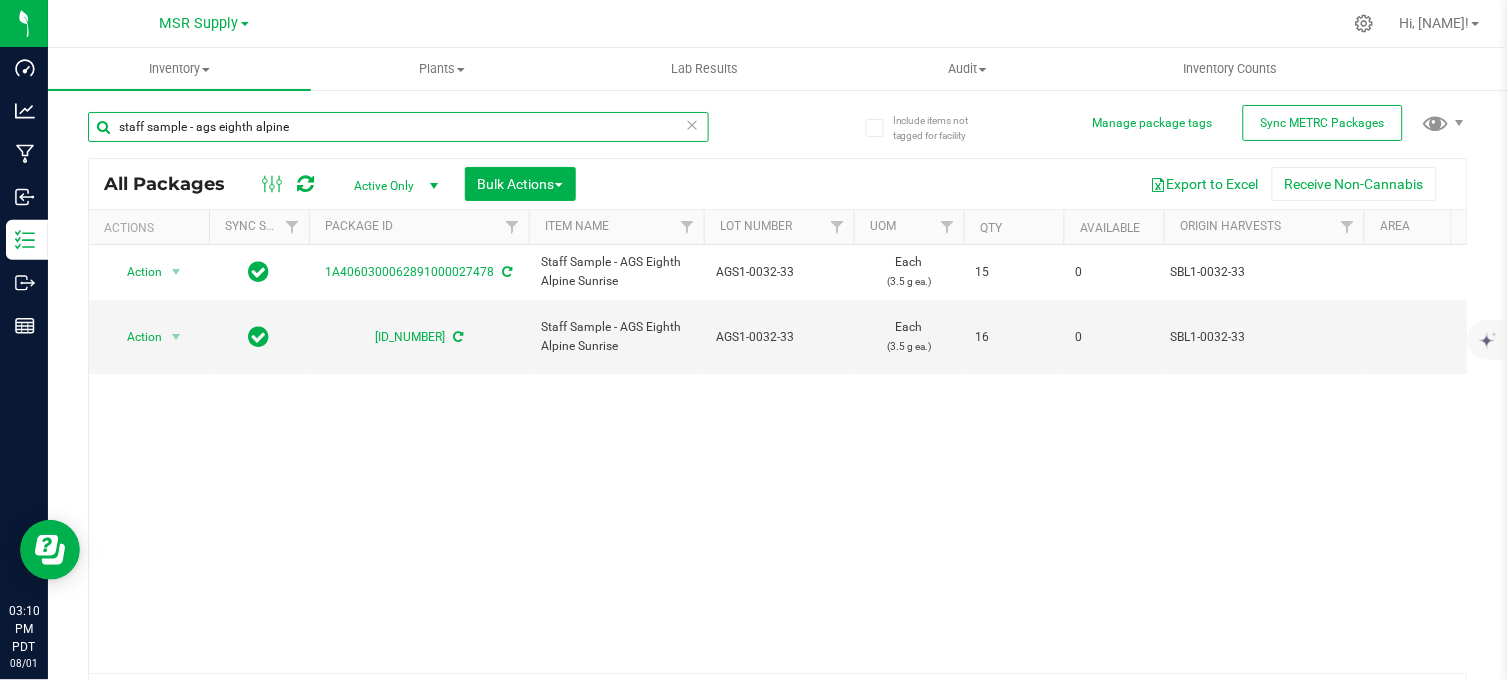 click on "staff sample - ags eighth alpine" at bounding box center [398, 135] 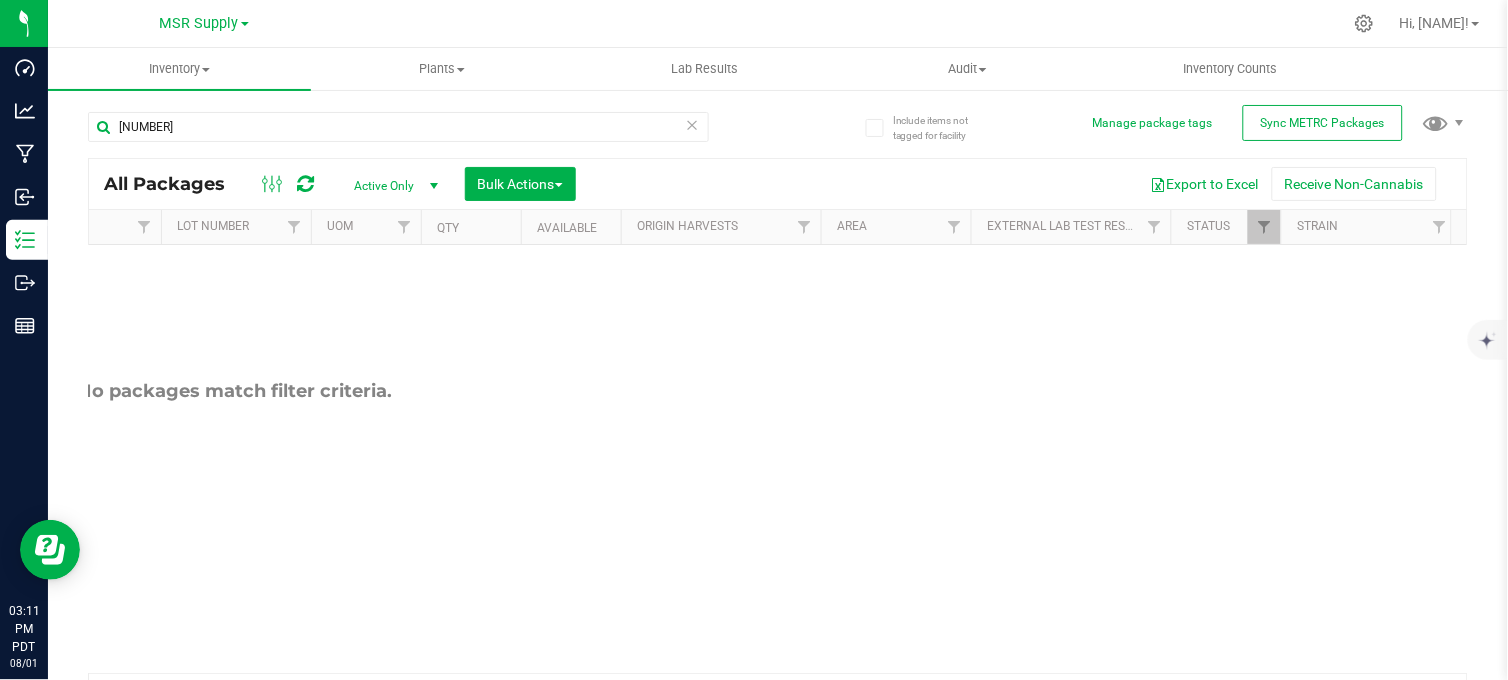 click on "No packages match filter criteria." at bounding box center [778, 459] 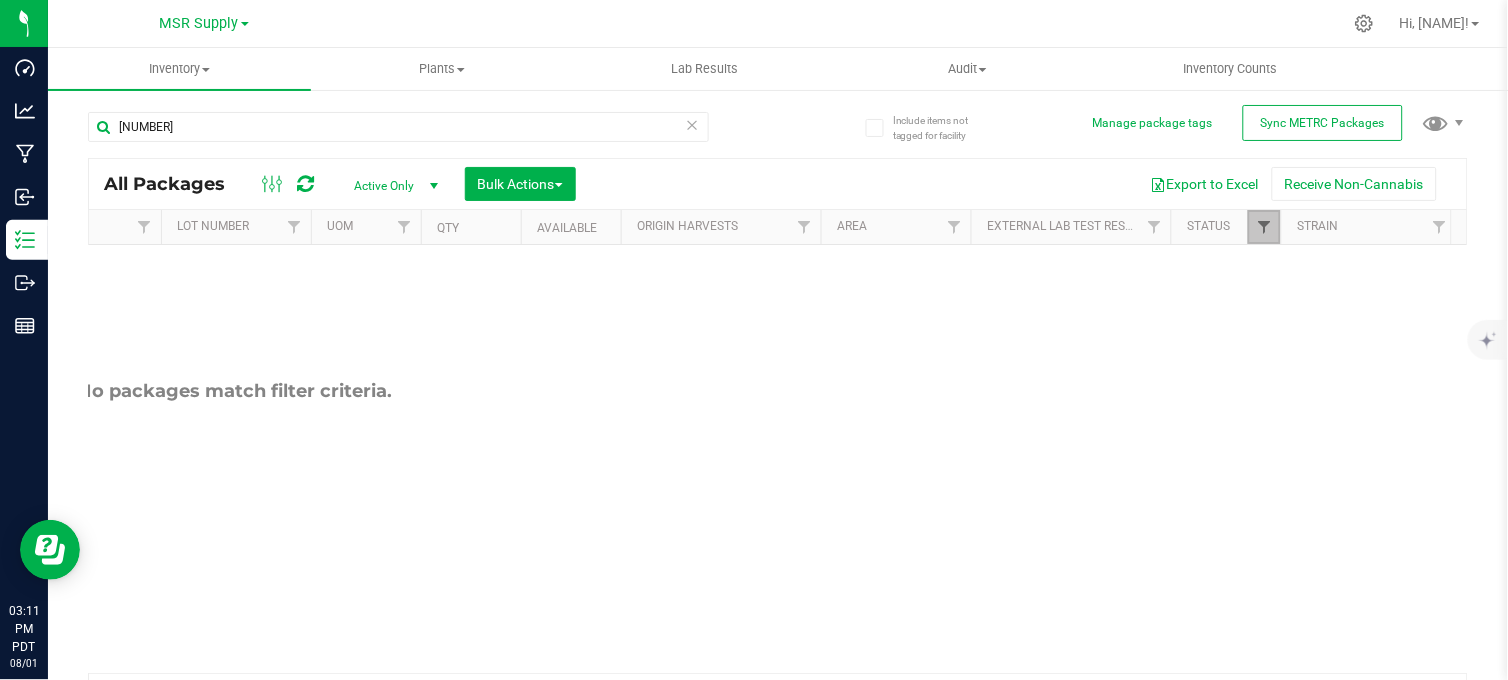 click at bounding box center [1264, 227] 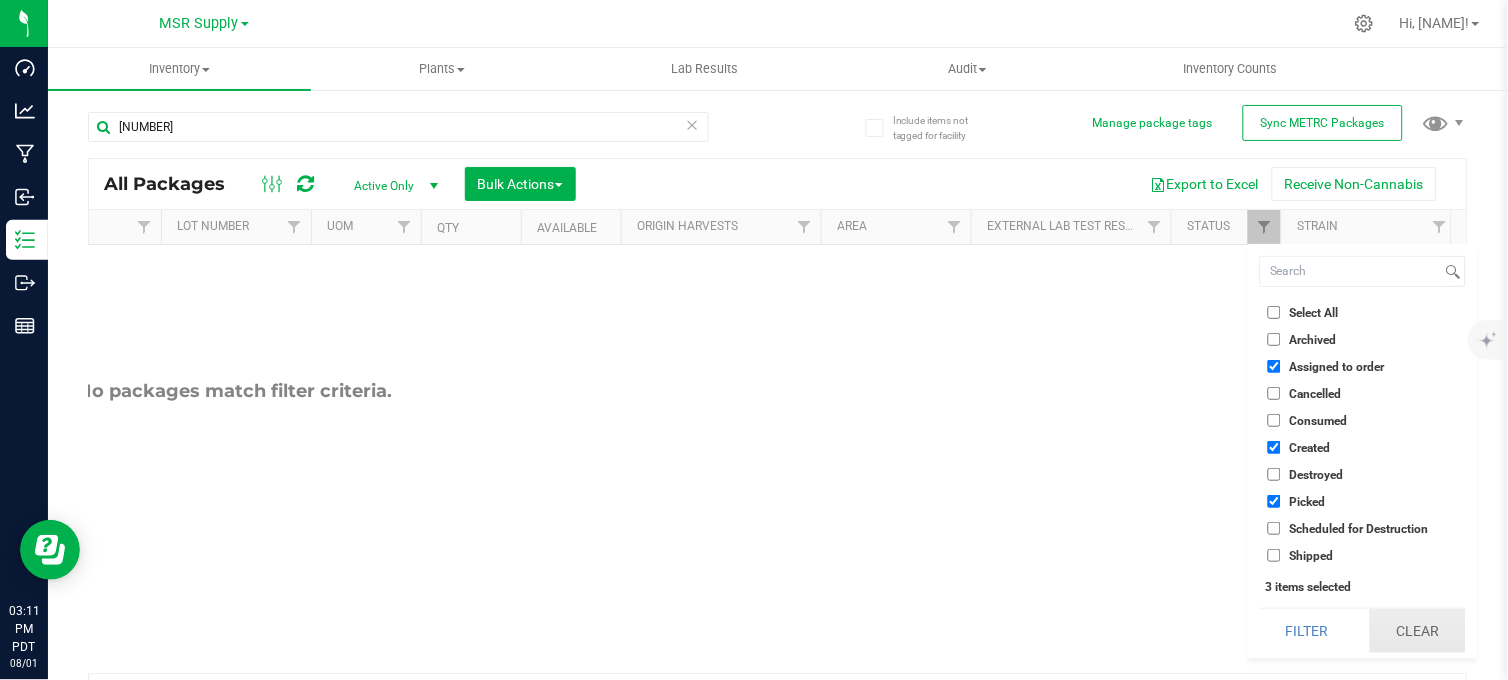 click on "Clear" at bounding box center [1418, 631] 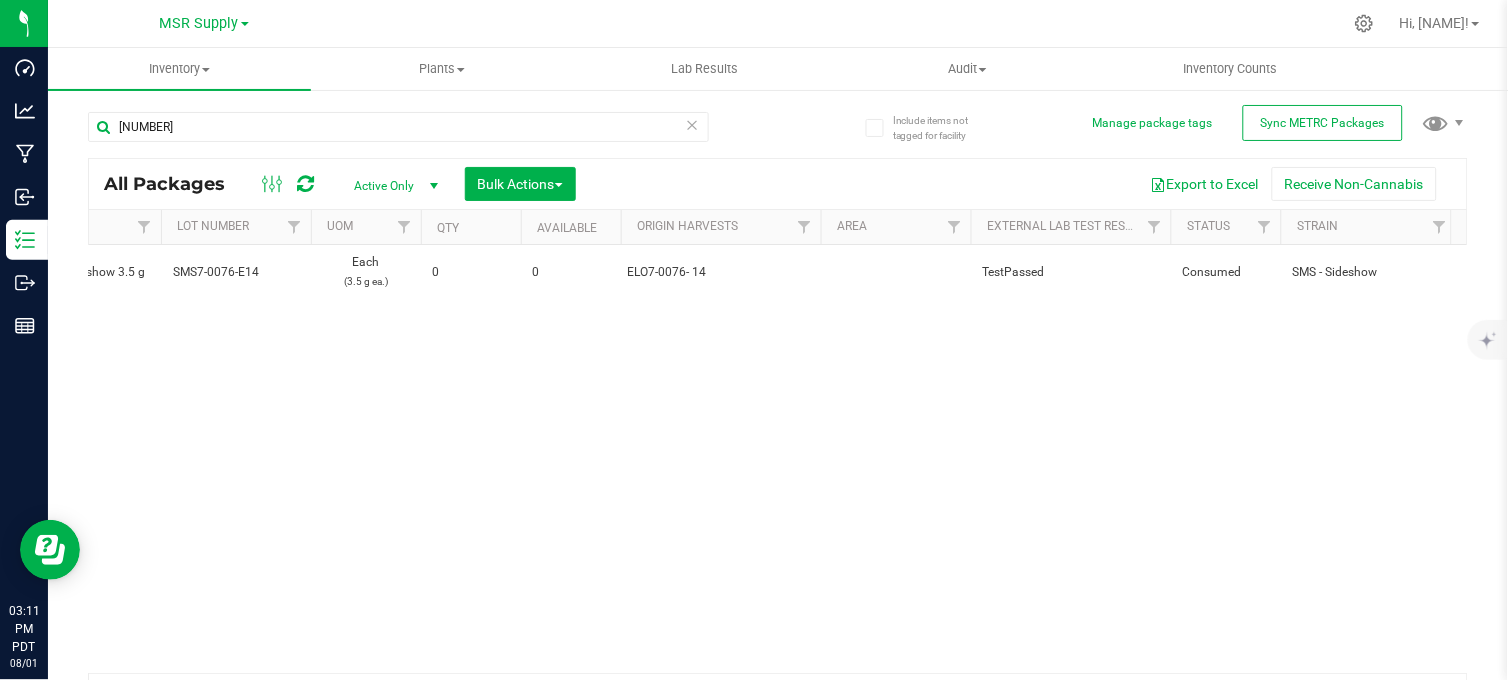 scroll, scrollTop: 0, scrollLeft: 377, axis: horizontal 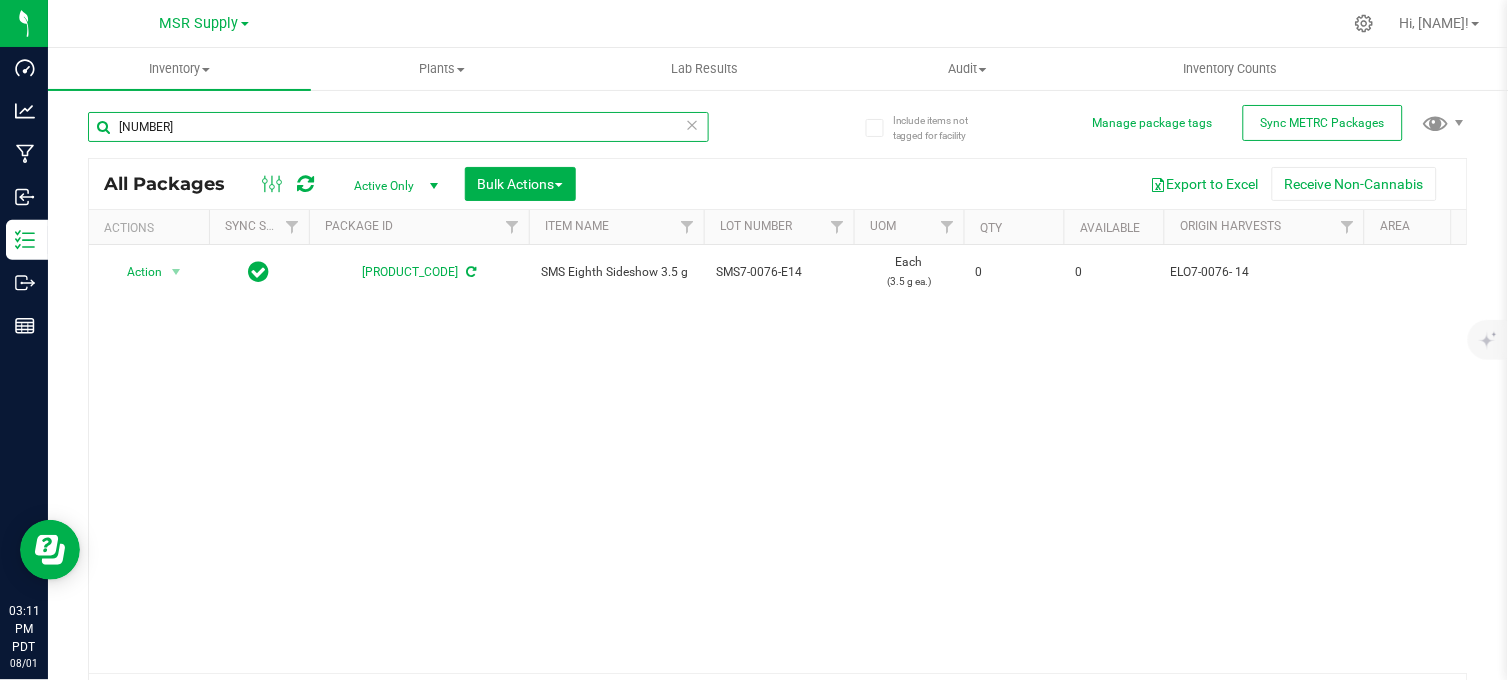 click on "[NUMBER]" at bounding box center [398, 127] 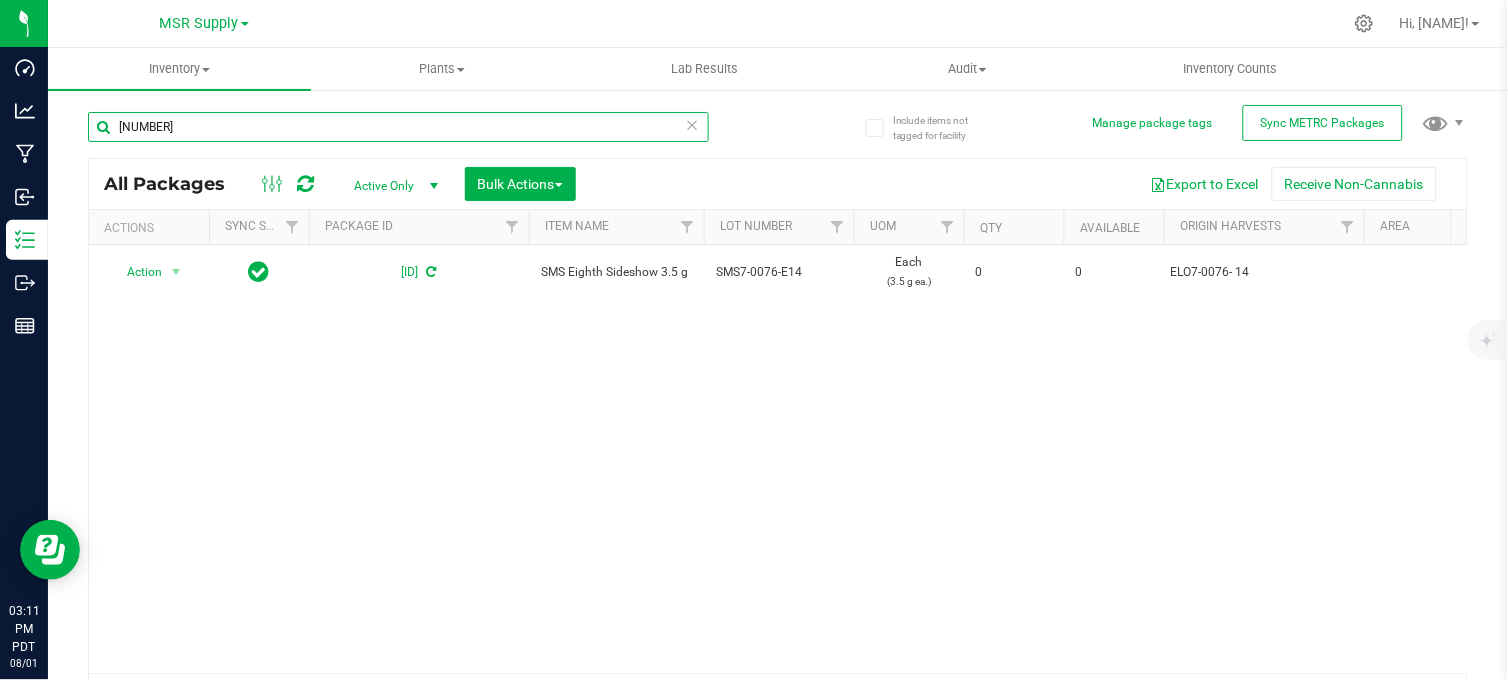 click on "[NUMBER]" at bounding box center (398, 127) 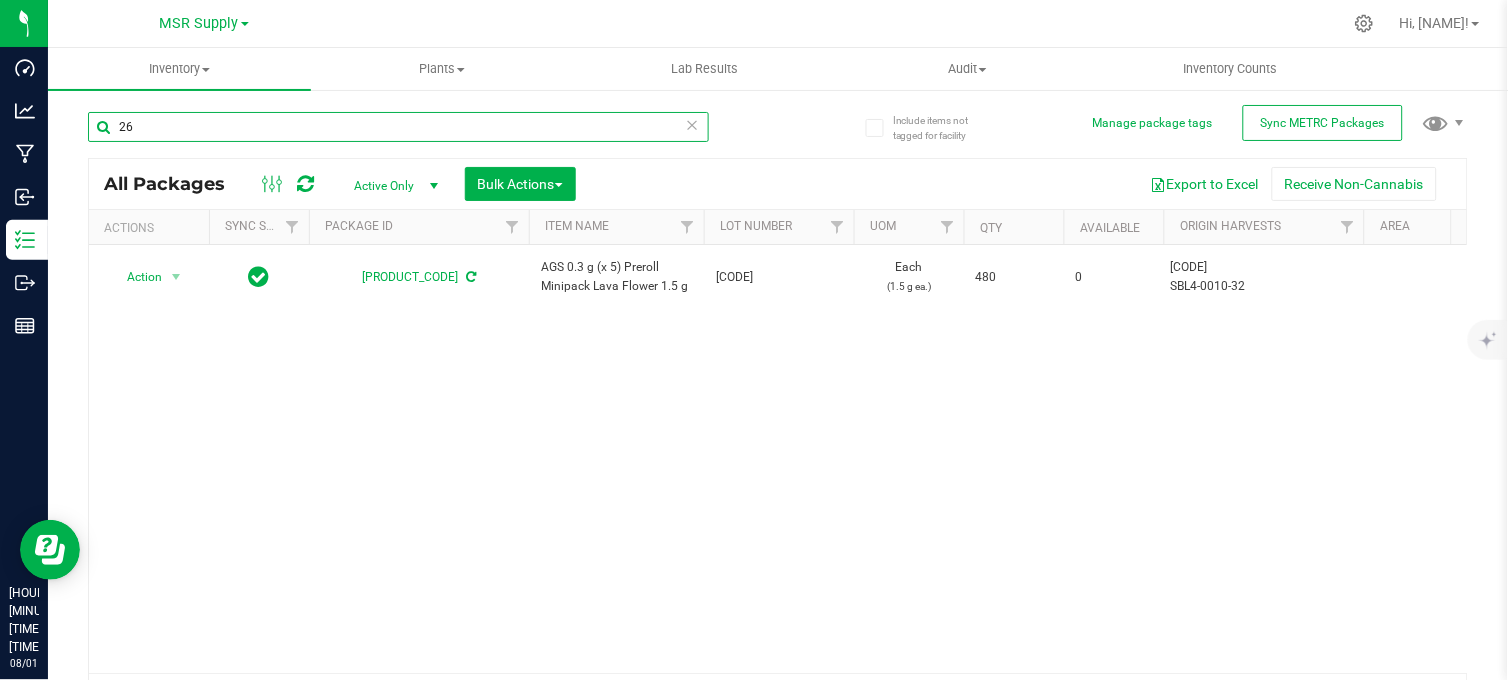 type on "2" 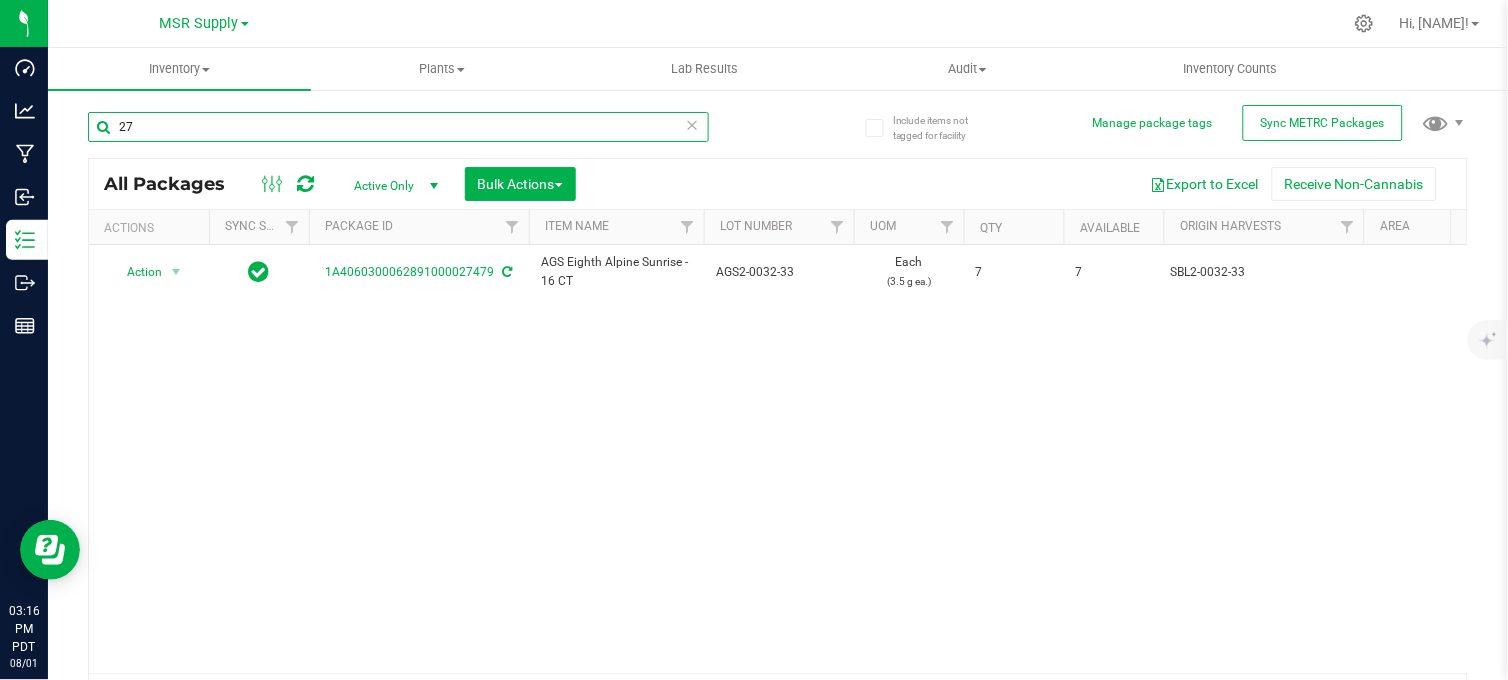 type on "2" 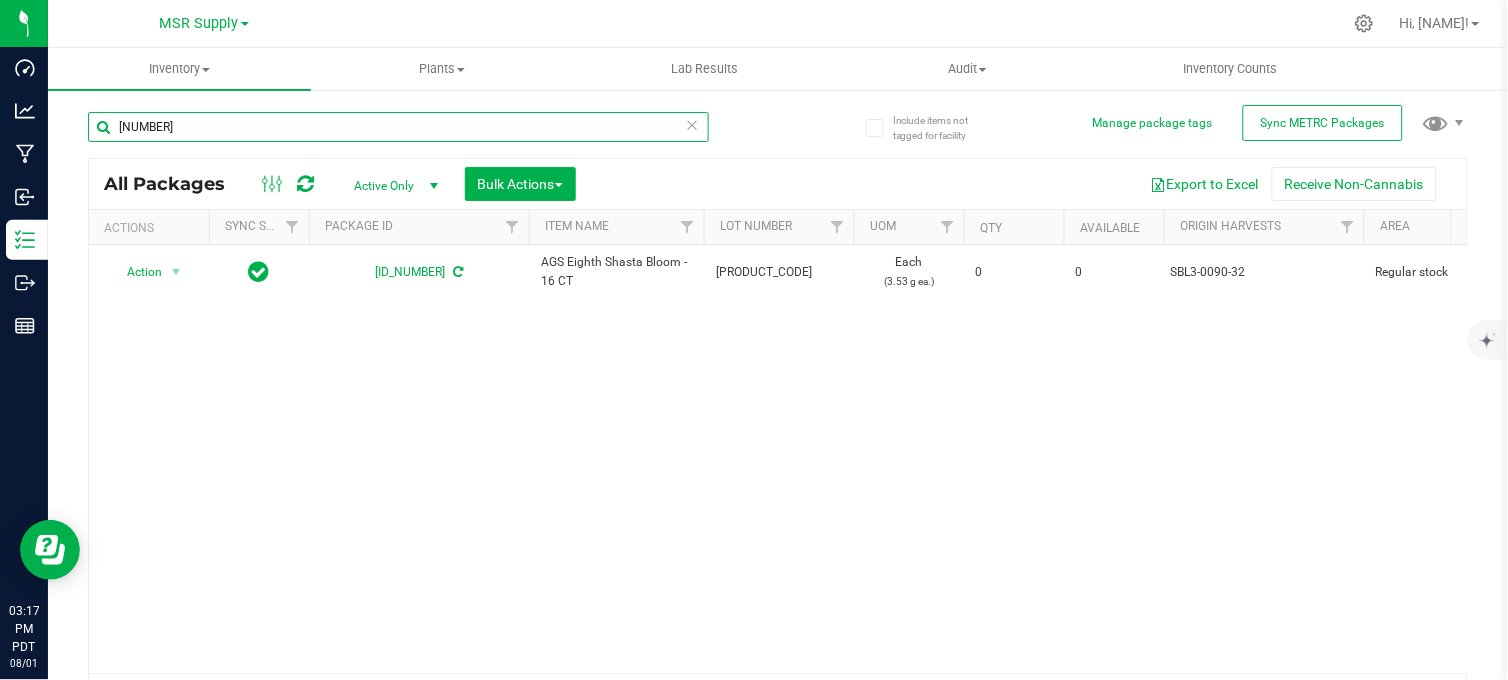 scroll, scrollTop: 0, scrollLeft: 384, axis: horizontal 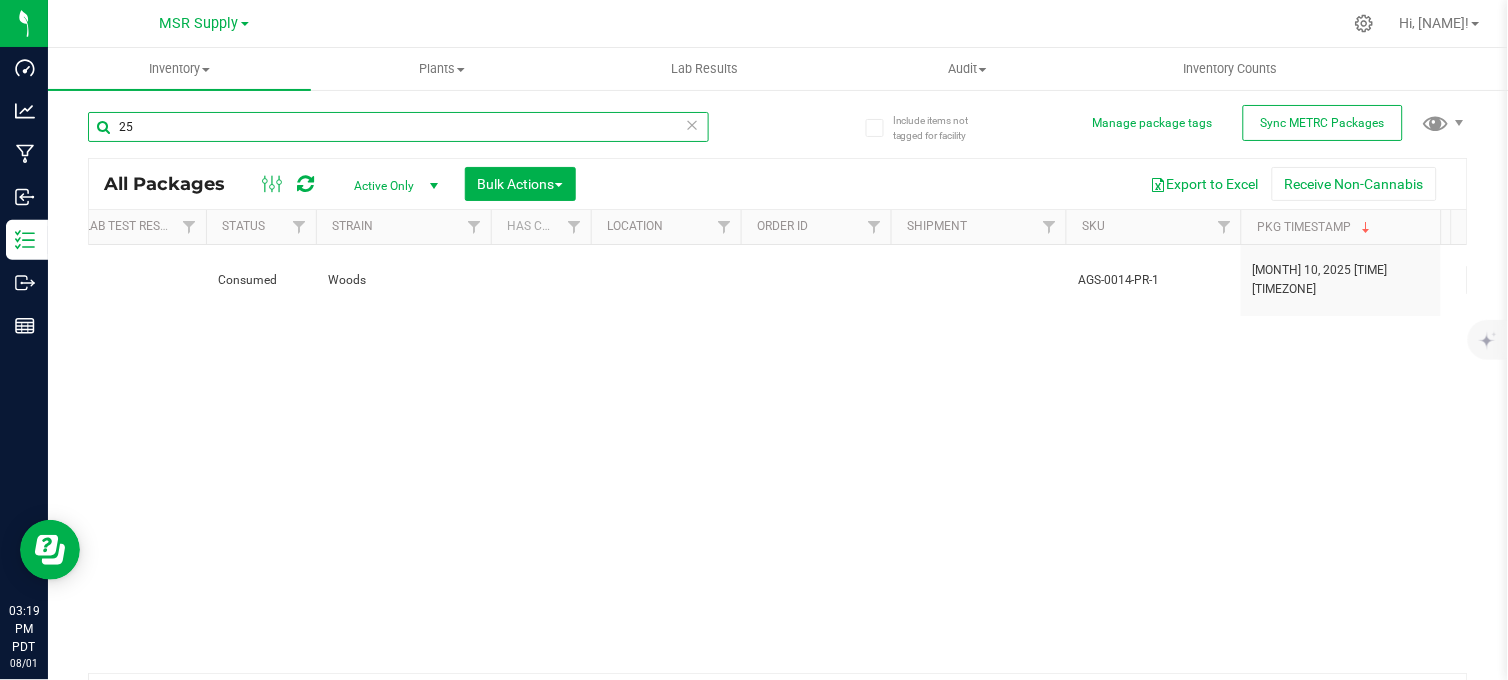 type on "2" 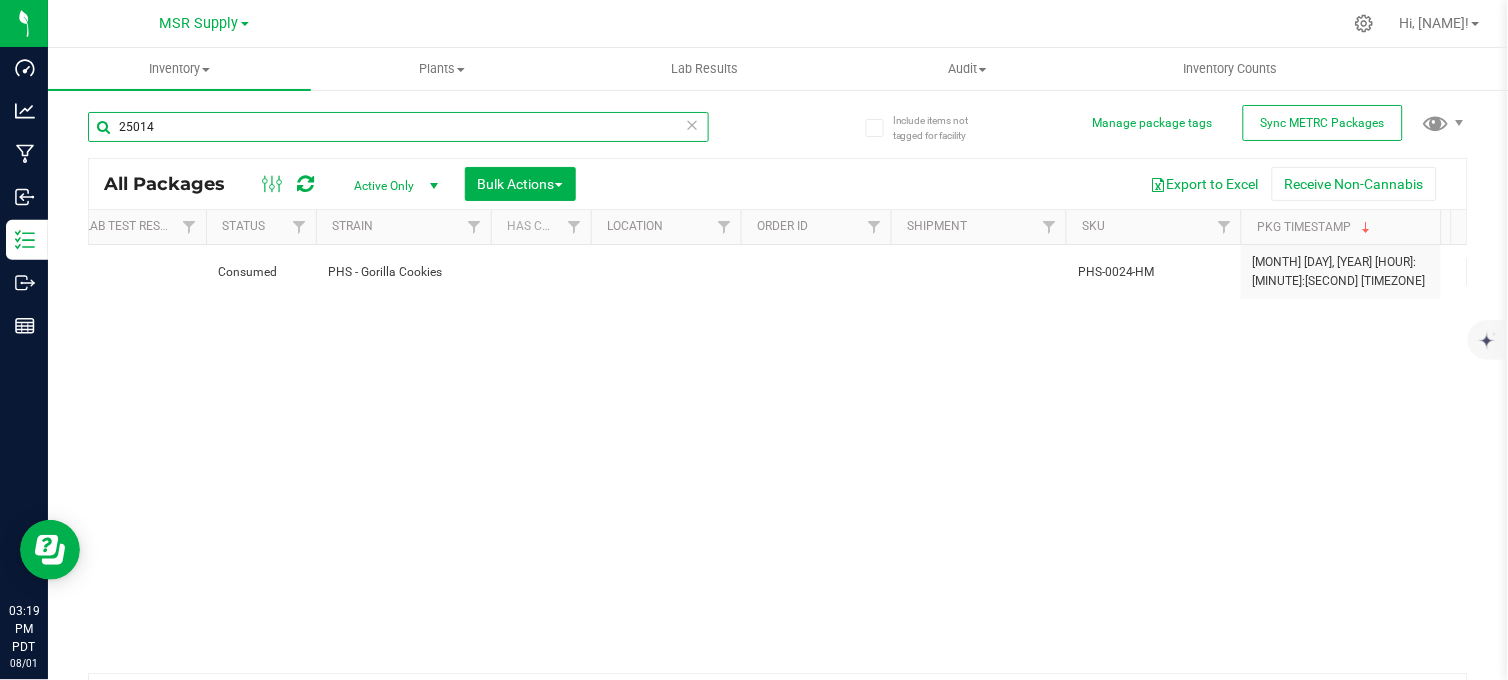 scroll, scrollTop: 0, scrollLeft: 1252, axis: horizontal 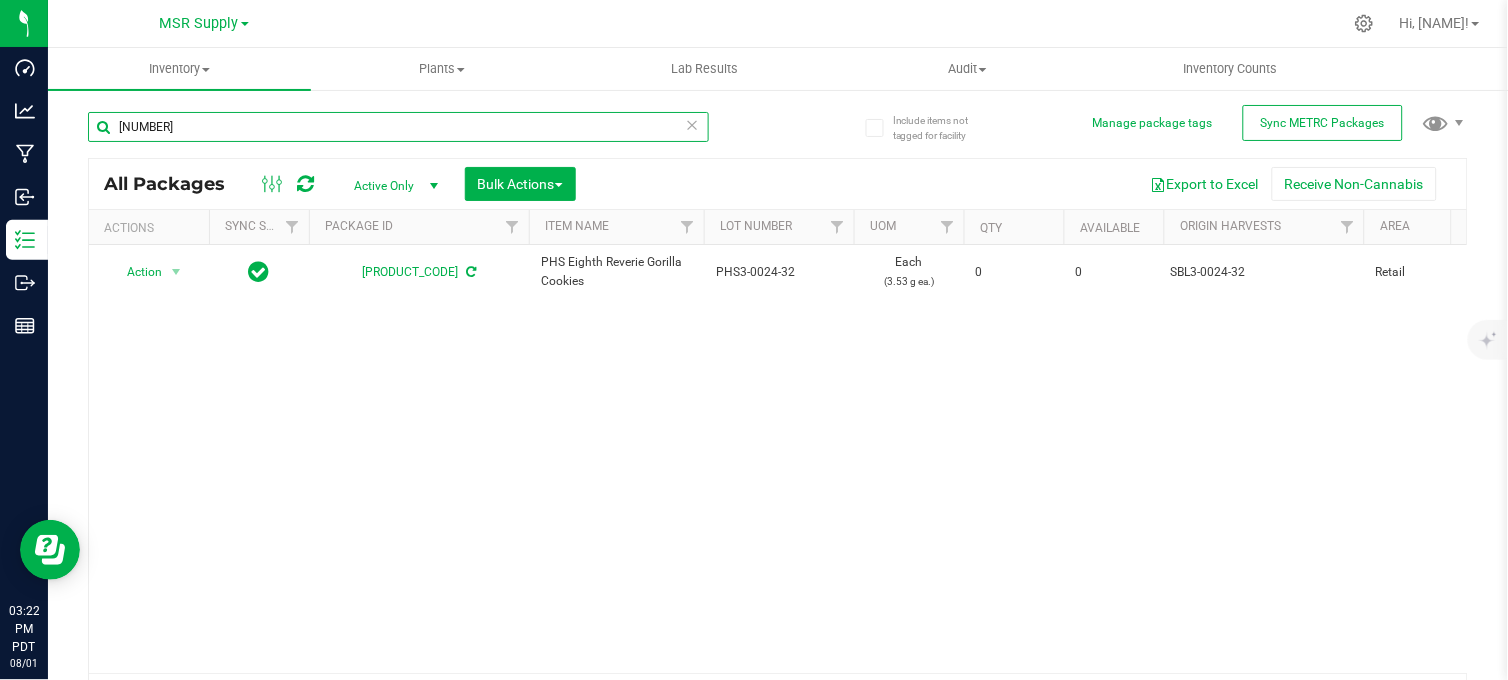 type on "[NUMBER]" 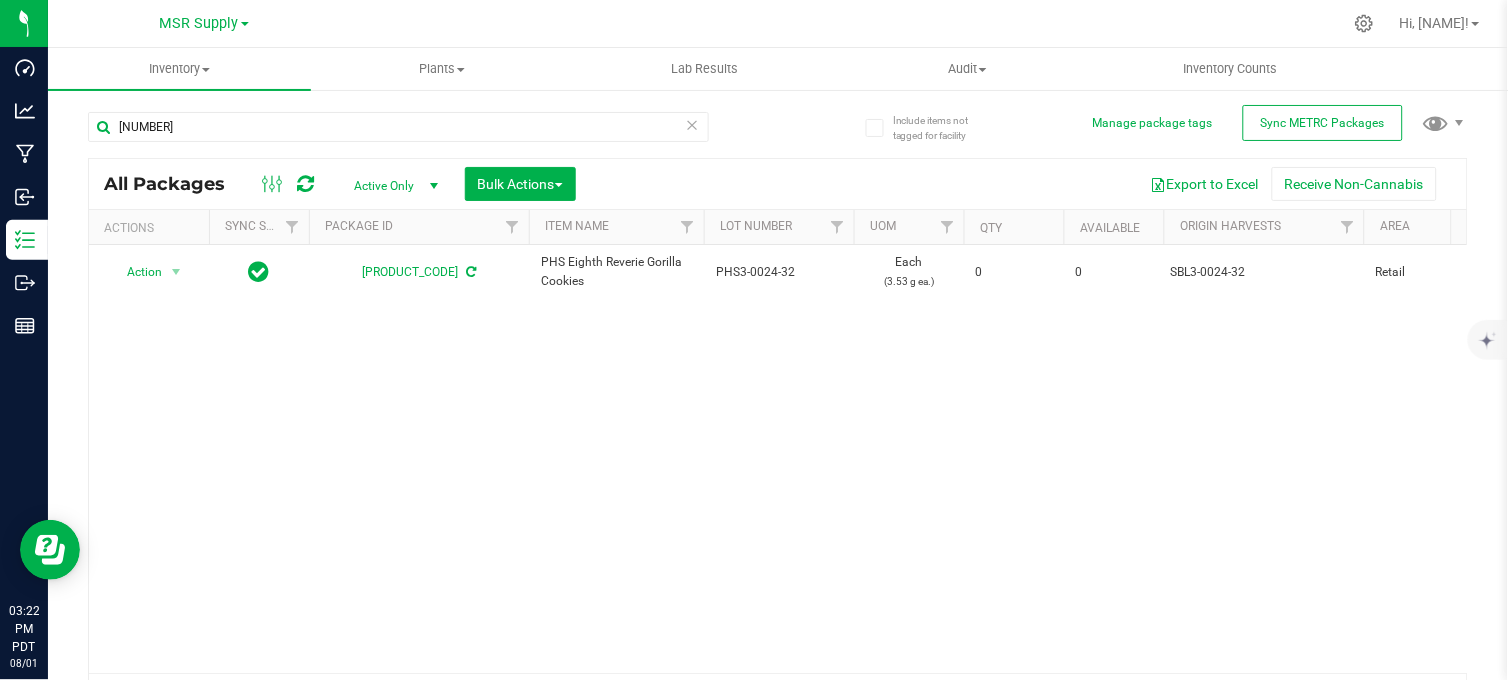 click on "Action Action Adjust qty Edit attributes Global inventory Locate package Print package label See history
[ID]
PHS Eighth Reverie Gorilla Cookies
[ID]
Each
([NUMBER].[NUMBER] g ea.)
[NUMBER]
[NUMBER]
[ID]
Retail
TestPassed
Consumed
Gorilla Cookies
[ID]
[MONTH] [DAY], [YEAR] [HOUR]:[MINUTE]:[SECOND] [TIMEZONE]
Now" at bounding box center (778, 459) 